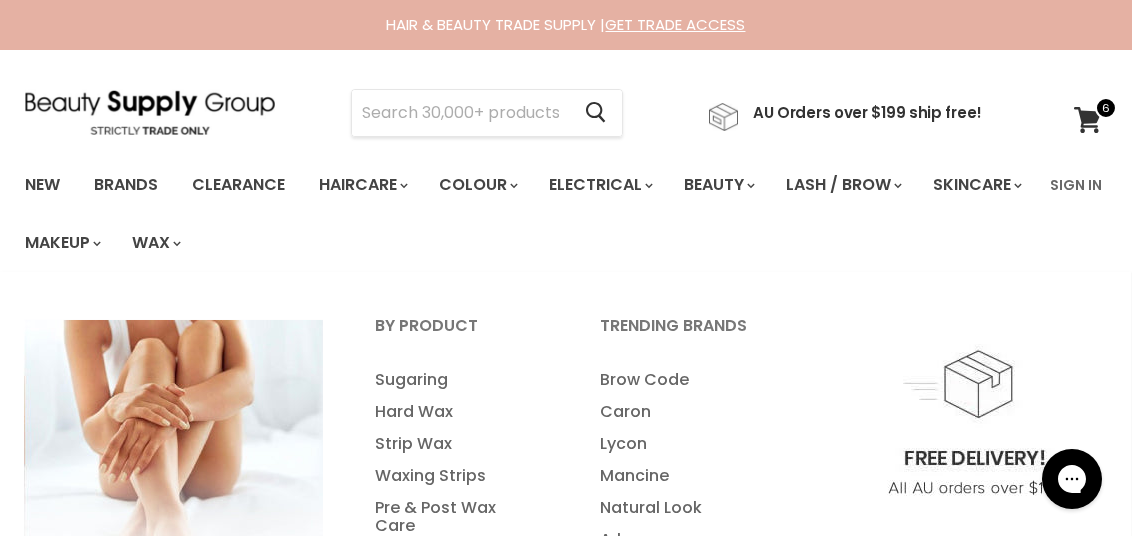 scroll, scrollTop: 0, scrollLeft: 0, axis: both 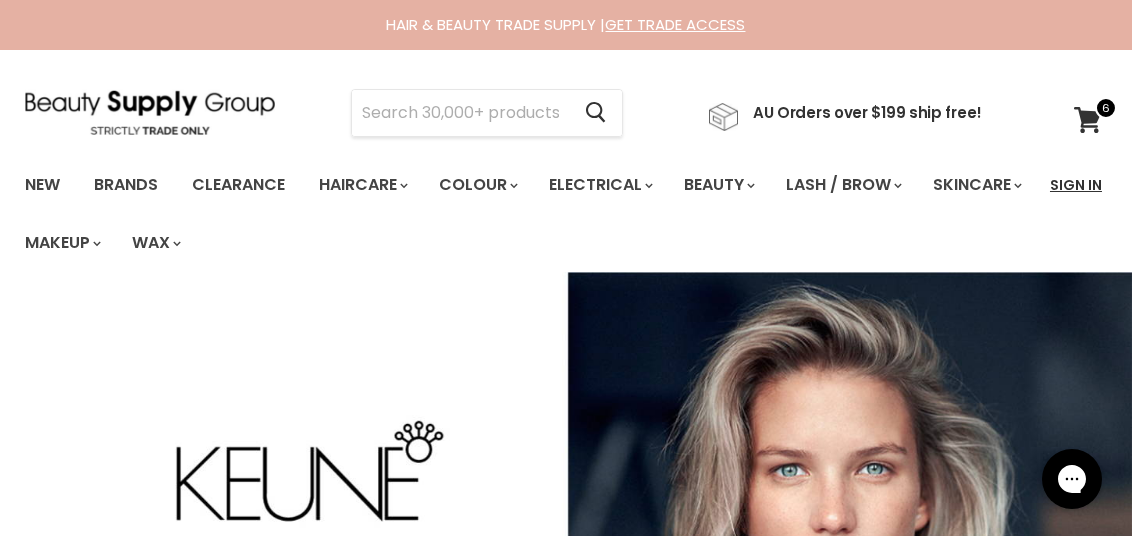 click on "Sign In" at bounding box center (1076, 185) 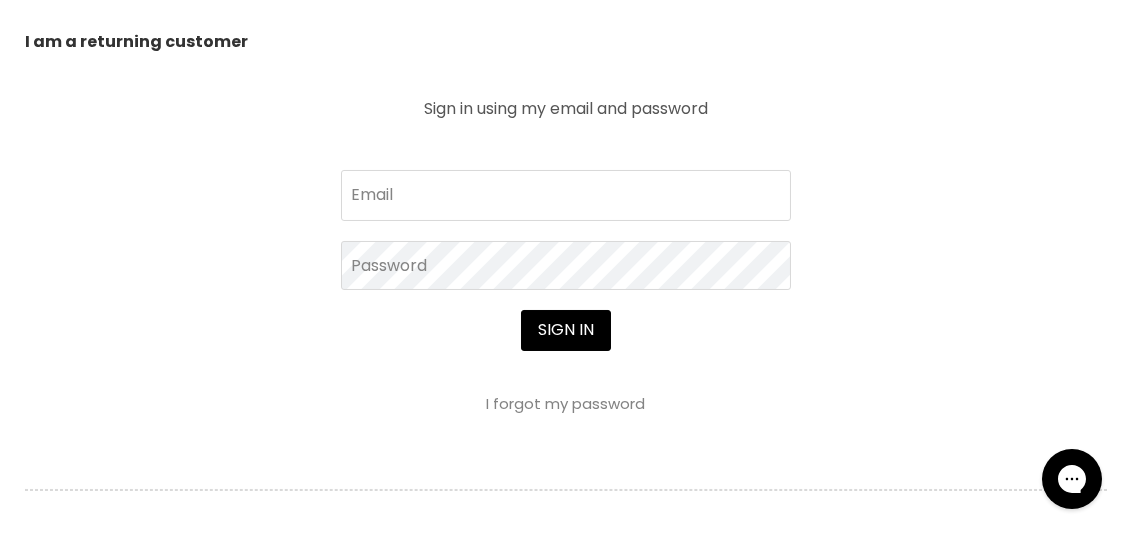 scroll, scrollTop: 800, scrollLeft: 0, axis: vertical 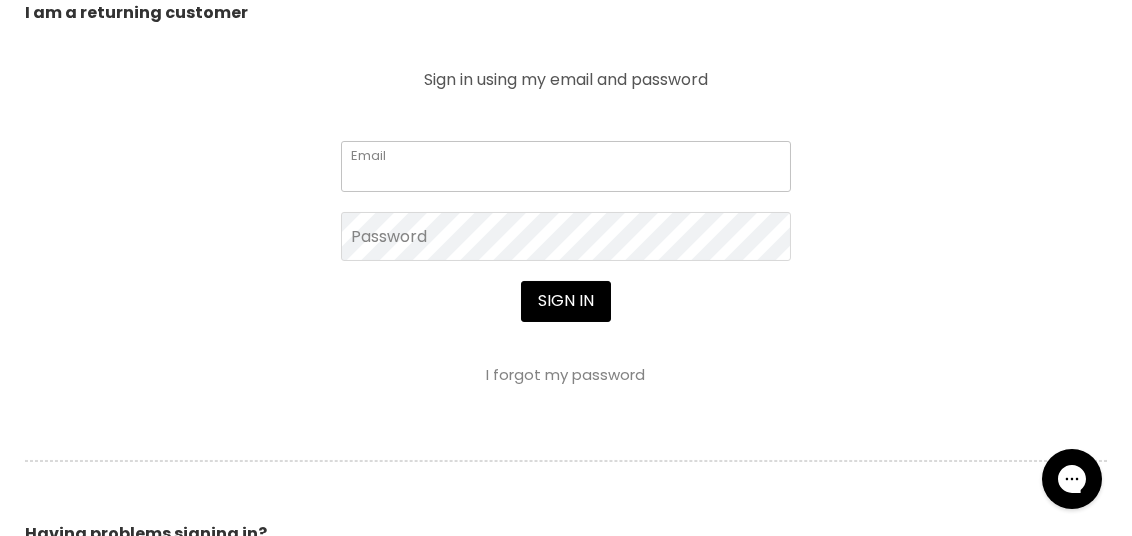click on "Email" at bounding box center [566, 166] 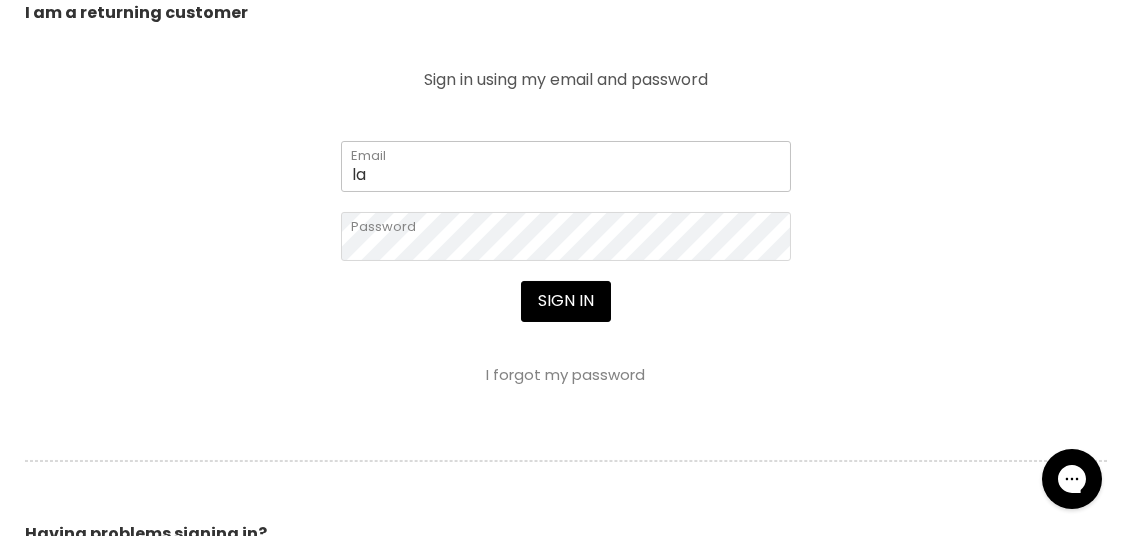 type on "[EMAIL]" 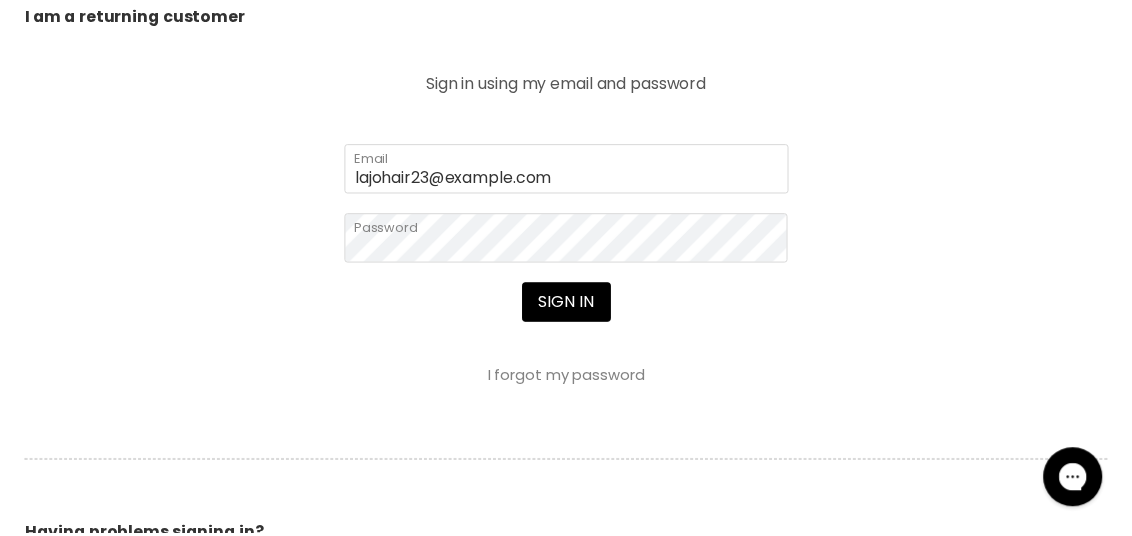 scroll, scrollTop: 800, scrollLeft: 0, axis: vertical 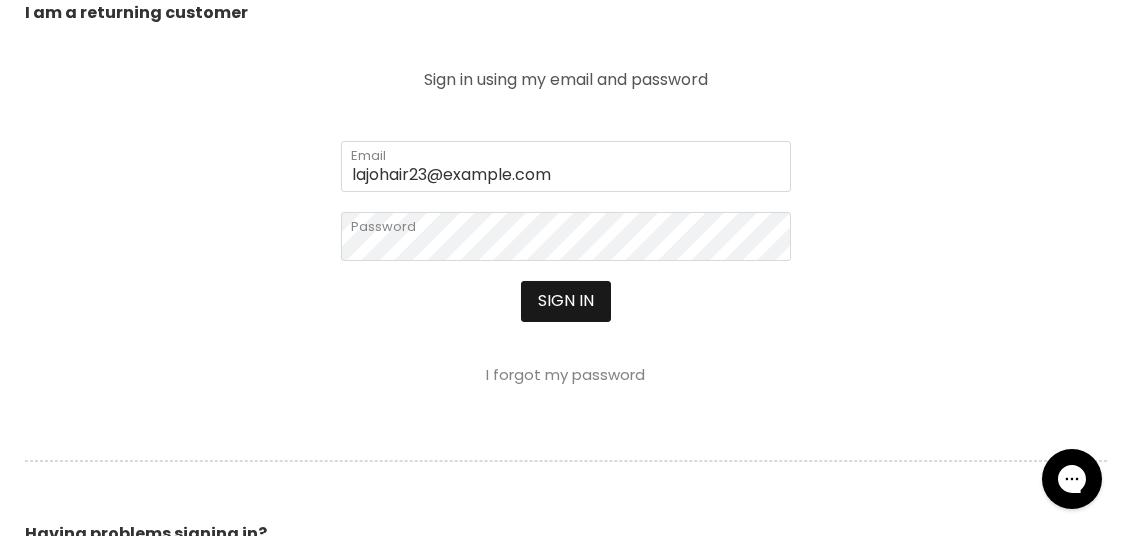click on "Sign in" at bounding box center (566, 301) 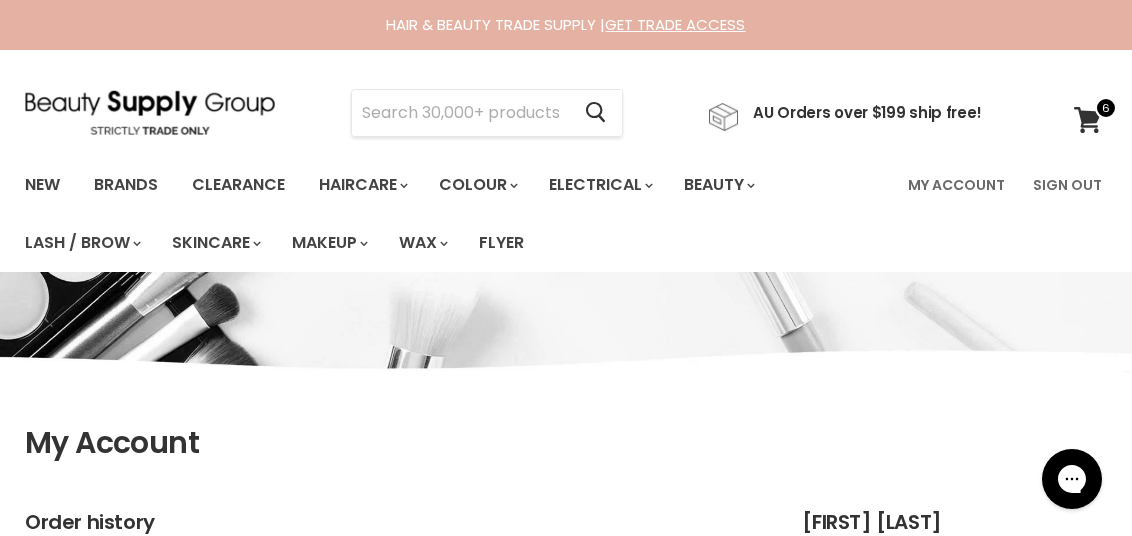 scroll, scrollTop: 0, scrollLeft: 0, axis: both 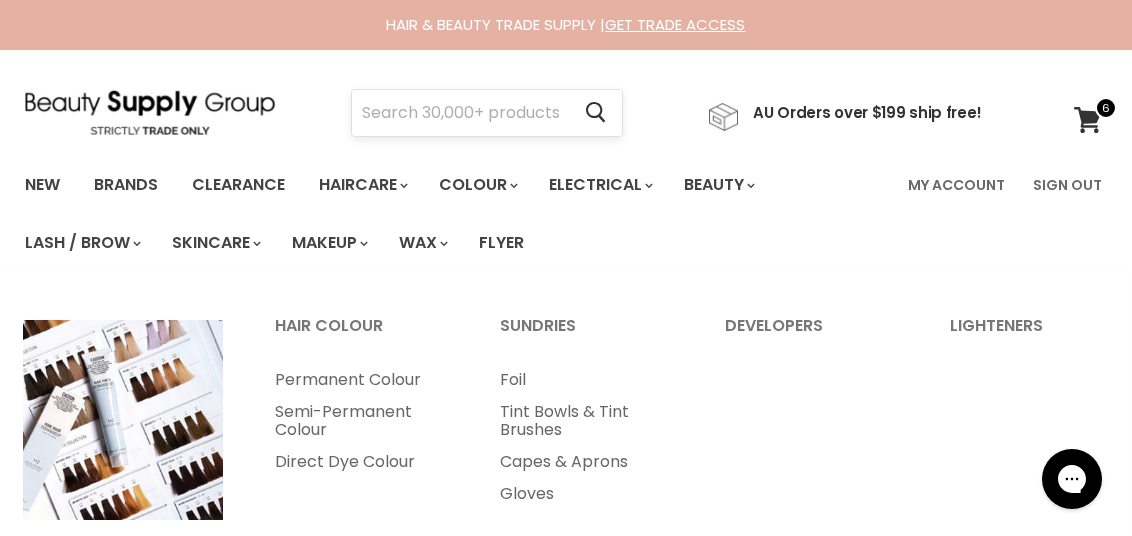 click at bounding box center [460, 113] 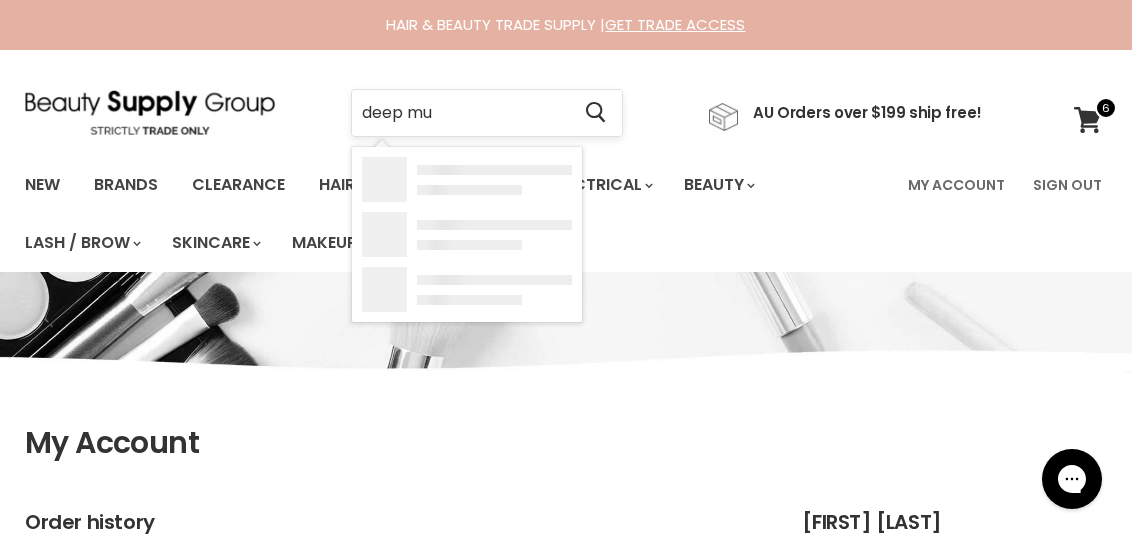 type on "deep muk" 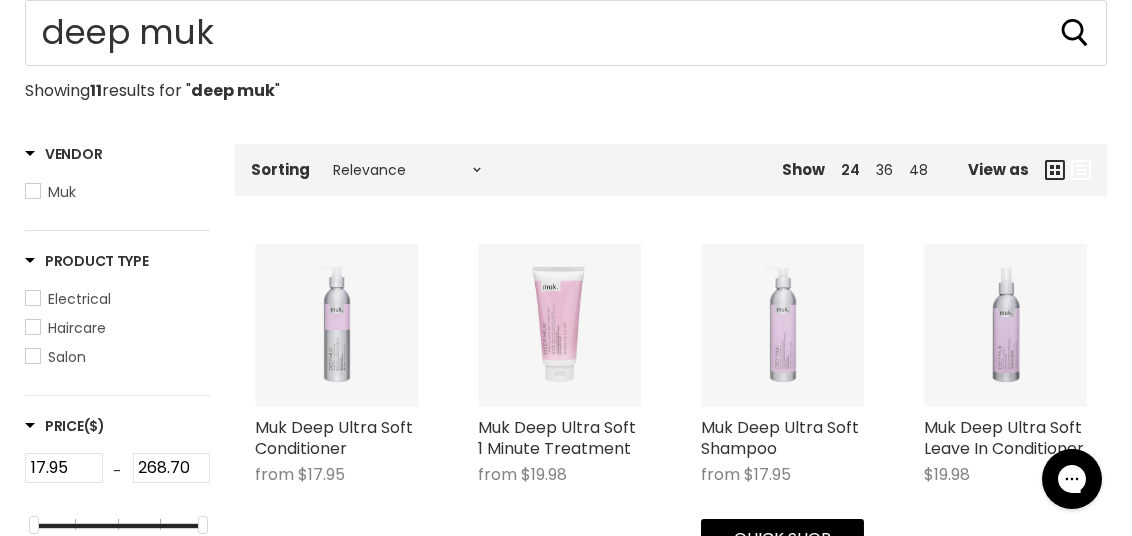 scroll, scrollTop: 400, scrollLeft: 0, axis: vertical 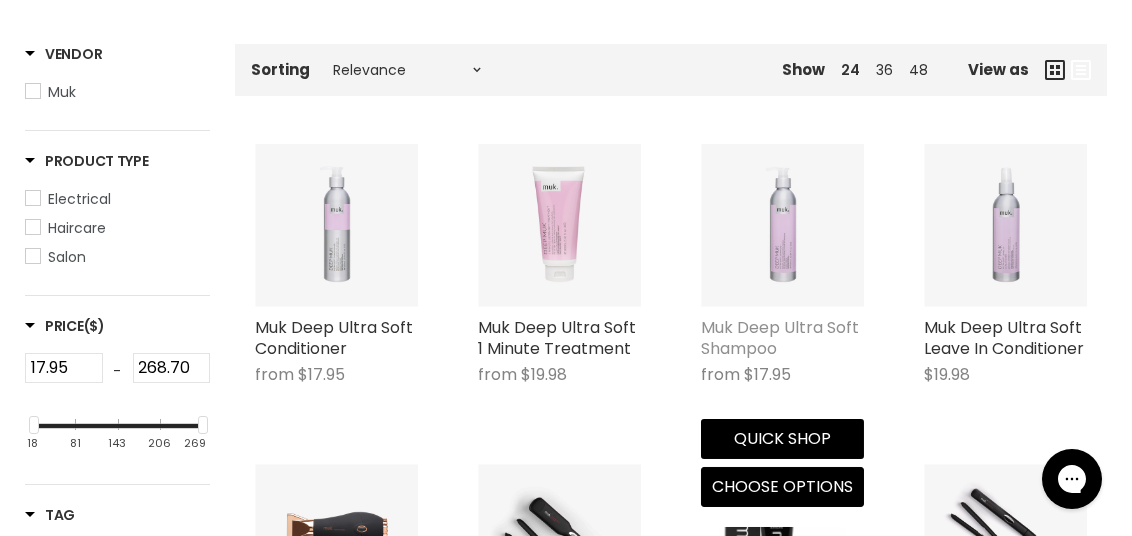 click on "Muk Deep Ultra Soft Shampoo" at bounding box center (780, 338) 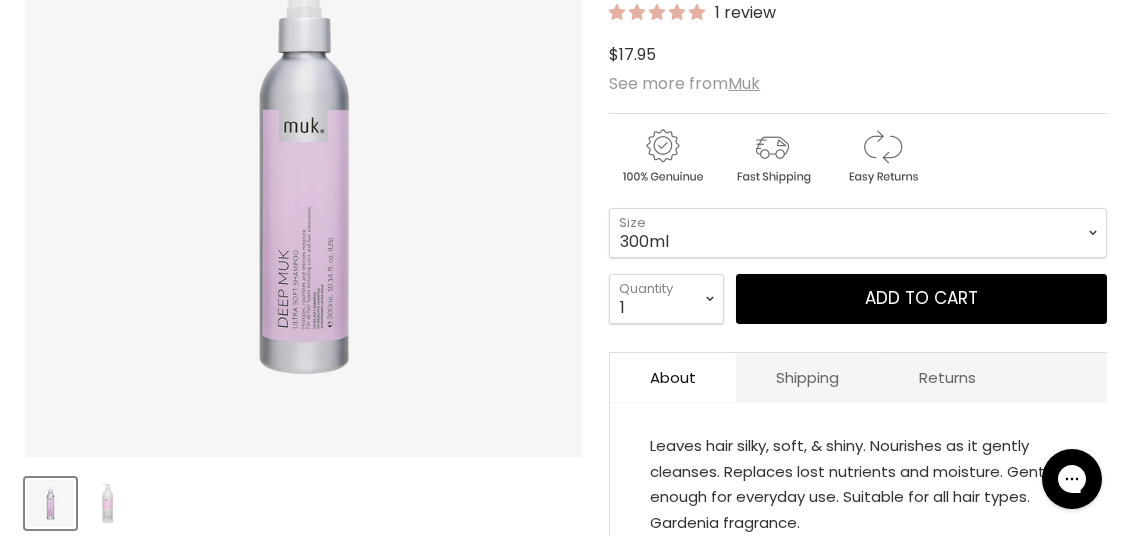 scroll, scrollTop: 400, scrollLeft: 0, axis: vertical 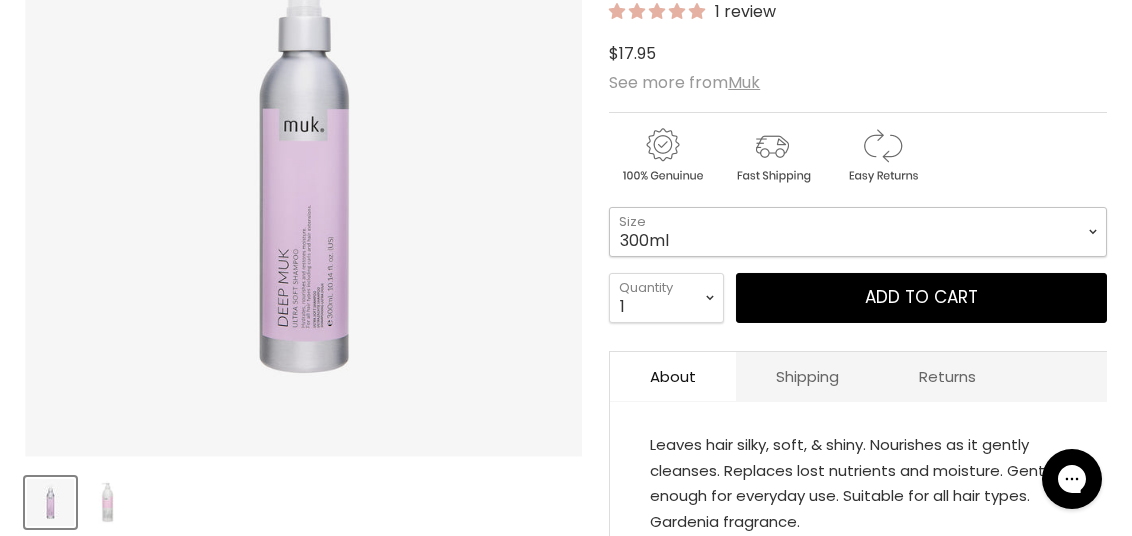 click on "300ml
1 Litre" at bounding box center [858, 232] 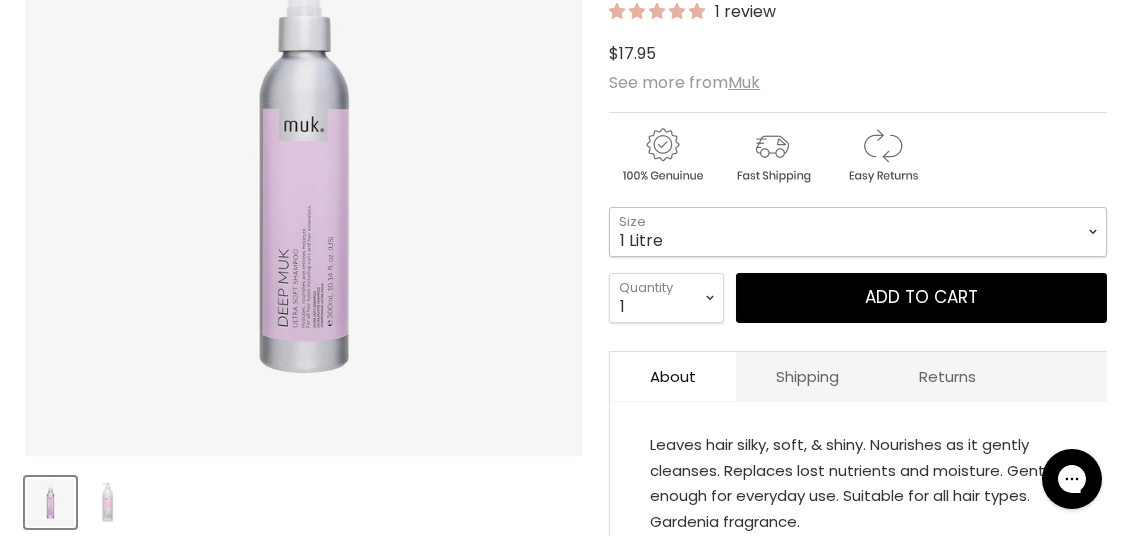 click on "300ml
1 Litre" at bounding box center (858, 232) 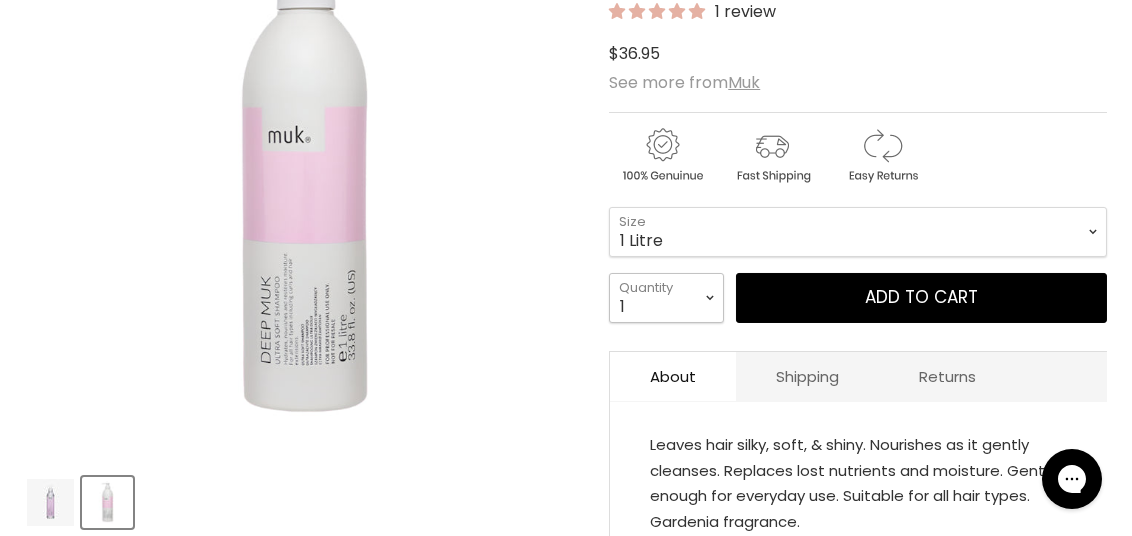 click on "1
2
3
4
5
6
7
8
9
10+" at bounding box center [666, 298] 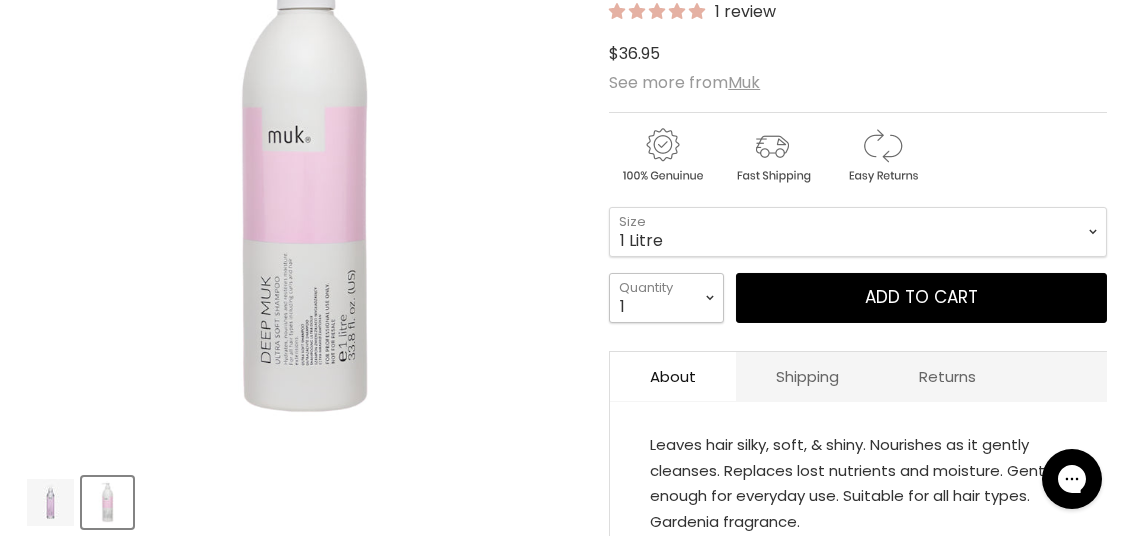 select on "2" 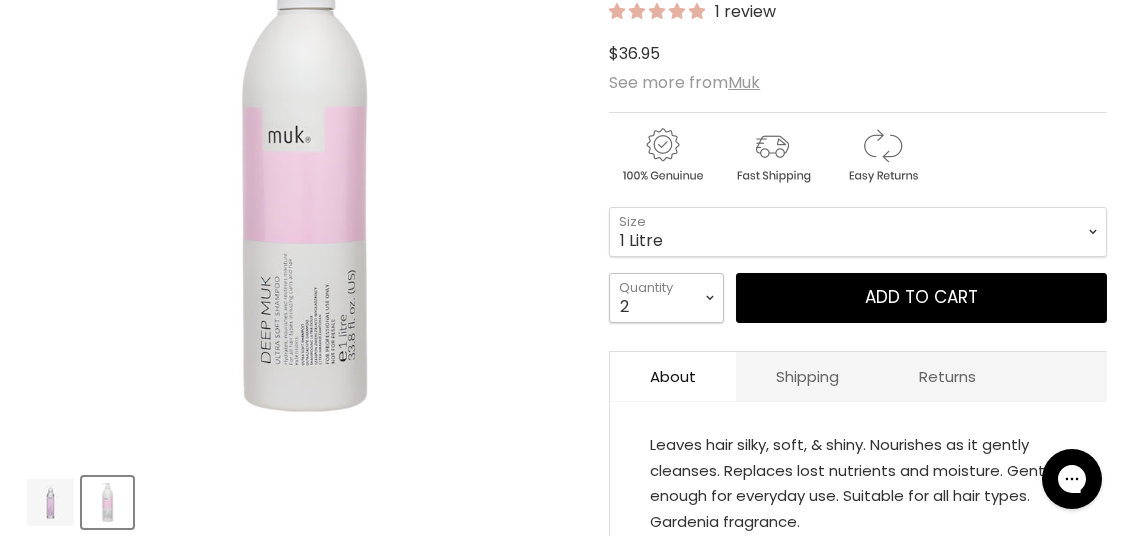 click on "1
2
3
4
5
6
7
8
9
10+" at bounding box center (666, 298) 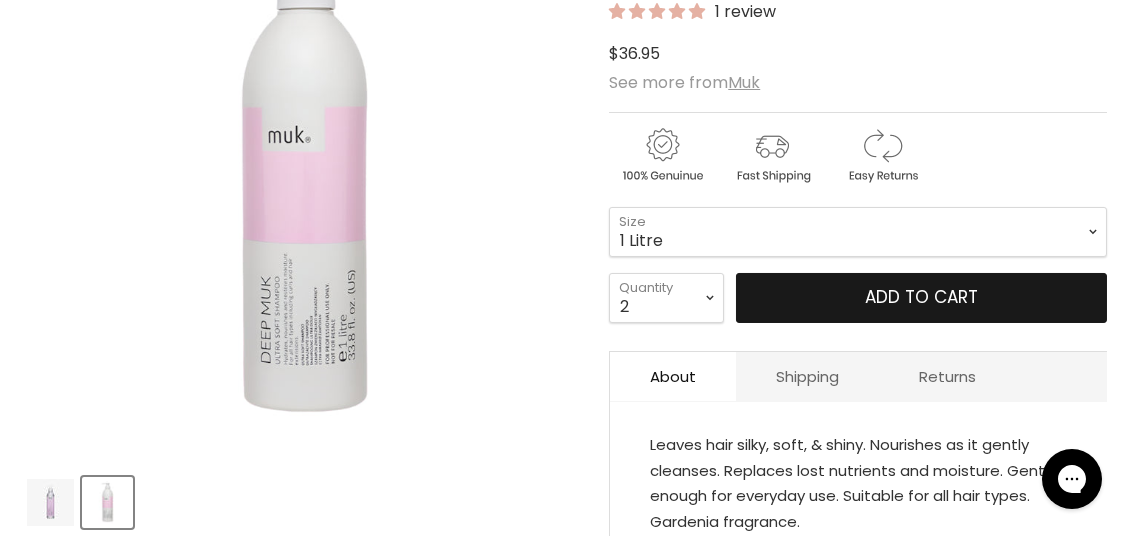 click on "Add to cart" at bounding box center (921, 298) 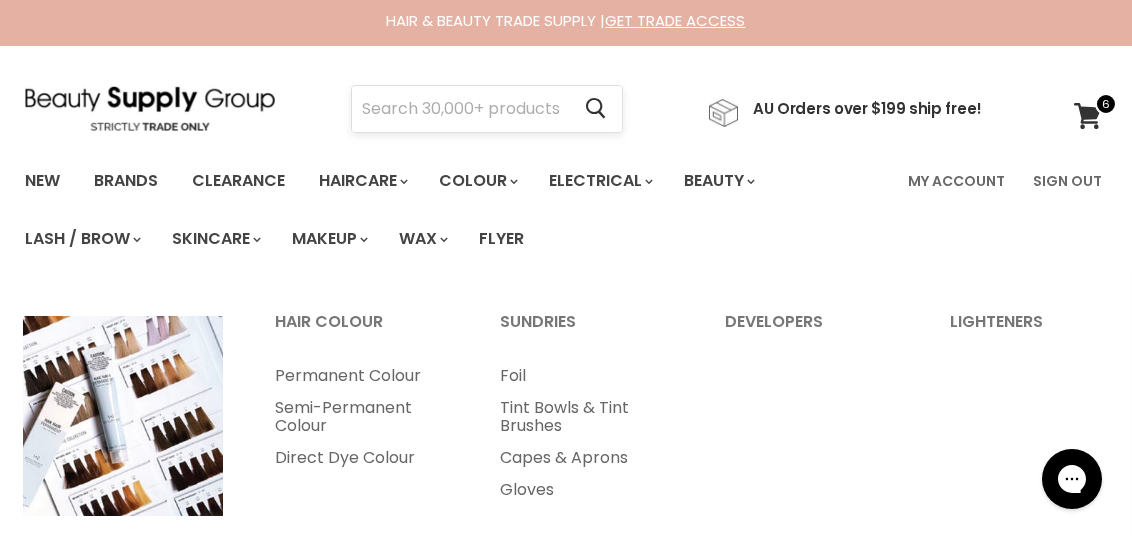 scroll, scrollTop: 0, scrollLeft: 0, axis: both 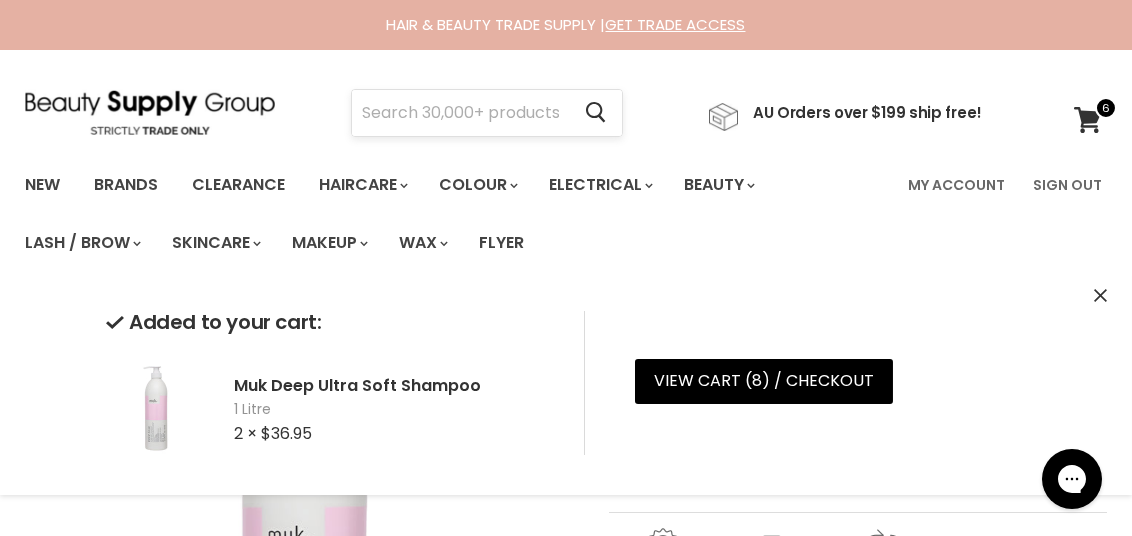 click at bounding box center (460, 113) 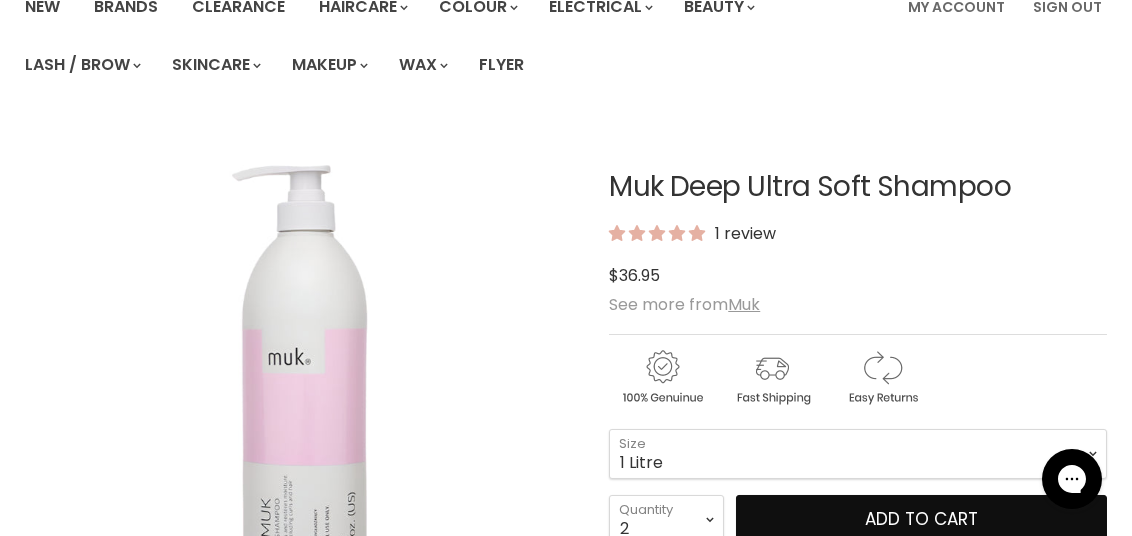 scroll, scrollTop: 27, scrollLeft: 0, axis: vertical 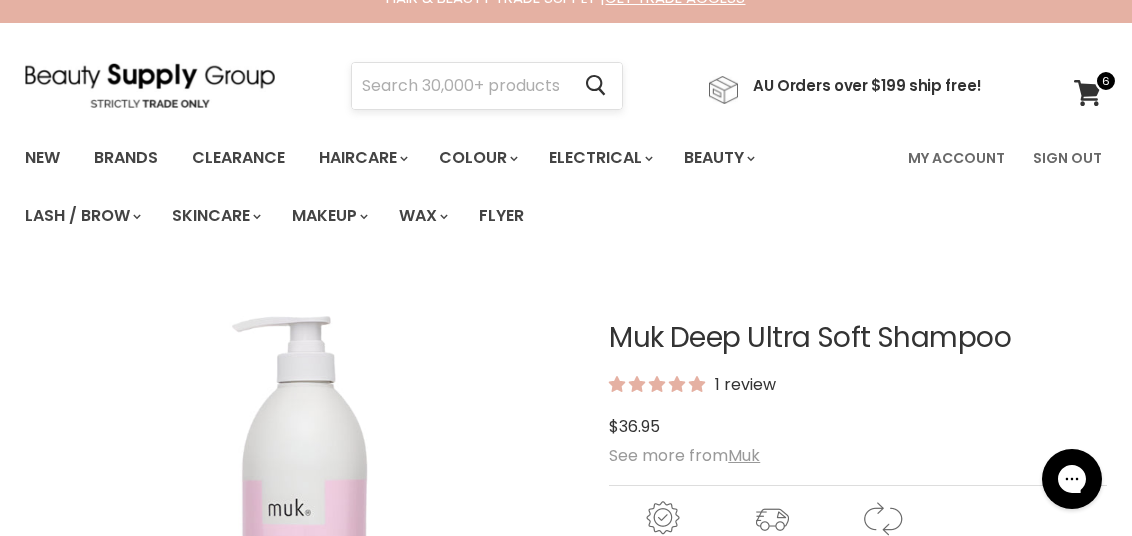 click at bounding box center (460, 86) 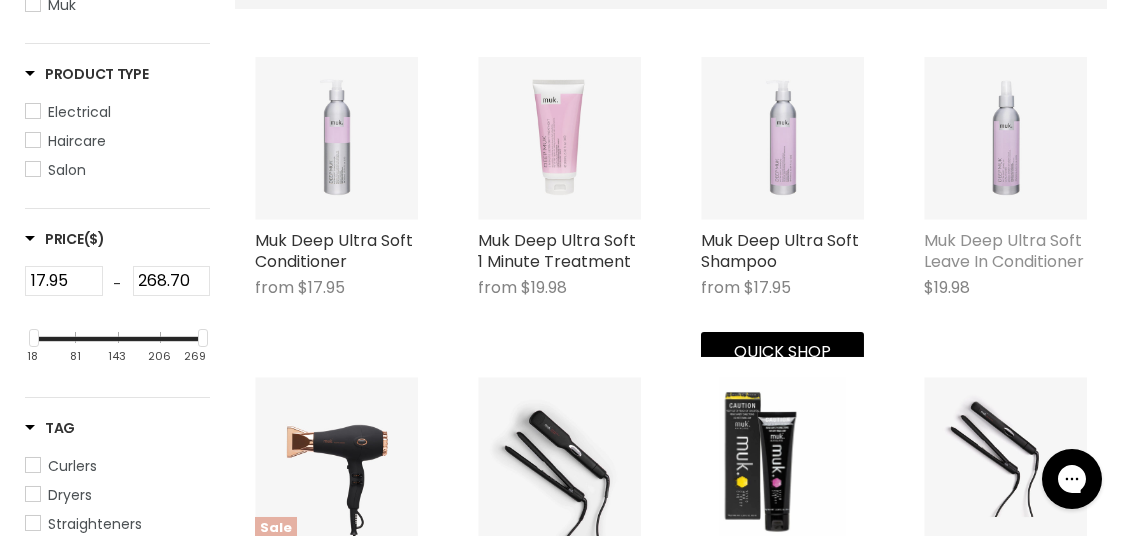 scroll, scrollTop: 425, scrollLeft: 0, axis: vertical 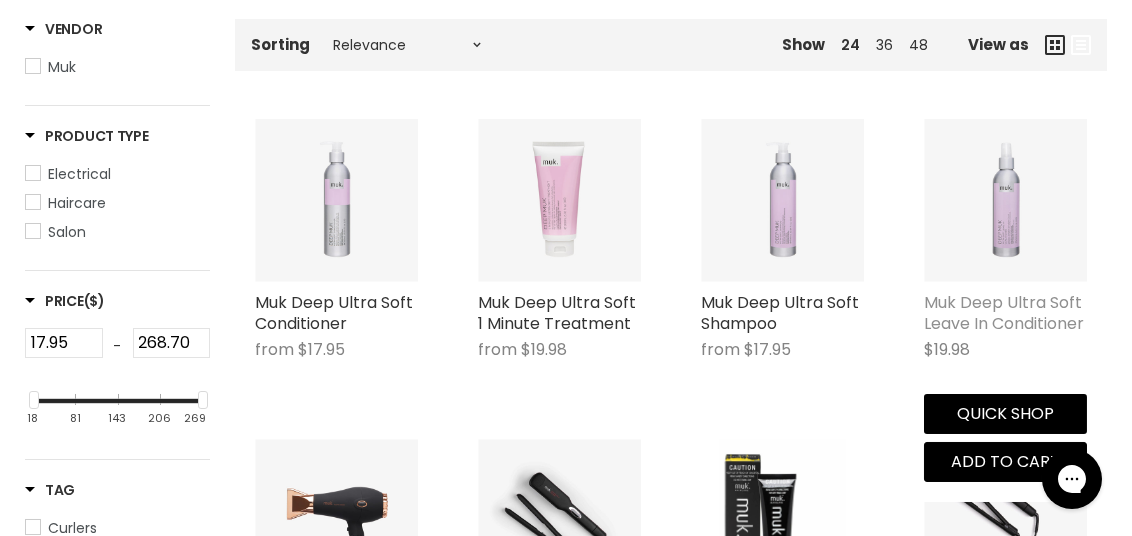 click on "Muk Deep Ultra Soft Leave In Conditioner" at bounding box center [1004, 313] 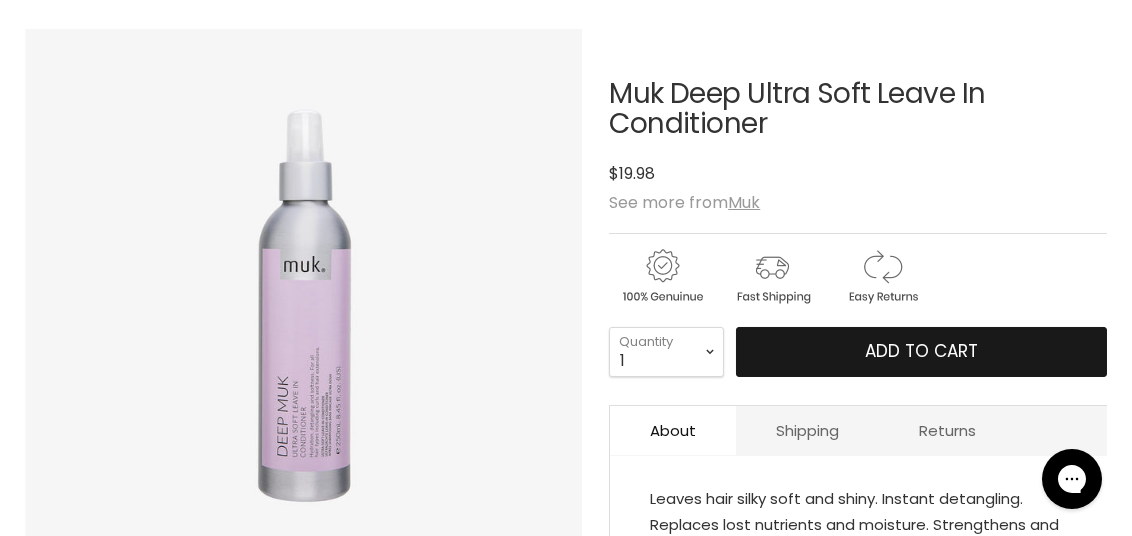 scroll, scrollTop: 300, scrollLeft: 0, axis: vertical 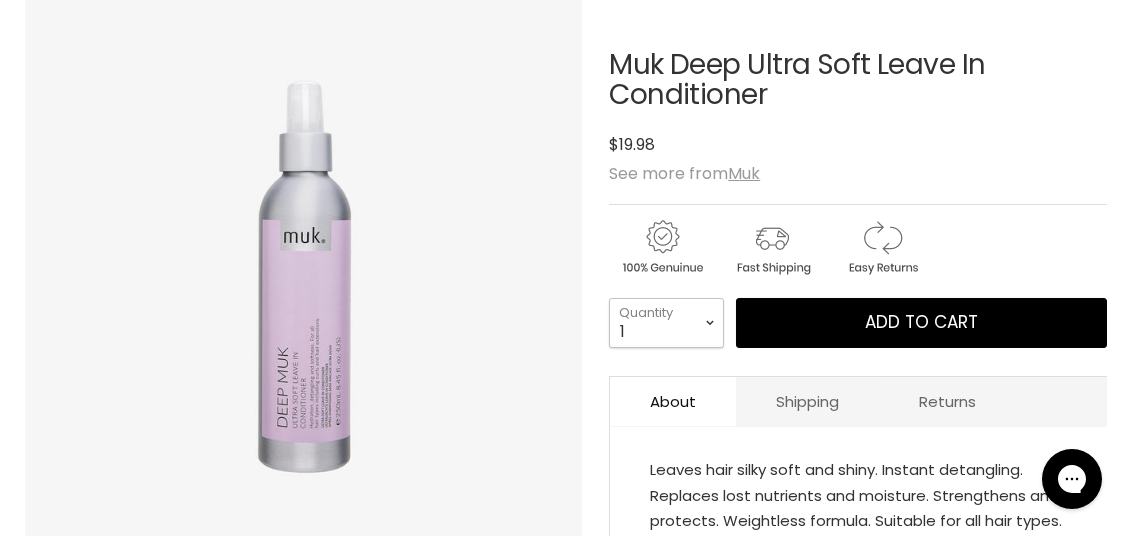 click on "1
2
3
4
5
6
7
8
9
10+" at bounding box center (666, 323) 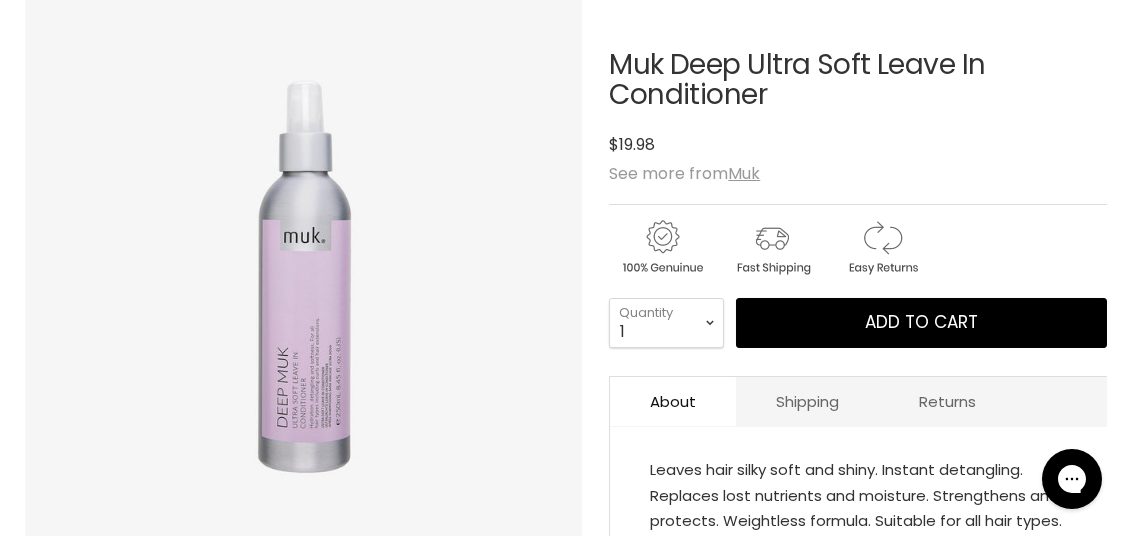 click on "Muk Deep Ultra Soft Leave In Conditioner
No reviews
$19.98
See more from  Muk
1
2" at bounding box center (858, 375) 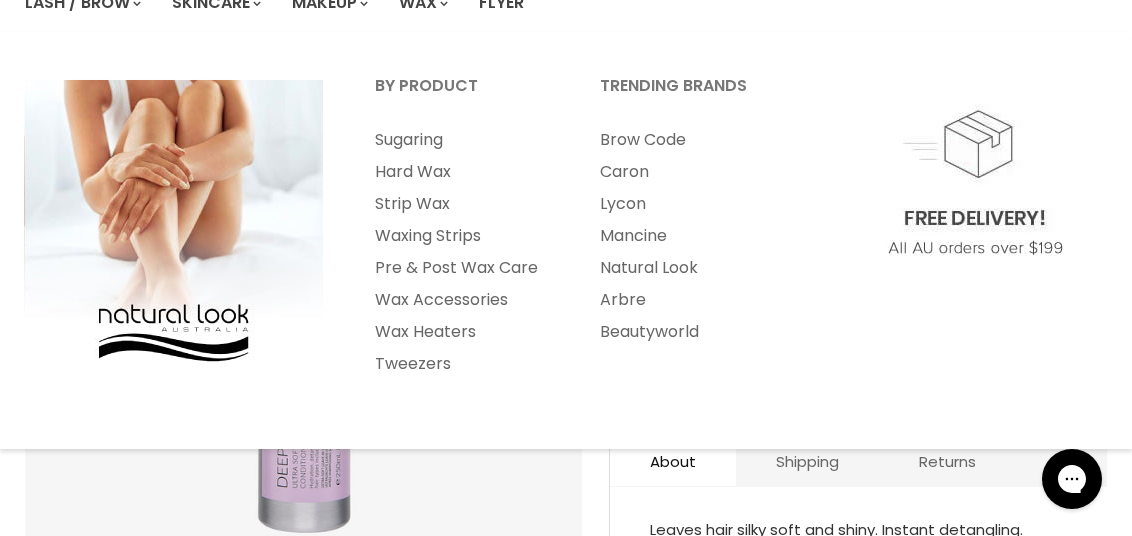 scroll, scrollTop: 300, scrollLeft: 0, axis: vertical 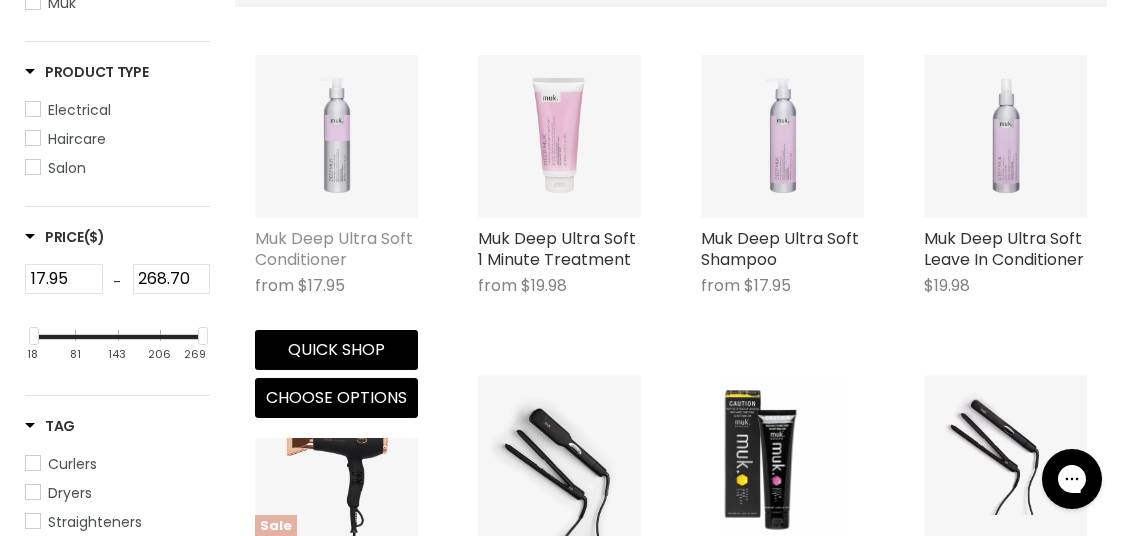 click on "Muk Deep Ultra Soft Conditioner" at bounding box center (334, 249) 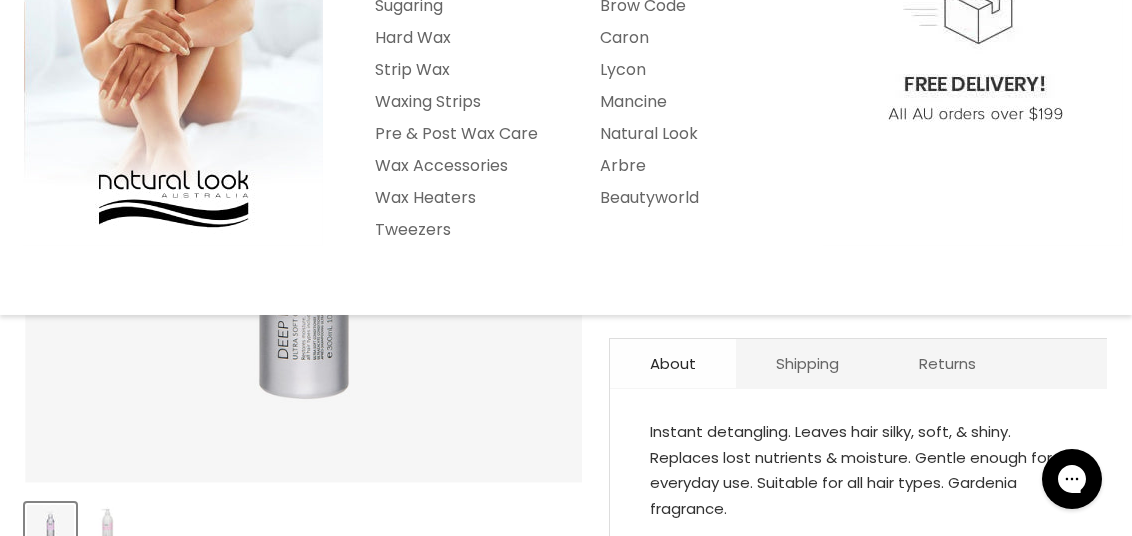 scroll, scrollTop: 400, scrollLeft: 0, axis: vertical 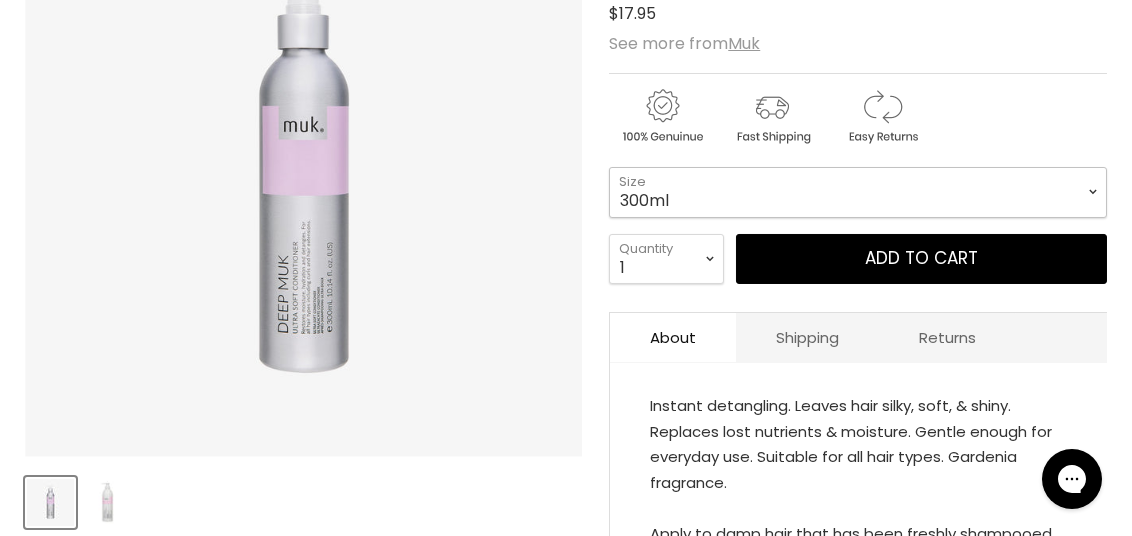 click on "300ml
1 Litre" at bounding box center (858, 192) 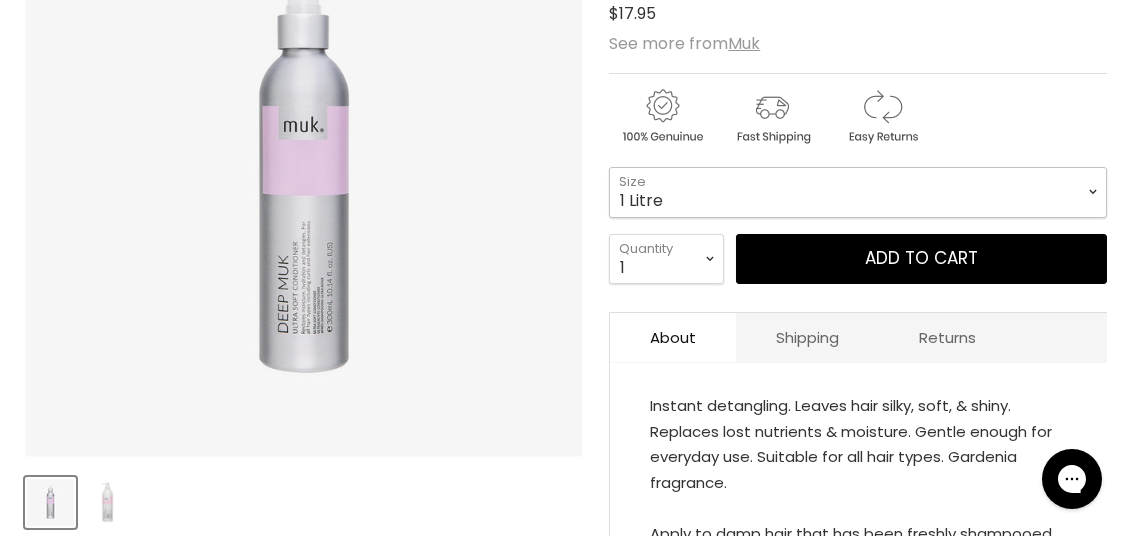 click on "300ml
1 Litre" at bounding box center (858, 192) 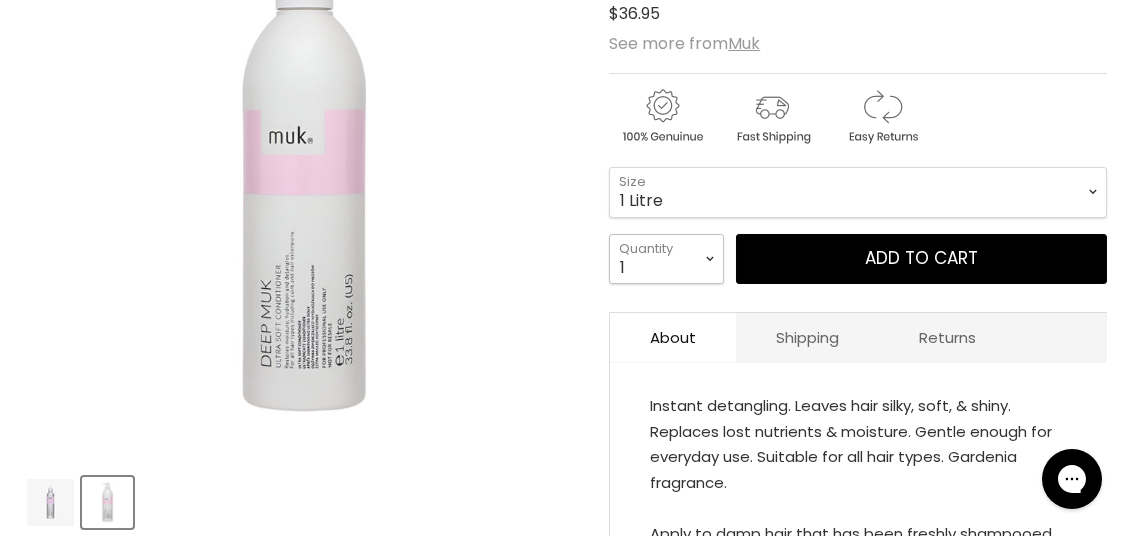 click on "1
2
3
4
5
6
7
8
9
10+" at bounding box center [666, 259] 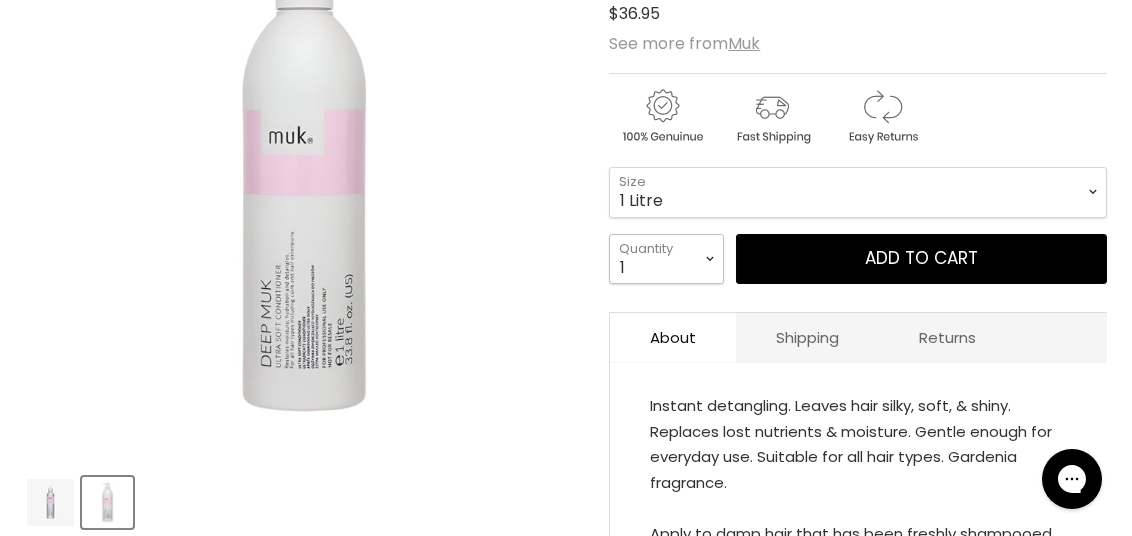 select on "6" 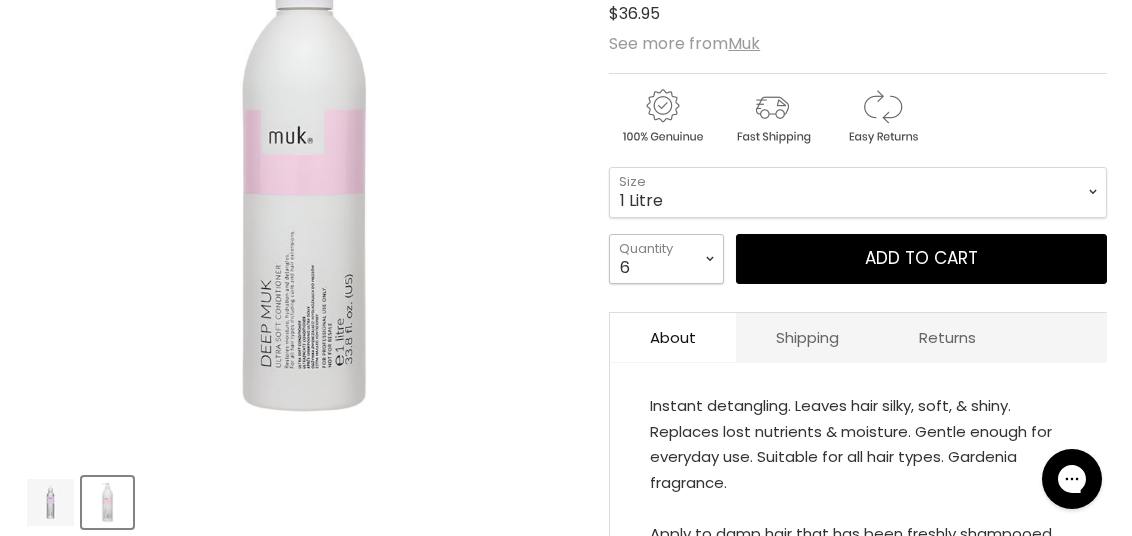 click on "1
2
3
4
5
6
7
8
9
10+" at bounding box center (666, 259) 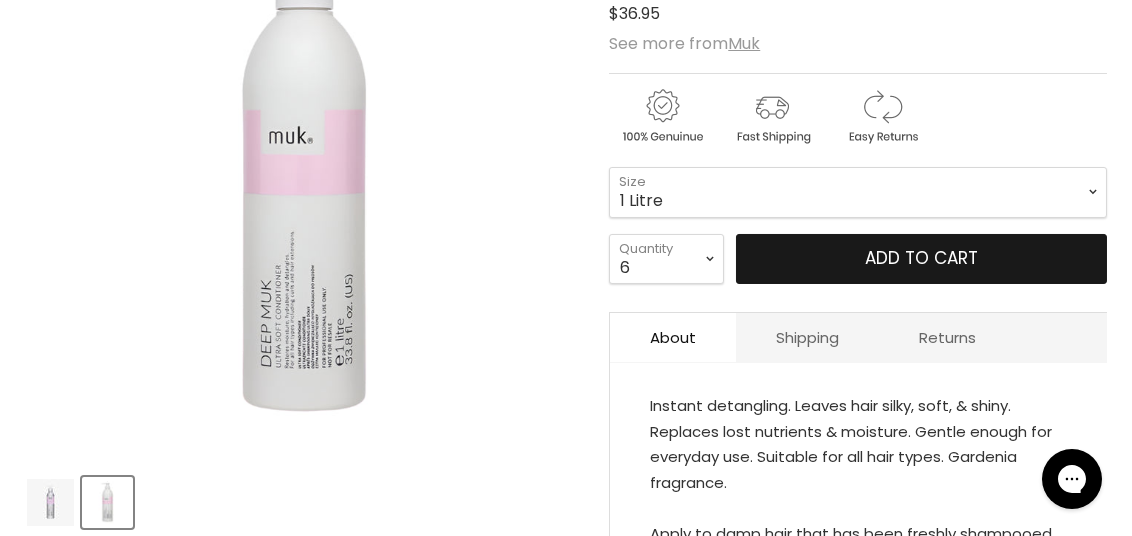 click on "Add to cart" at bounding box center (921, 259) 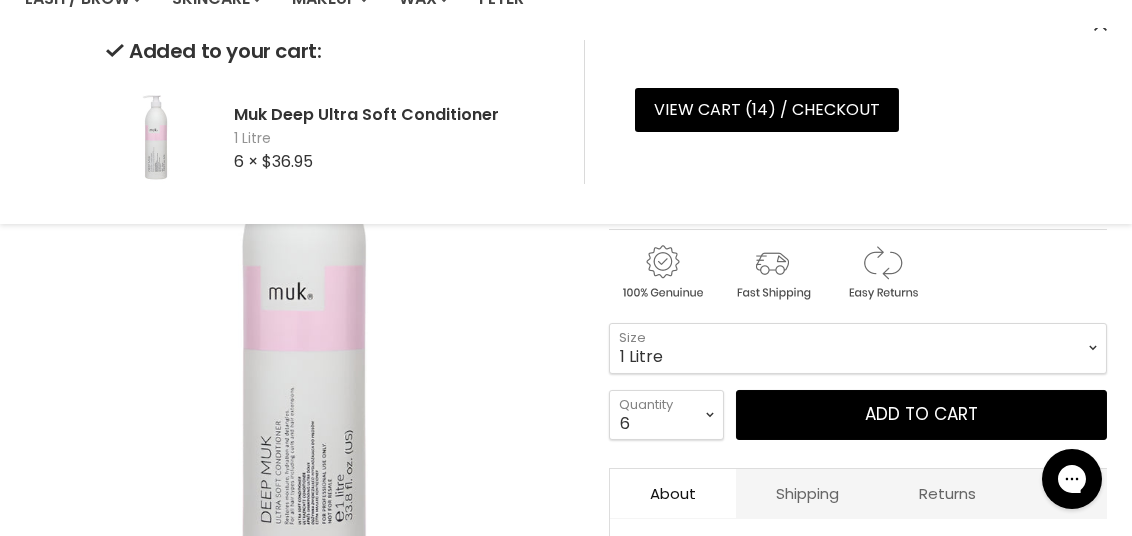scroll, scrollTop: 200, scrollLeft: 0, axis: vertical 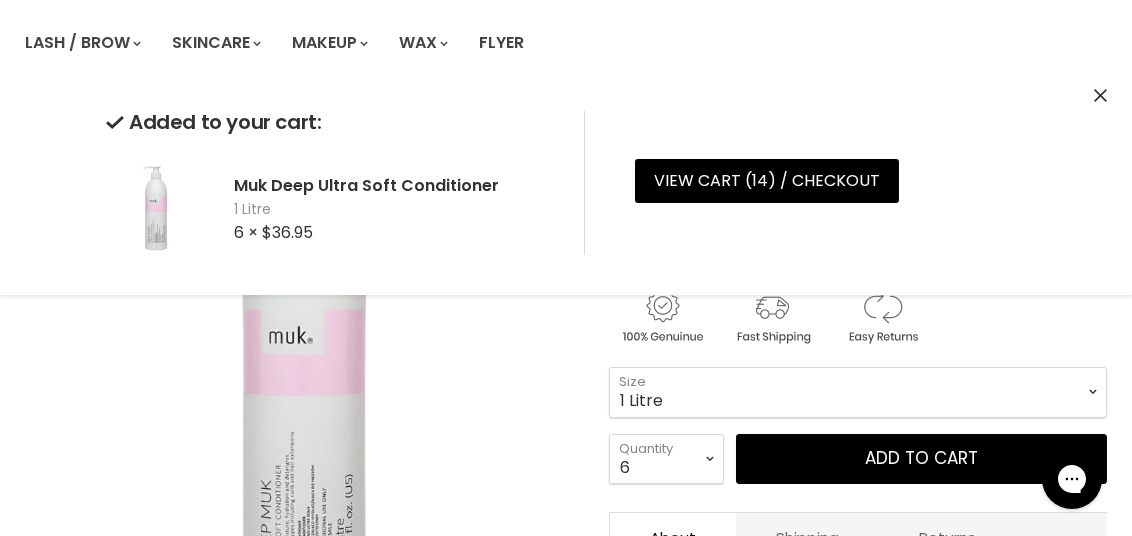 click at bounding box center (662, 316) 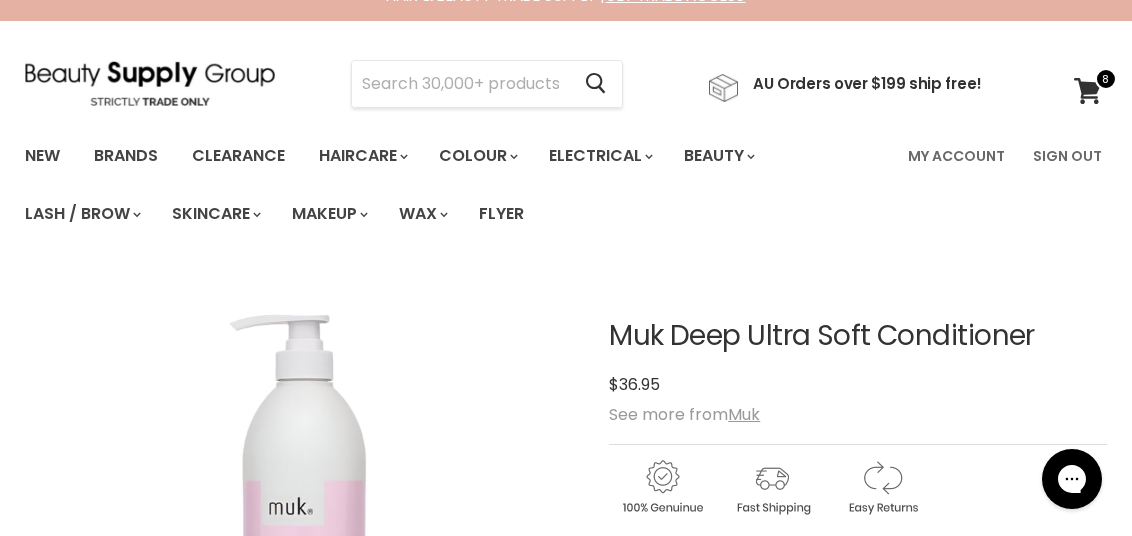 scroll, scrollTop: 0, scrollLeft: 0, axis: both 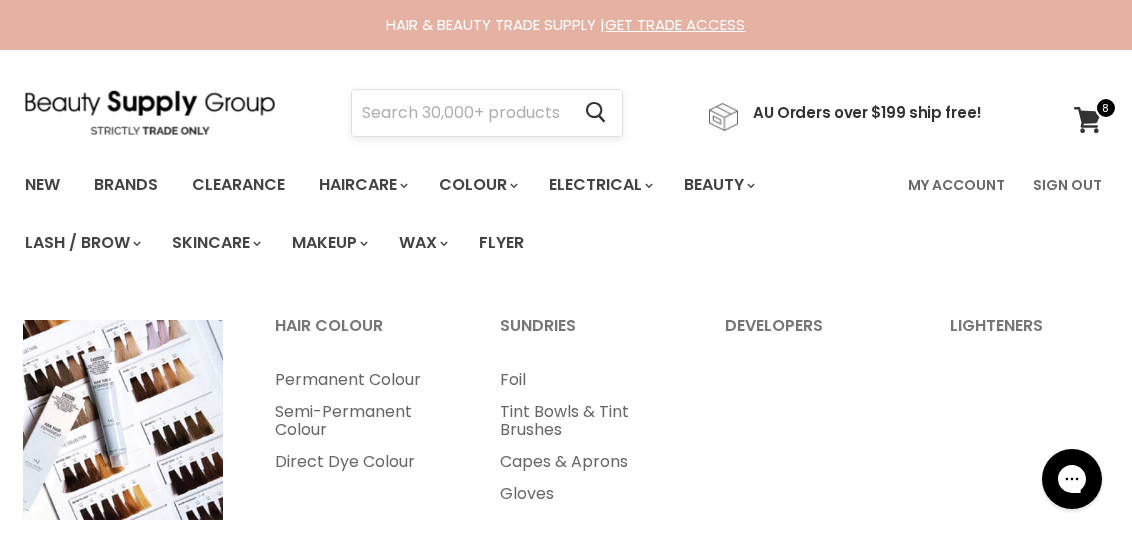 click at bounding box center (460, 113) 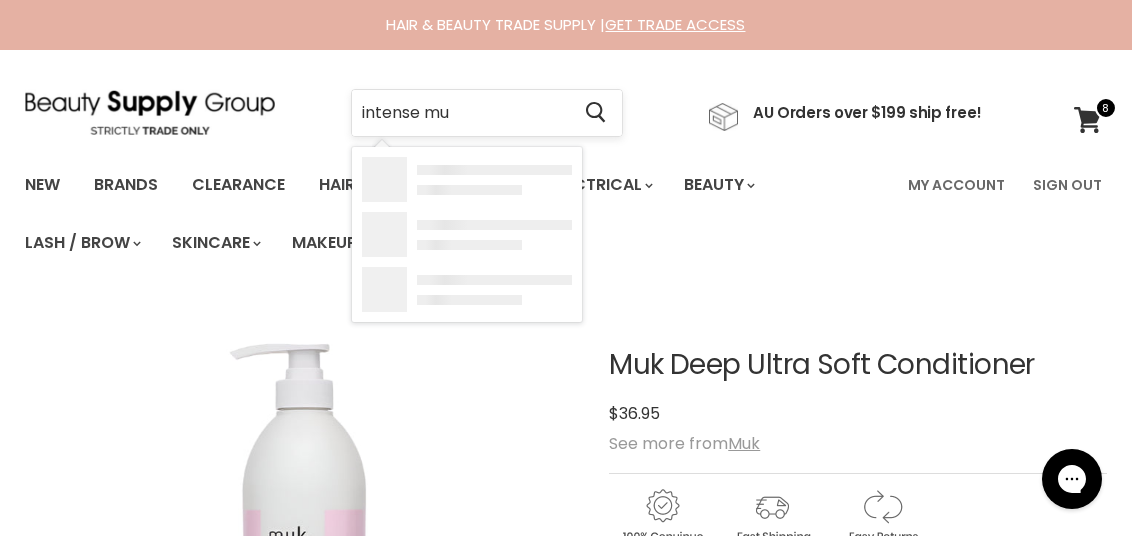 type on "intense muk" 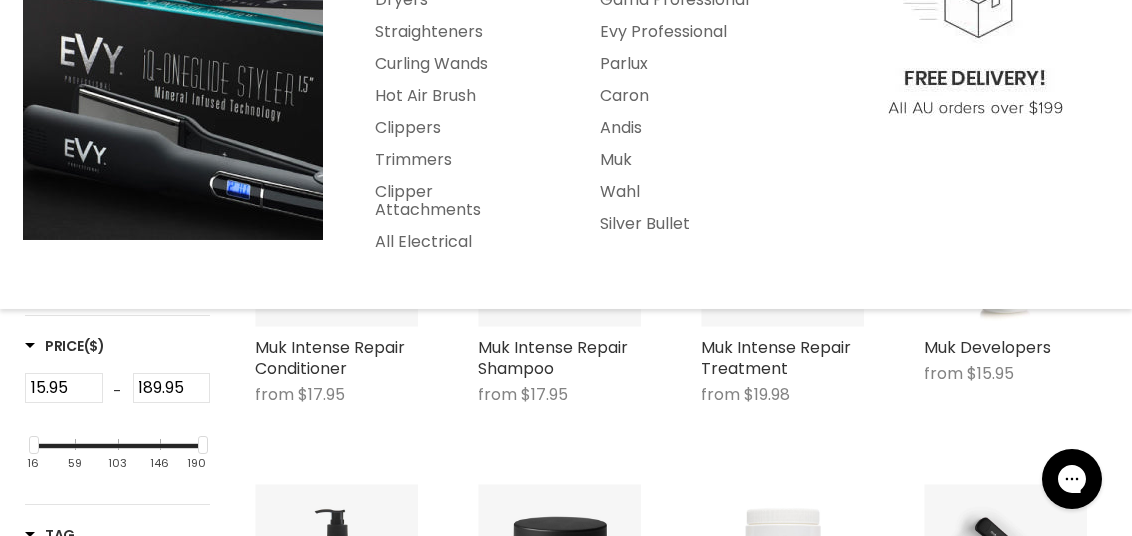 scroll, scrollTop: 400, scrollLeft: 0, axis: vertical 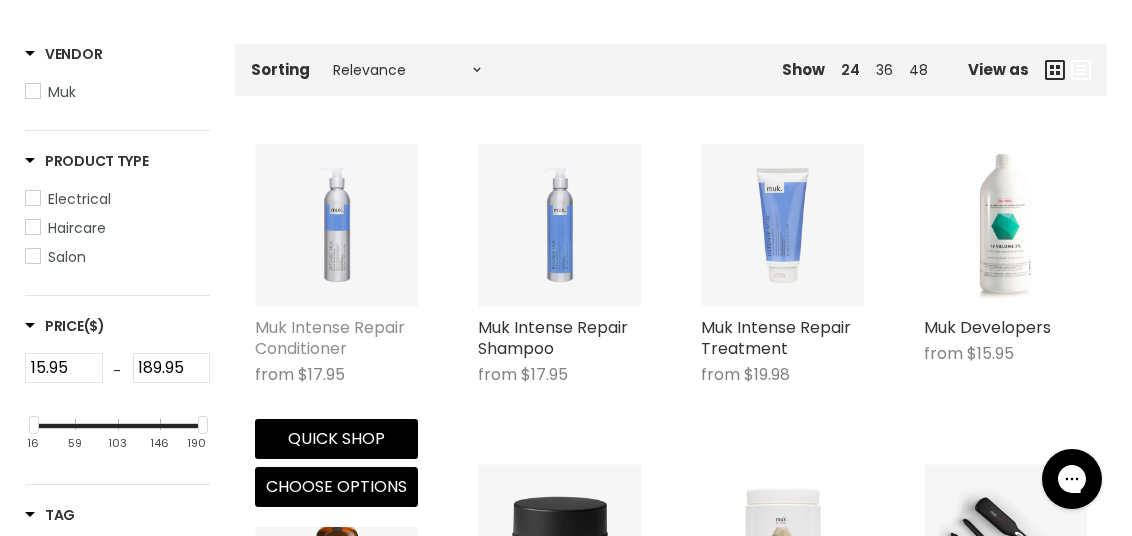 click on "Muk Intense Repair Conditioner" at bounding box center (330, 338) 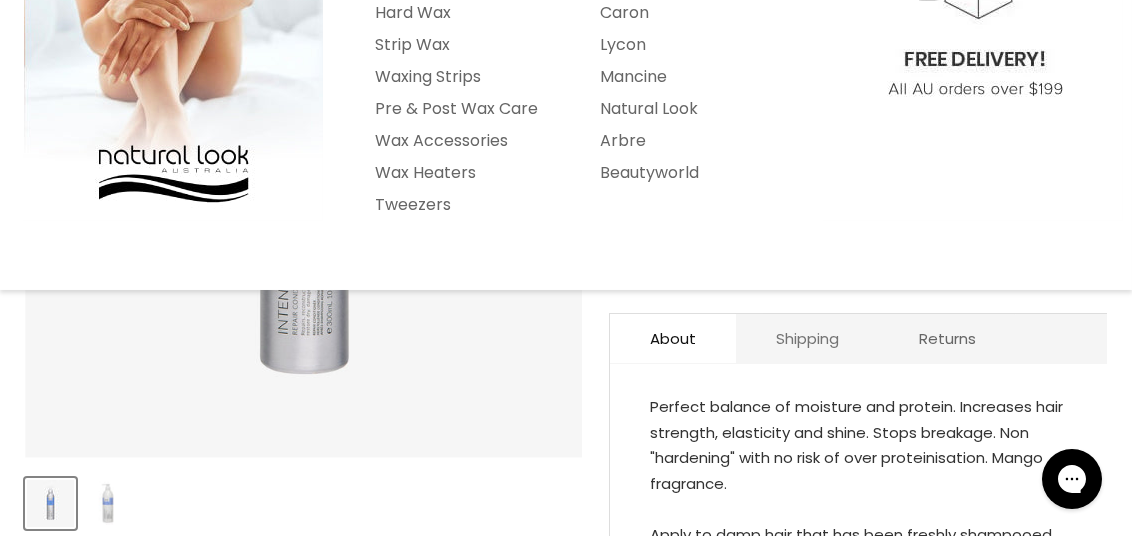scroll, scrollTop: 400, scrollLeft: 0, axis: vertical 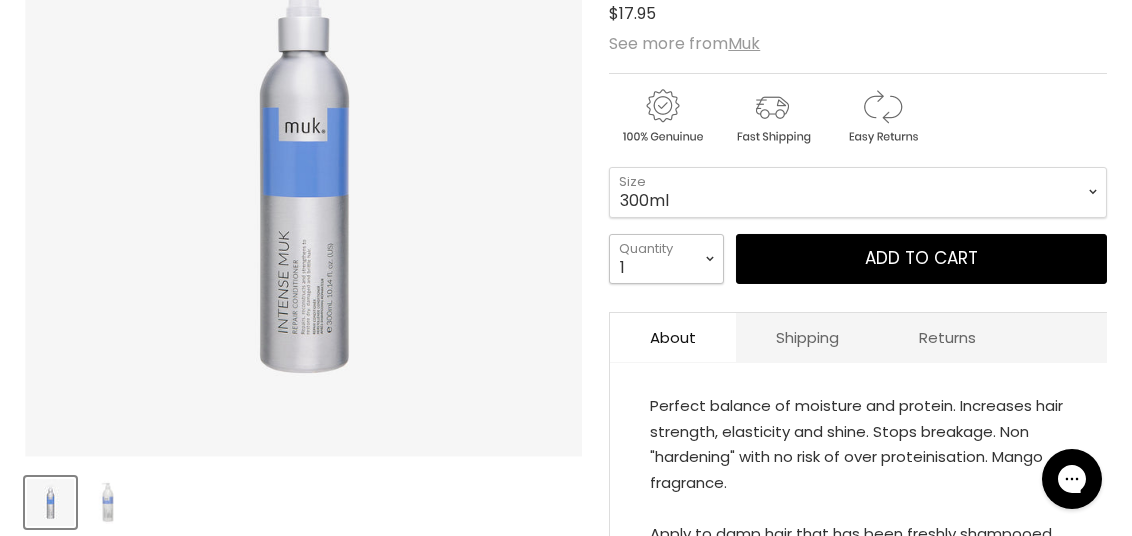 drag, startPoint x: 678, startPoint y: 252, endPoint x: 673, endPoint y: 238, distance: 14.866069 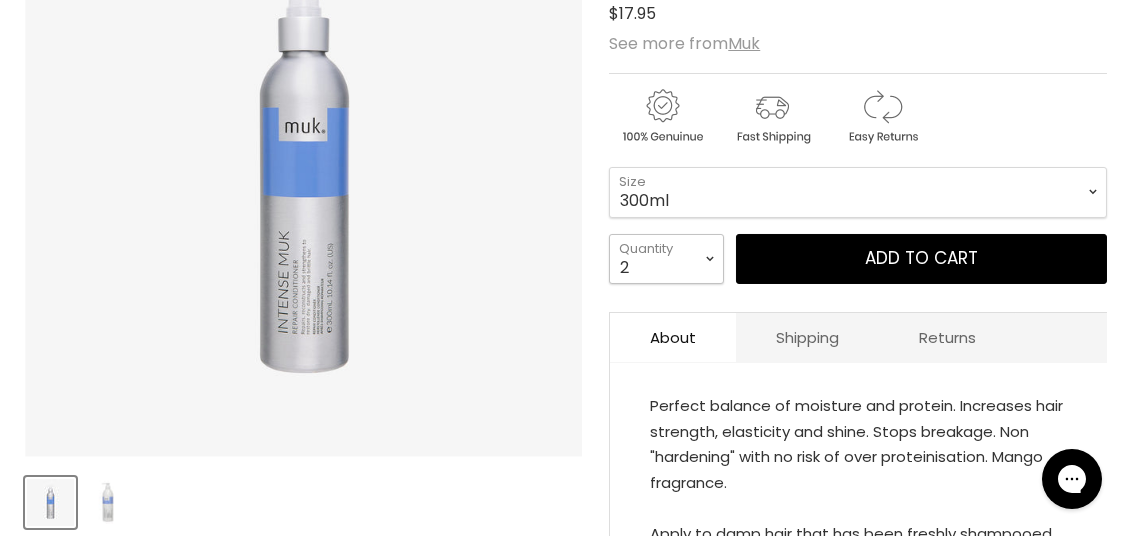 click on "1
2
3
4
5
6
7
8
9
10+" at bounding box center (666, 259) 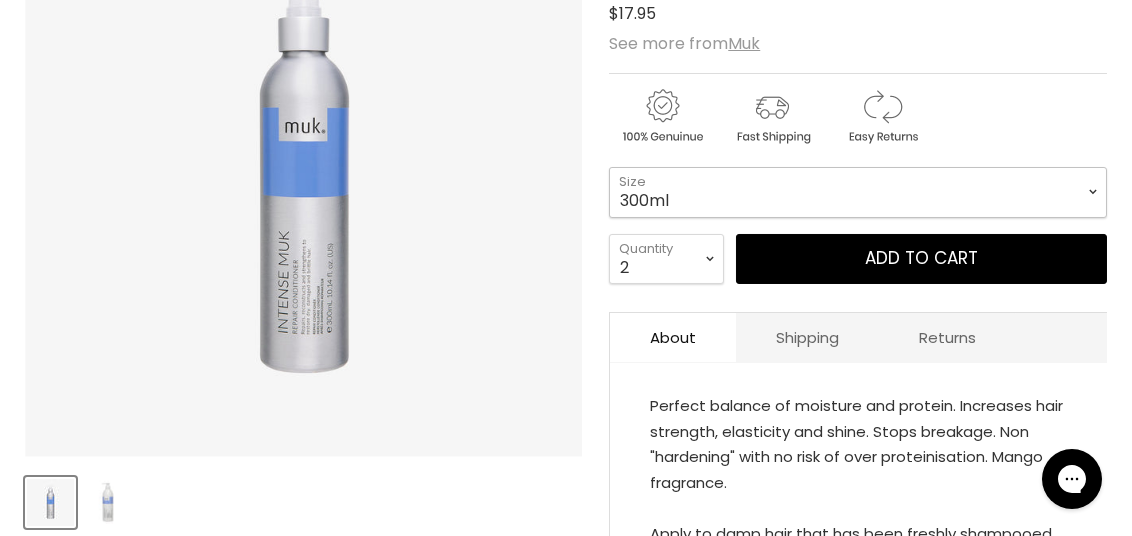 click on "300ml
1 Litre" at bounding box center [858, 192] 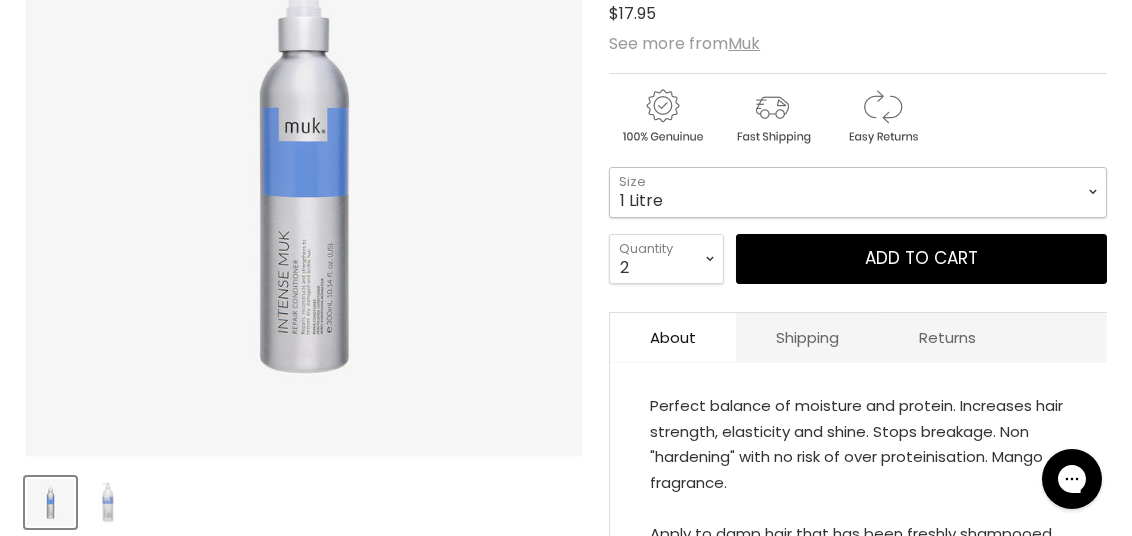 click on "300ml
1 Litre" at bounding box center [858, 192] 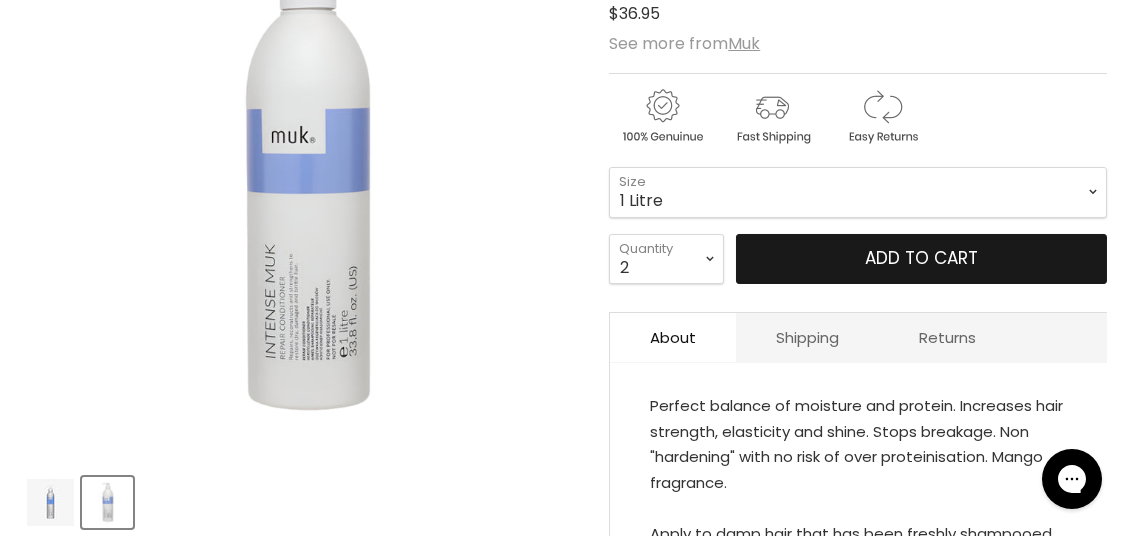click on "Add to cart" at bounding box center [921, 259] 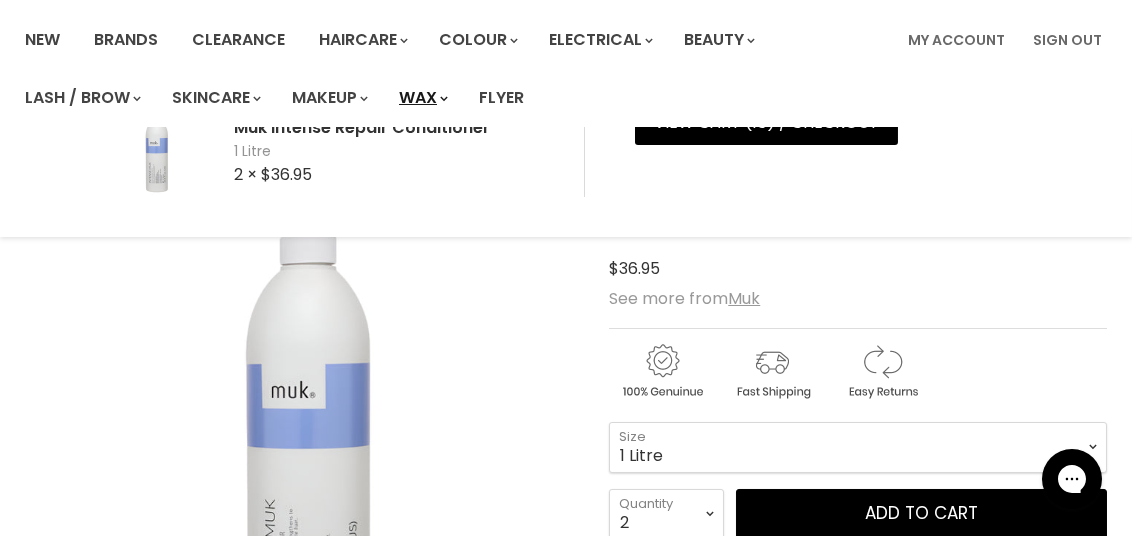 scroll, scrollTop: 99, scrollLeft: 0, axis: vertical 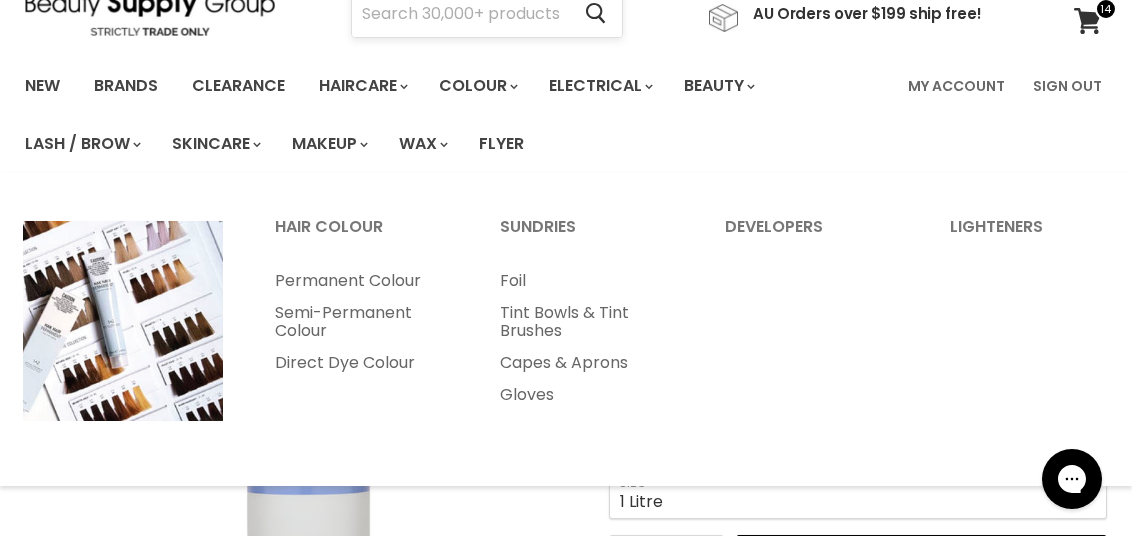 click at bounding box center [460, 14] 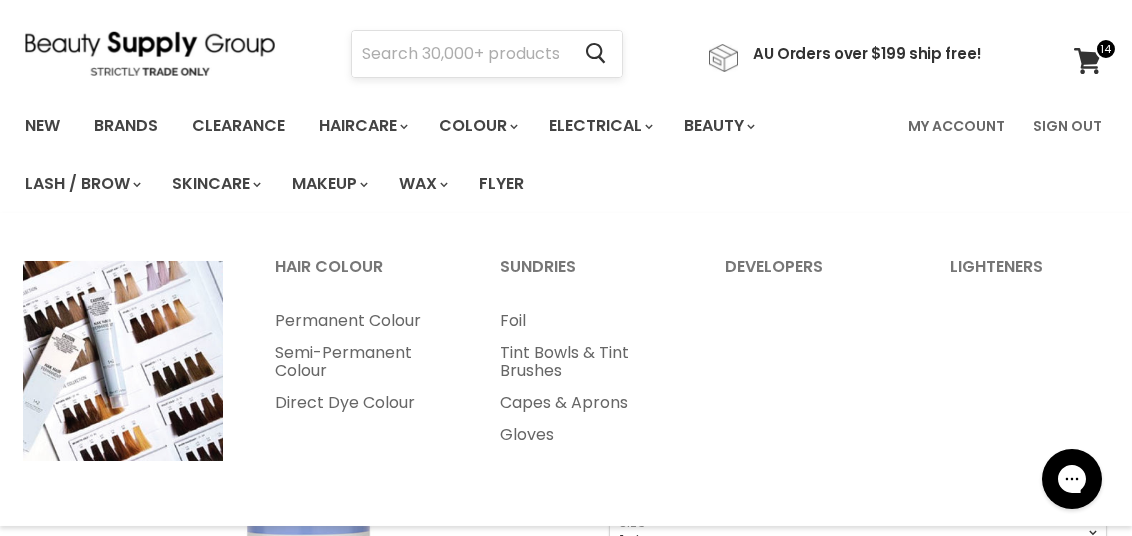 scroll, scrollTop: 0, scrollLeft: 0, axis: both 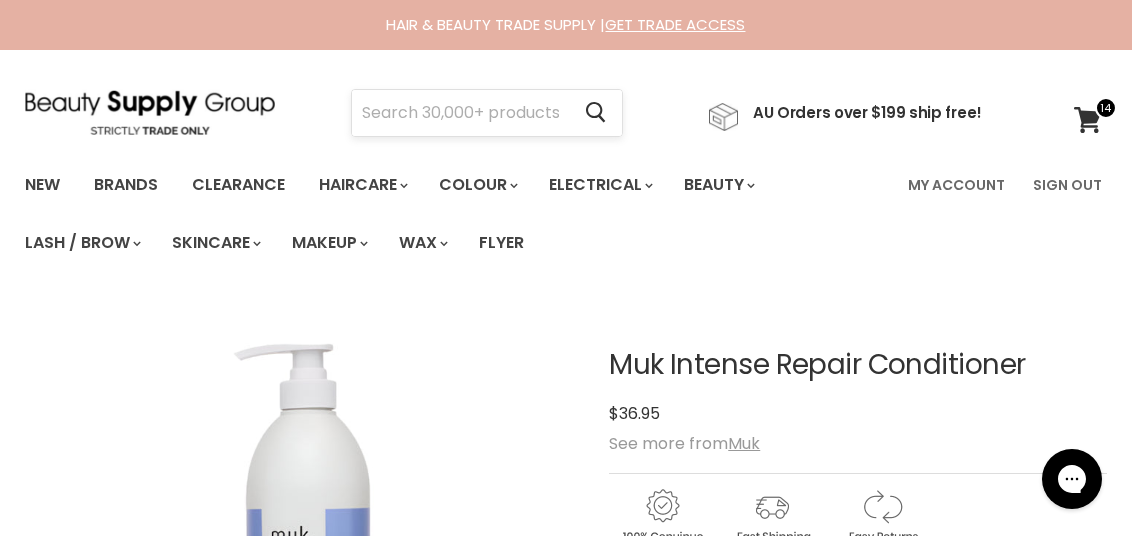 click at bounding box center (460, 113) 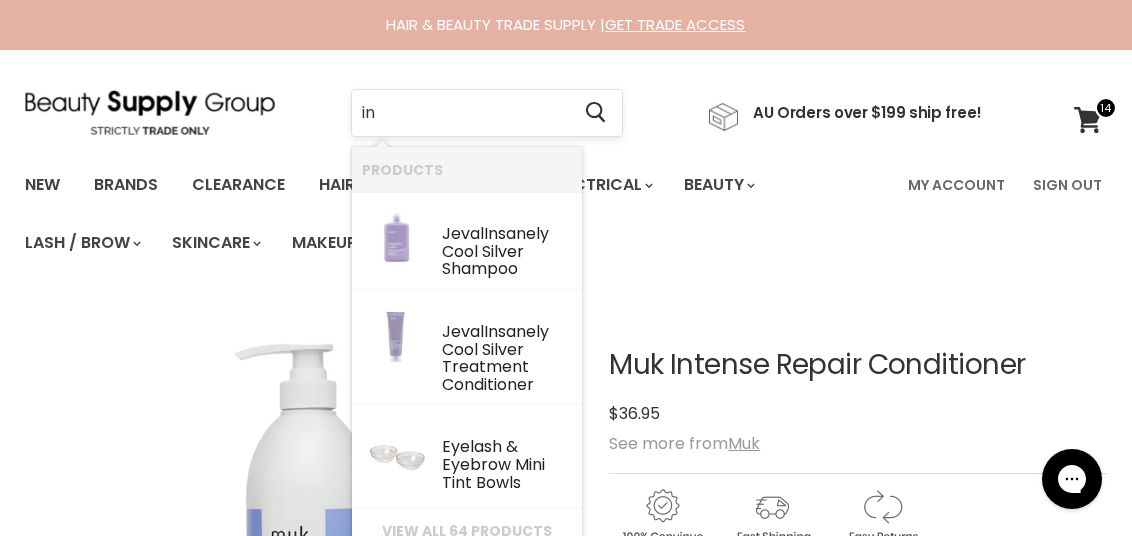 type on "i" 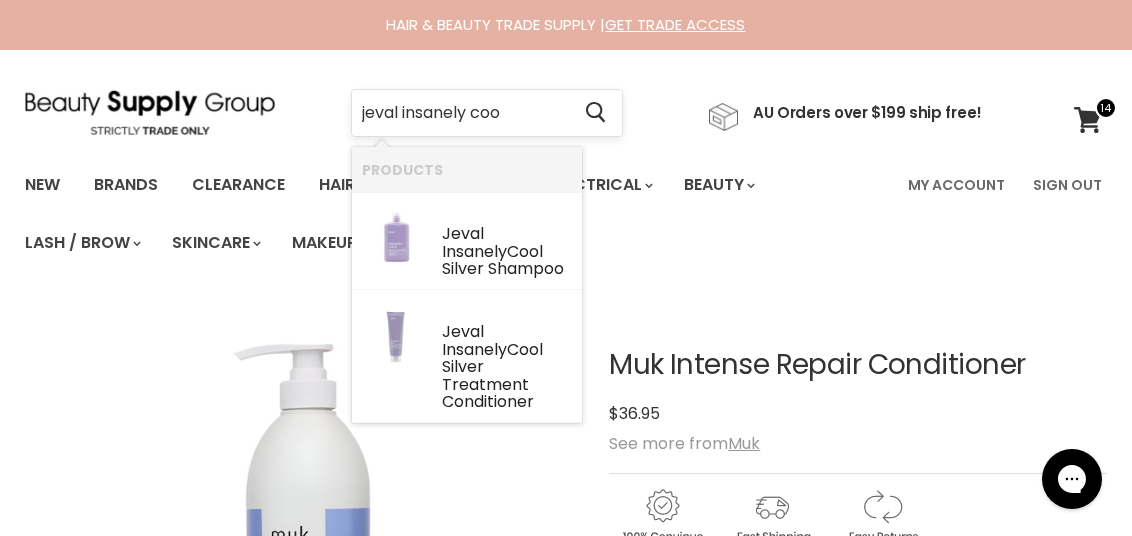 type on "jeval insanely cool" 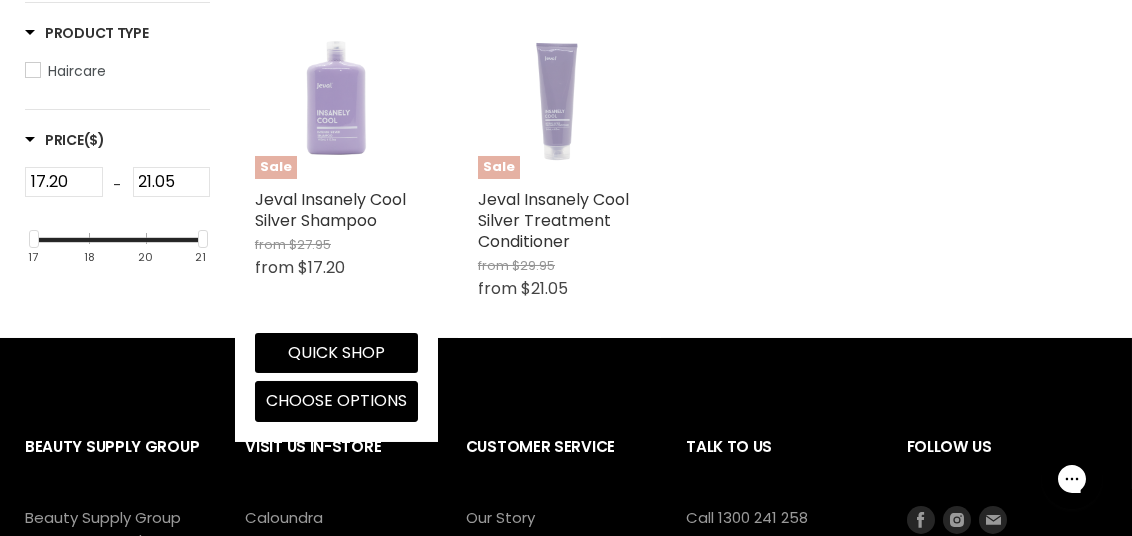 scroll, scrollTop: 499, scrollLeft: 0, axis: vertical 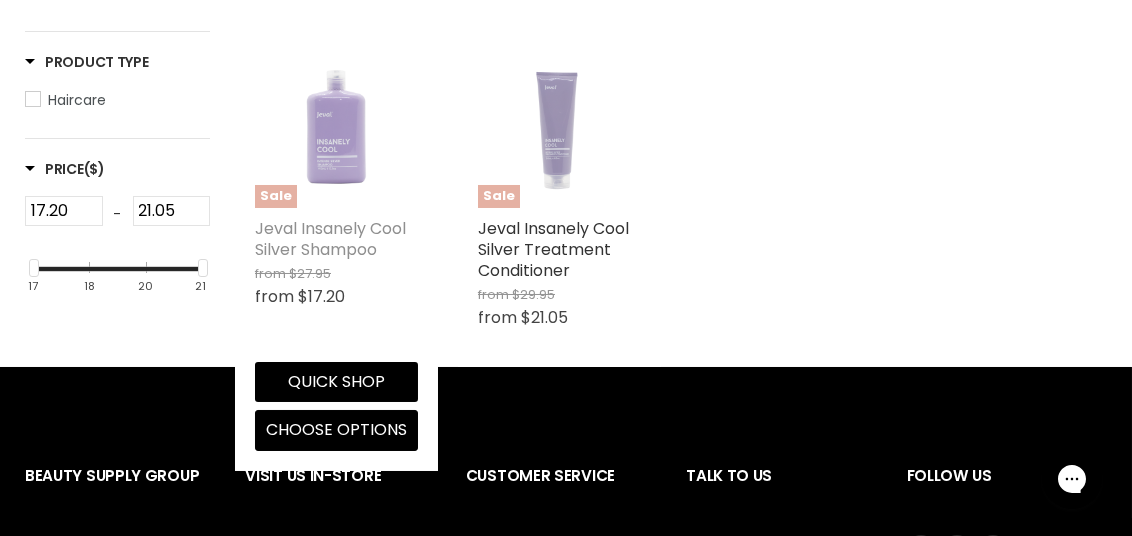 click on "Jeval Insanely Cool Silver Shampoo" at bounding box center (330, 239) 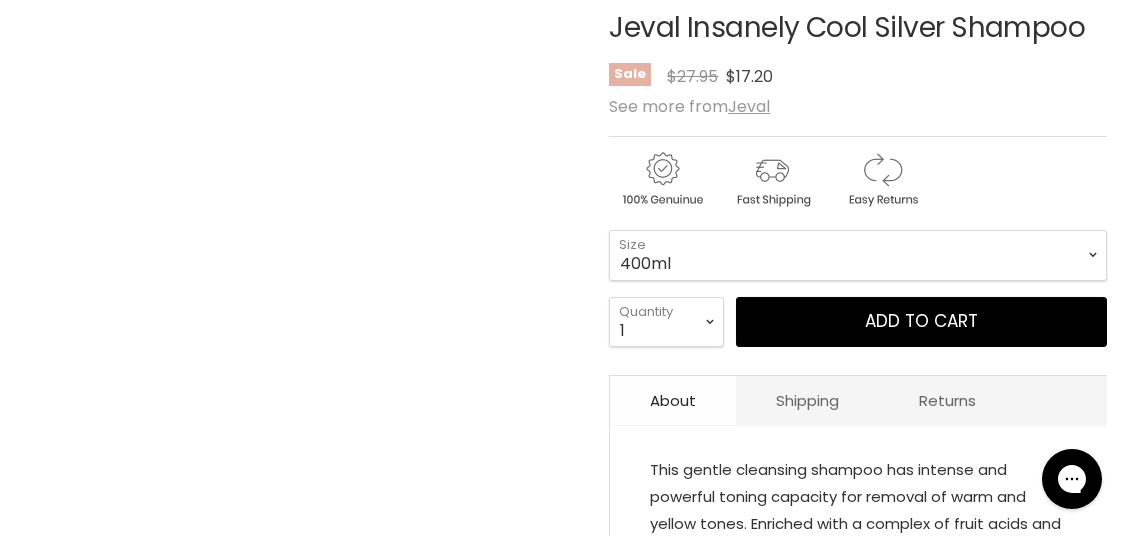 scroll, scrollTop: 400, scrollLeft: 0, axis: vertical 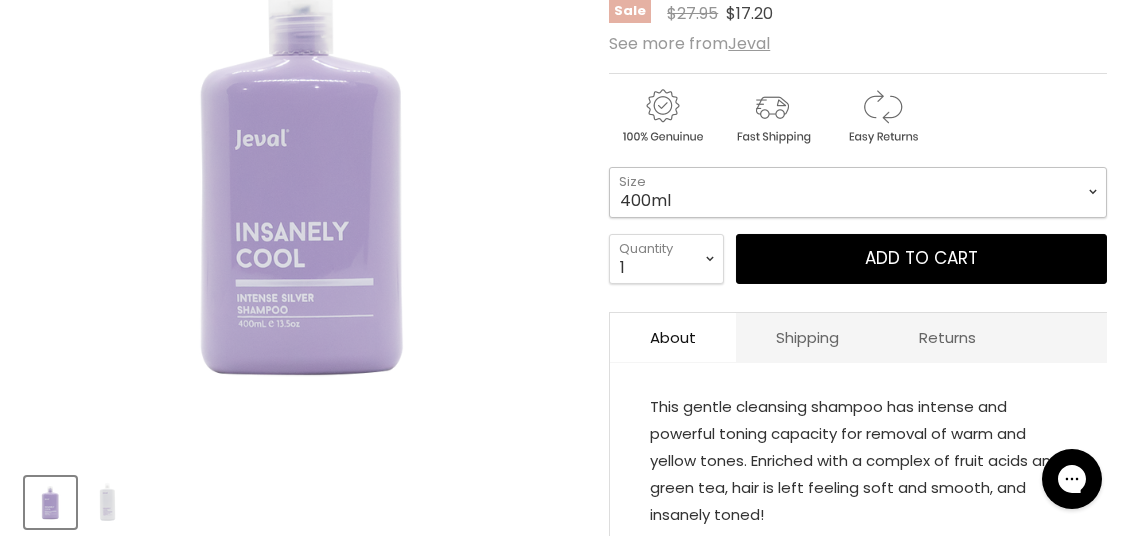click on "400ml
1 Litre" at bounding box center [858, 192] 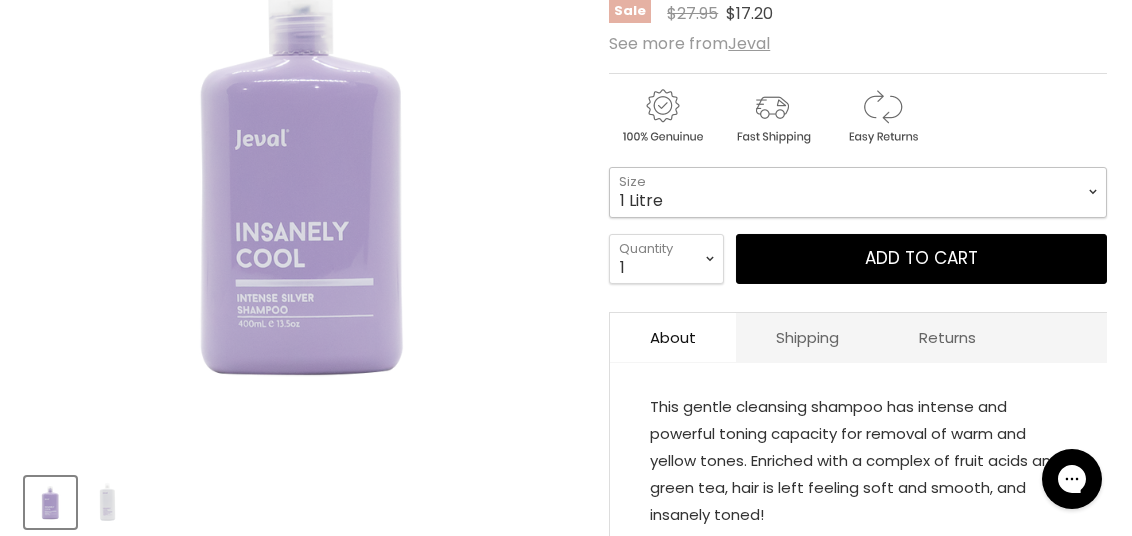 click on "400ml
1 Litre" at bounding box center (858, 192) 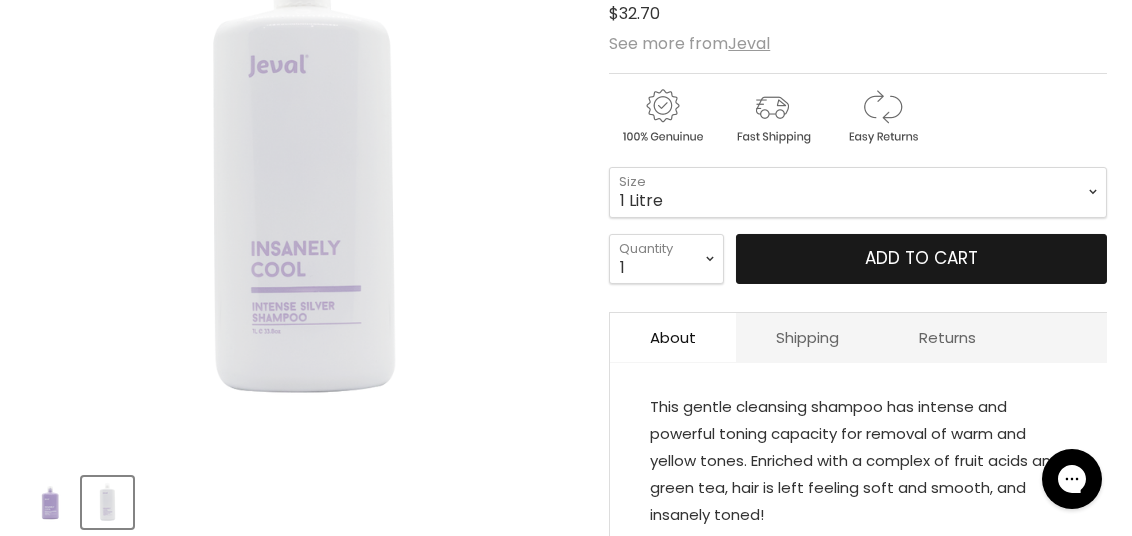 click on "Add to cart" at bounding box center [921, 259] 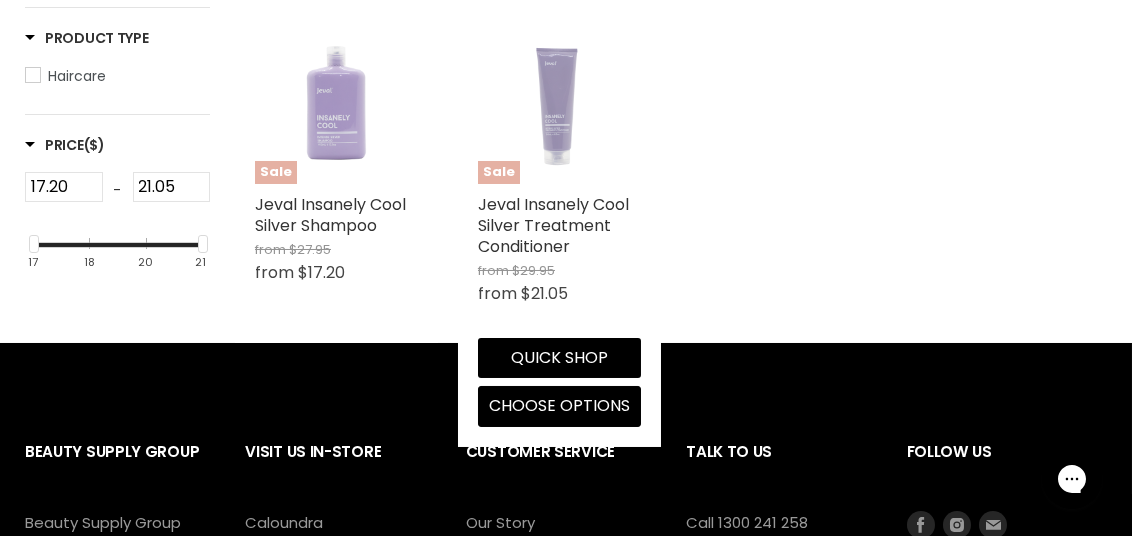 scroll, scrollTop: 424, scrollLeft: 0, axis: vertical 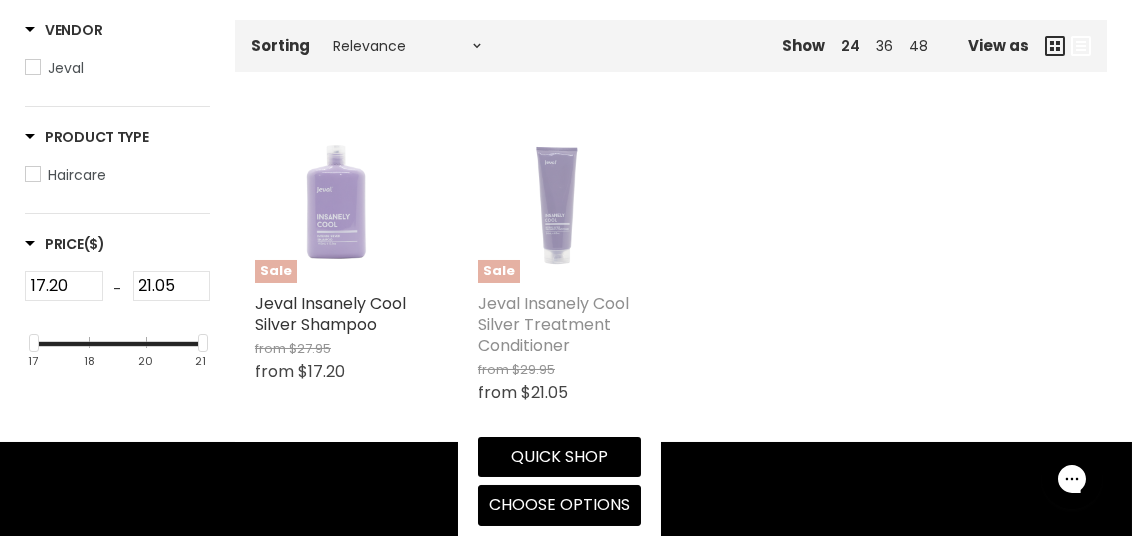 click on "Jeval Insanely Cool Silver Treatment Conditioner" at bounding box center [553, 324] 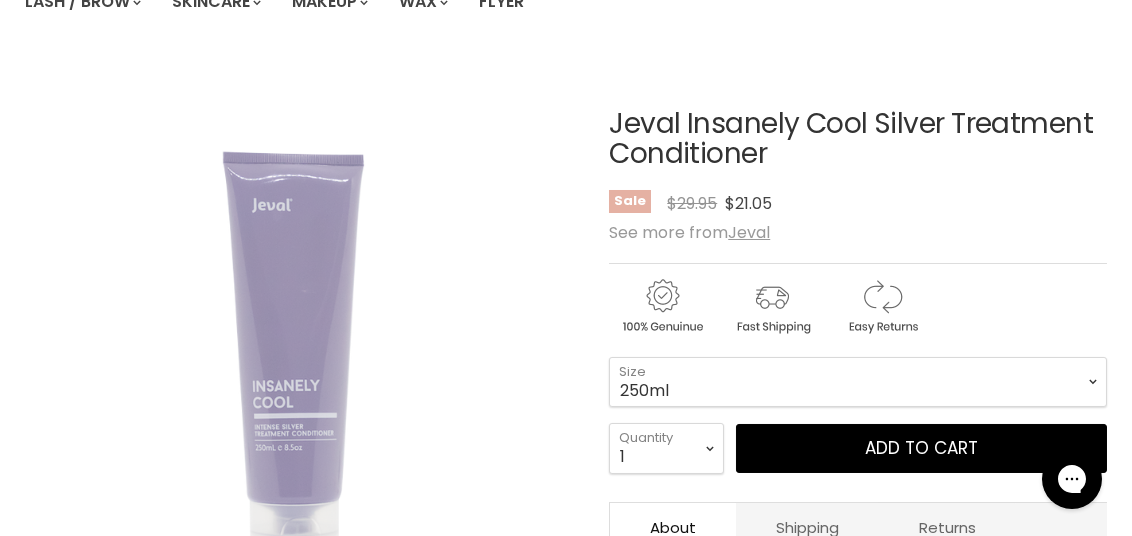 scroll, scrollTop: 300, scrollLeft: 0, axis: vertical 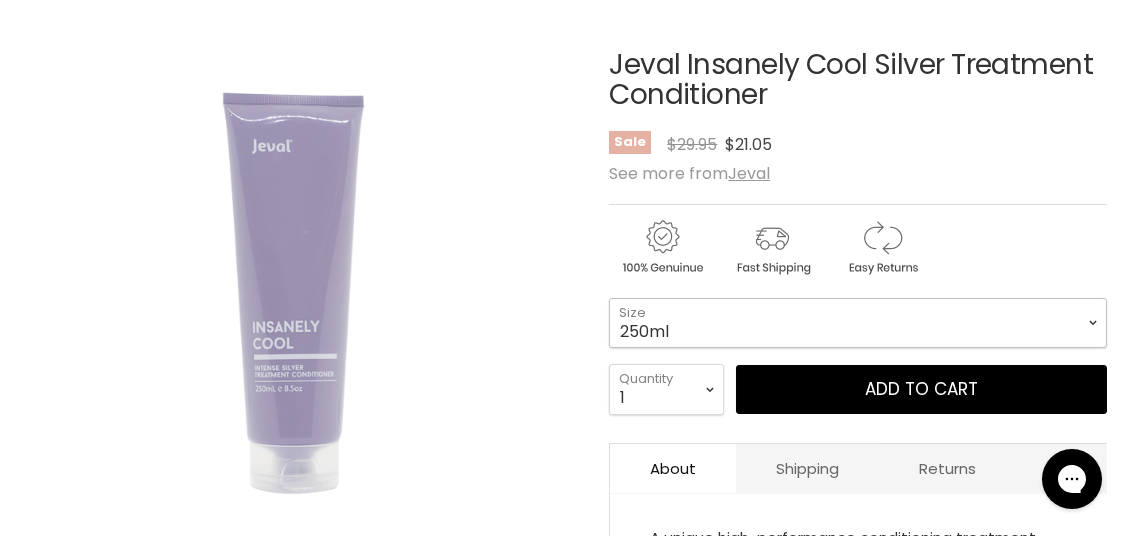 click on "250ml
1 Litre" at bounding box center (858, 323) 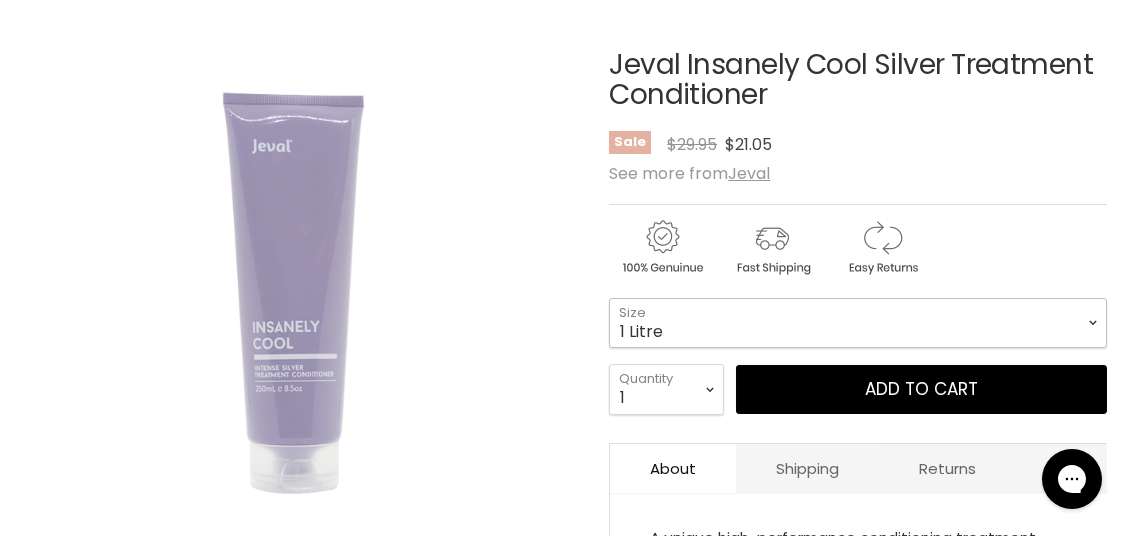 click on "250ml
1 Litre" at bounding box center [858, 323] 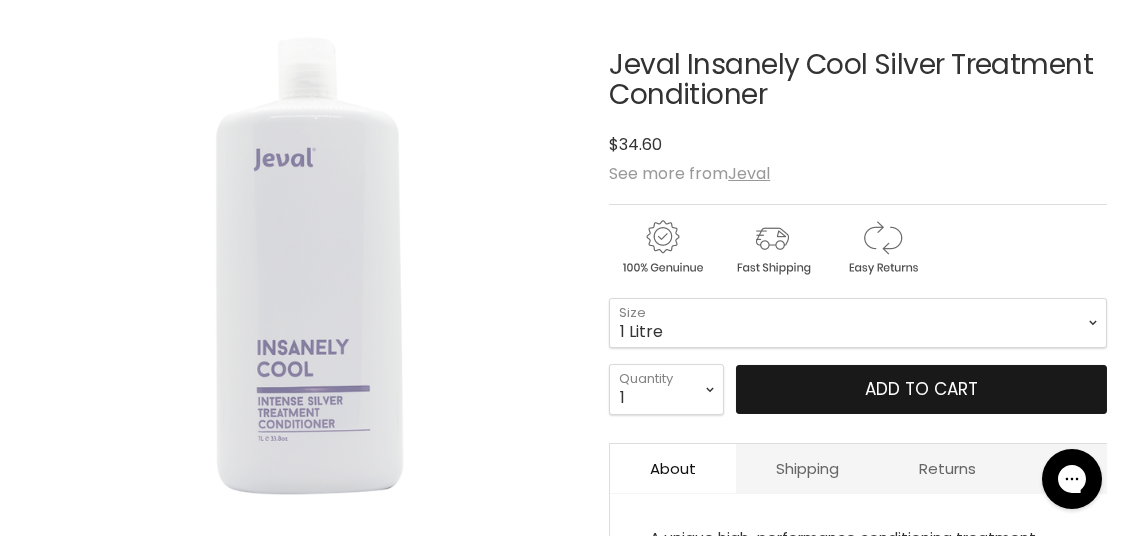 click on "Add to cart" at bounding box center [921, 390] 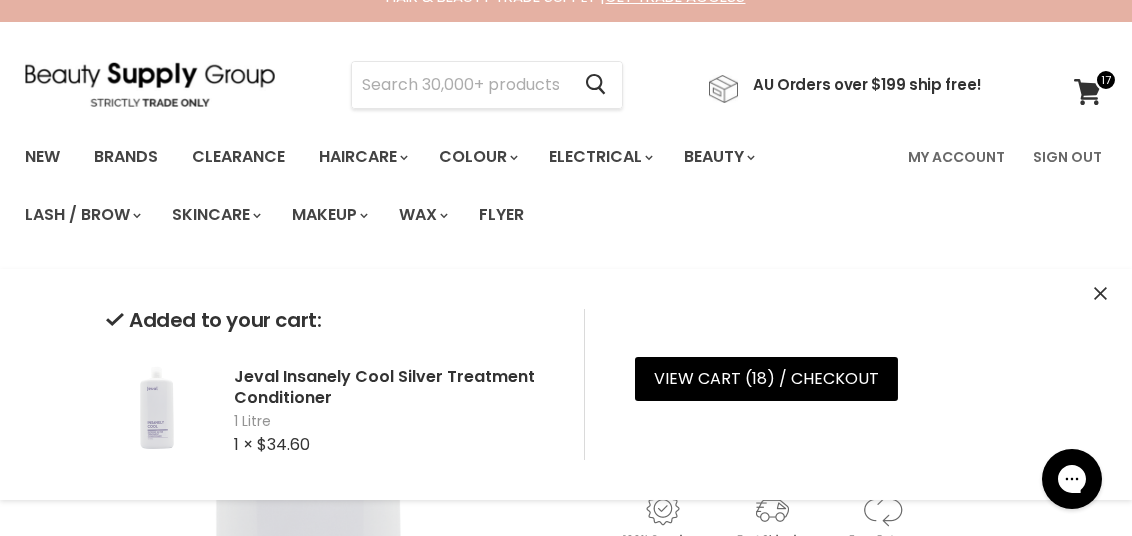 scroll, scrollTop: 0, scrollLeft: 0, axis: both 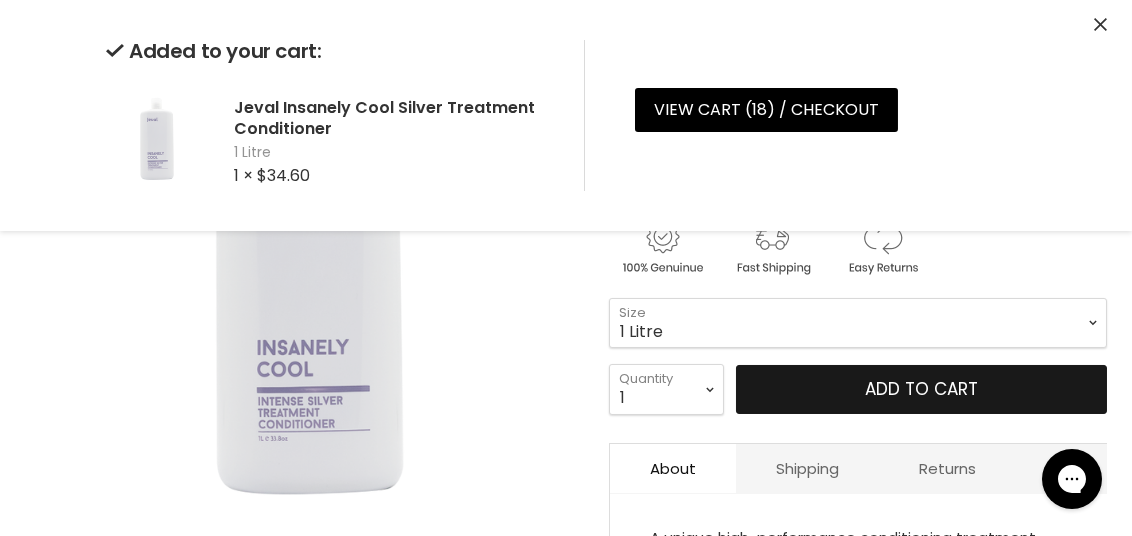 click on "Add to cart" at bounding box center (921, 390) 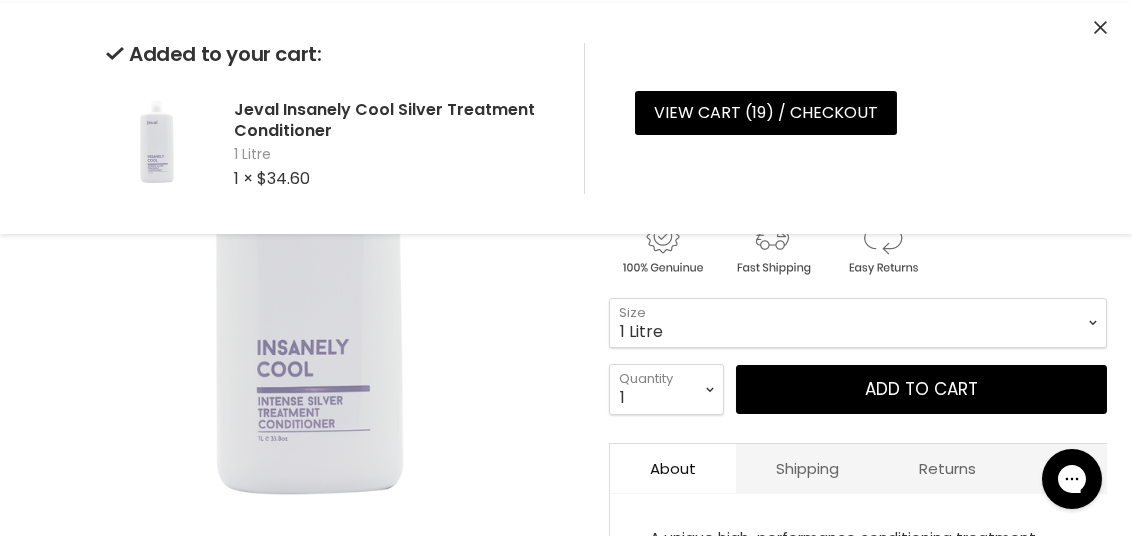 scroll, scrollTop: 99, scrollLeft: 0, axis: vertical 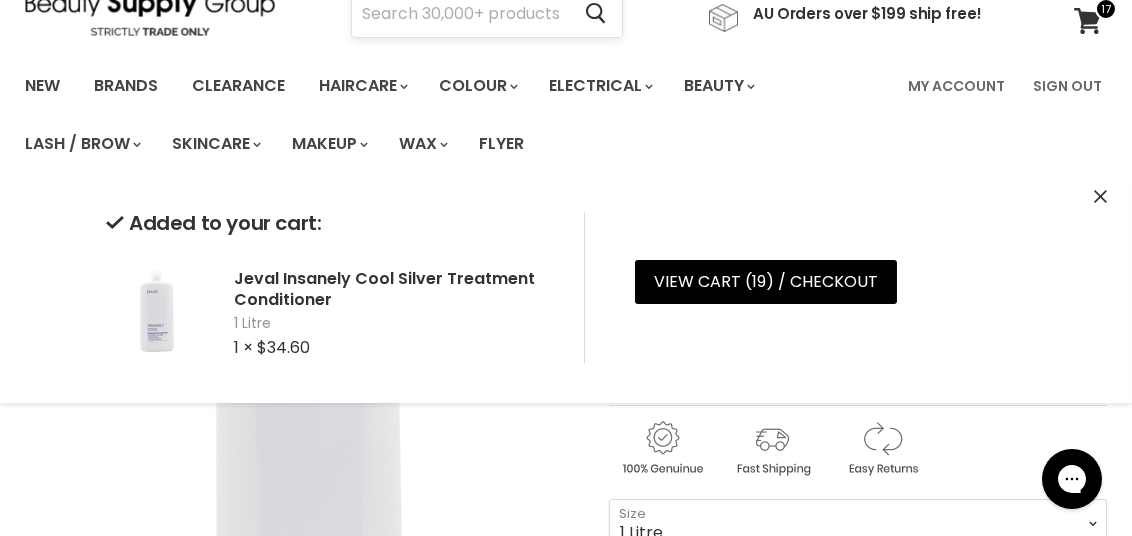click at bounding box center [460, 14] 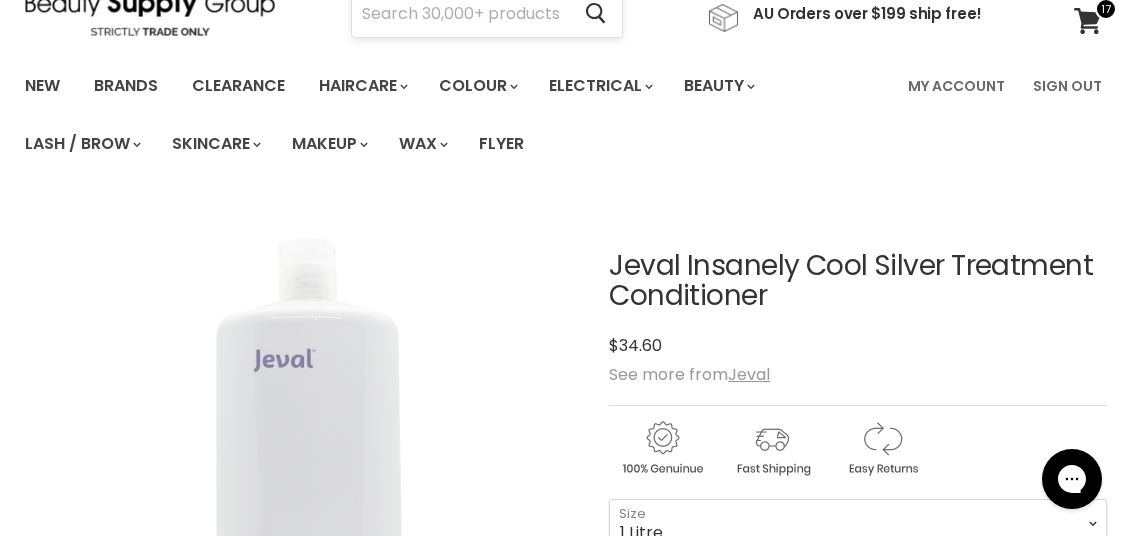 click at bounding box center [460, 14] 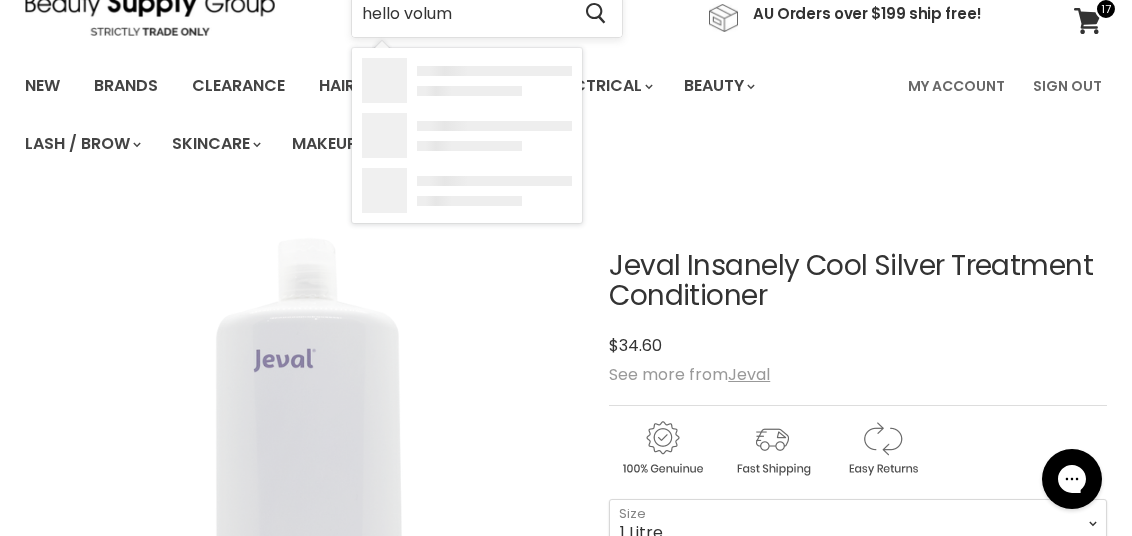 type on "hello volume" 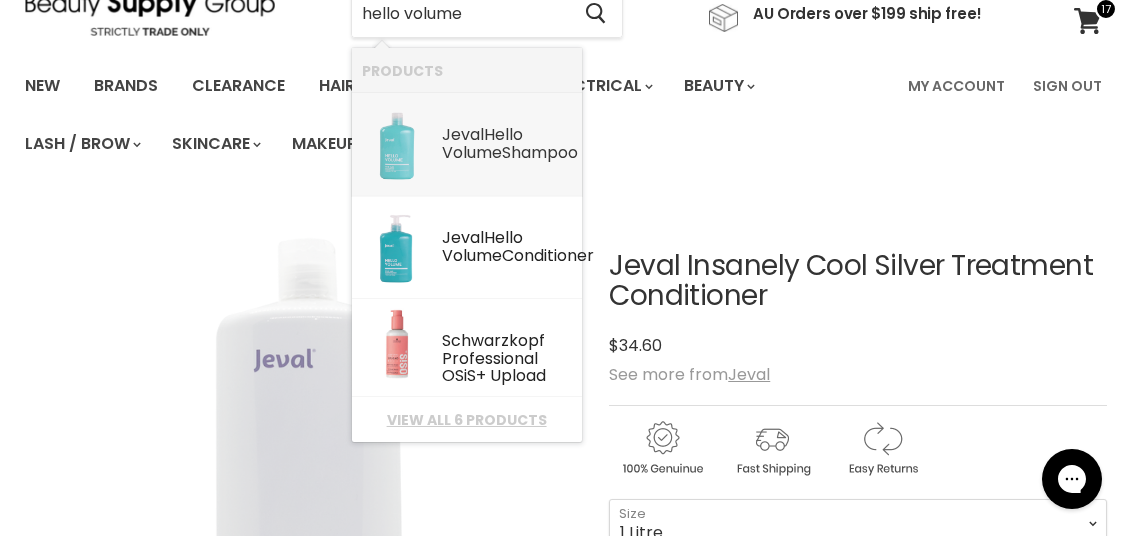 click on "Jeval  Hello   Volume  Shampoo" at bounding box center (507, 145) 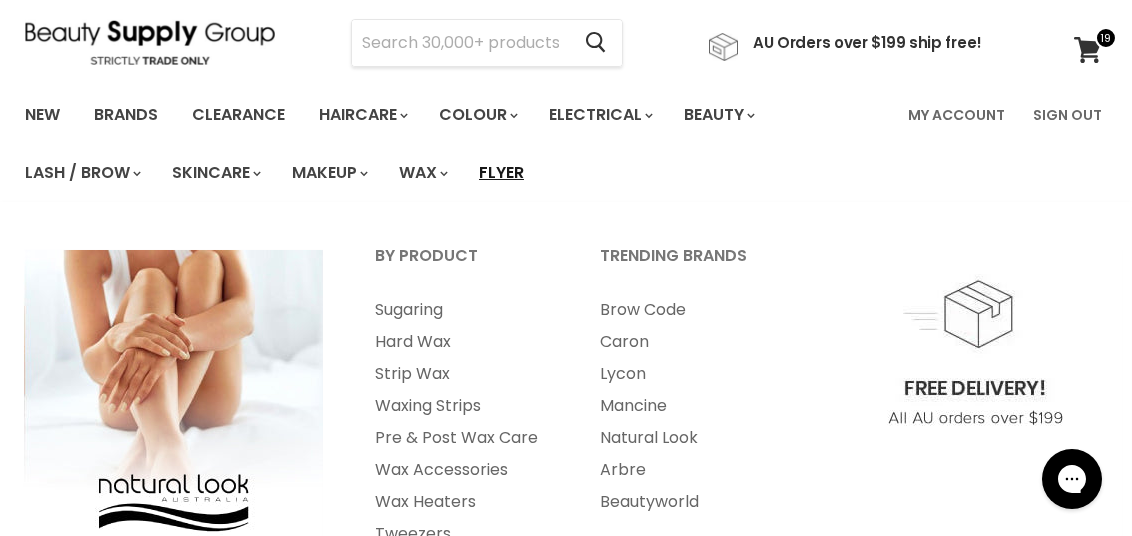 scroll, scrollTop: 99, scrollLeft: 0, axis: vertical 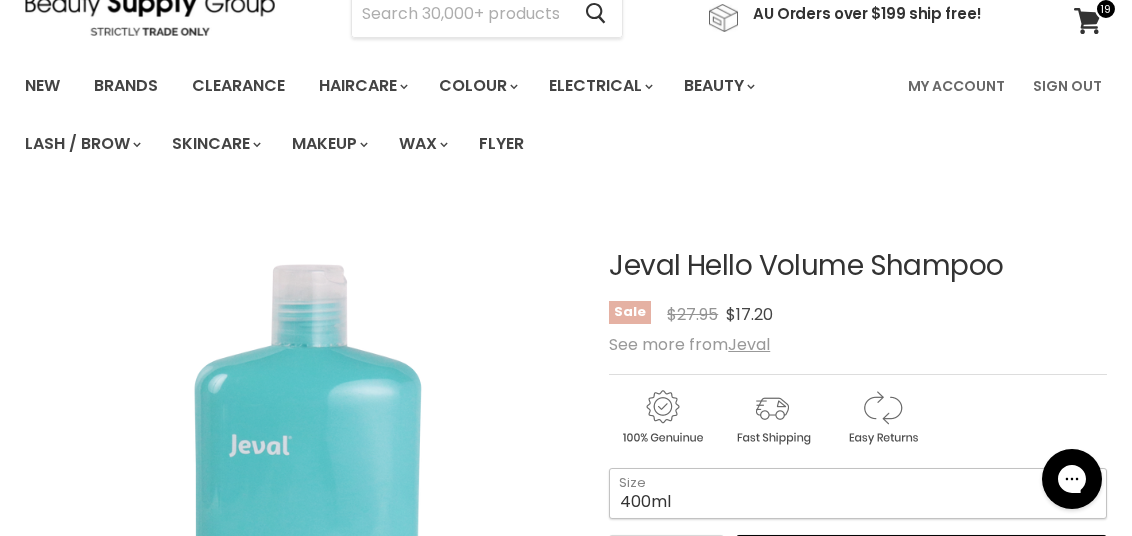 click on "400ml
1 Litre" at bounding box center [858, 493] 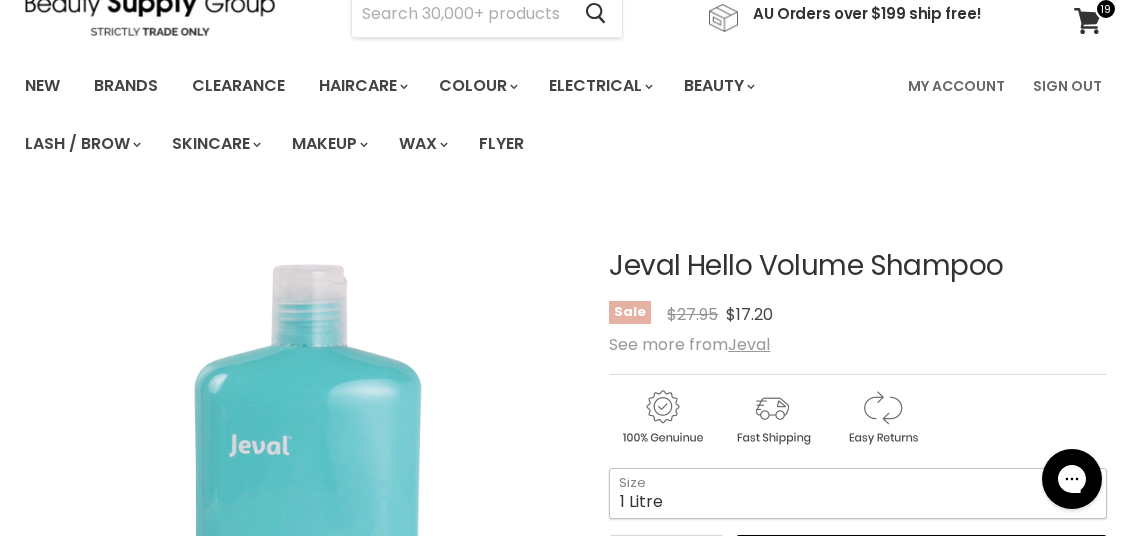click on "400ml
1 Litre" at bounding box center [858, 493] 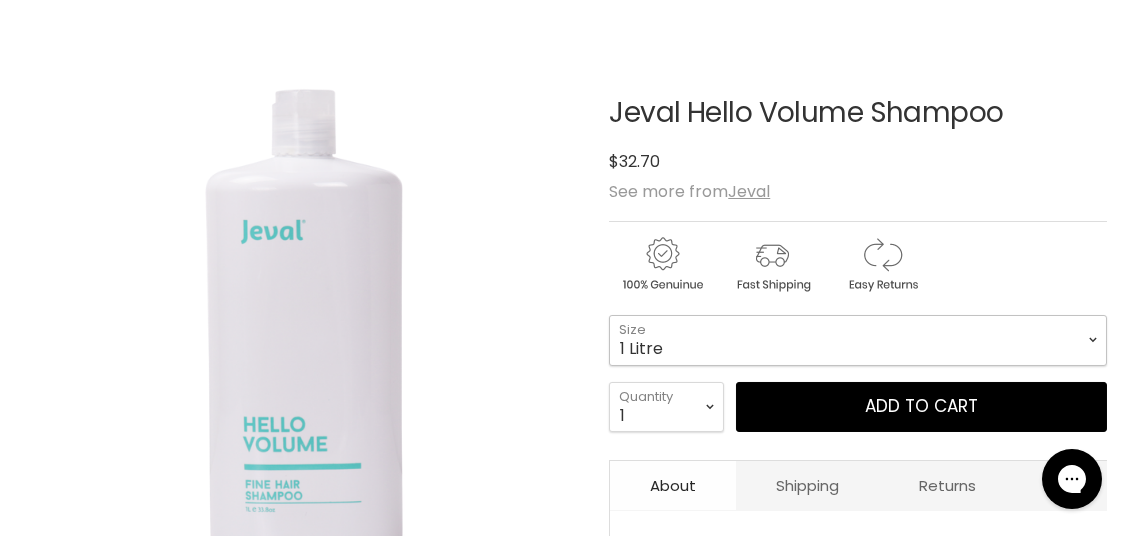 scroll, scrollTop: 300, scrollLeft: 0, axis: vertical 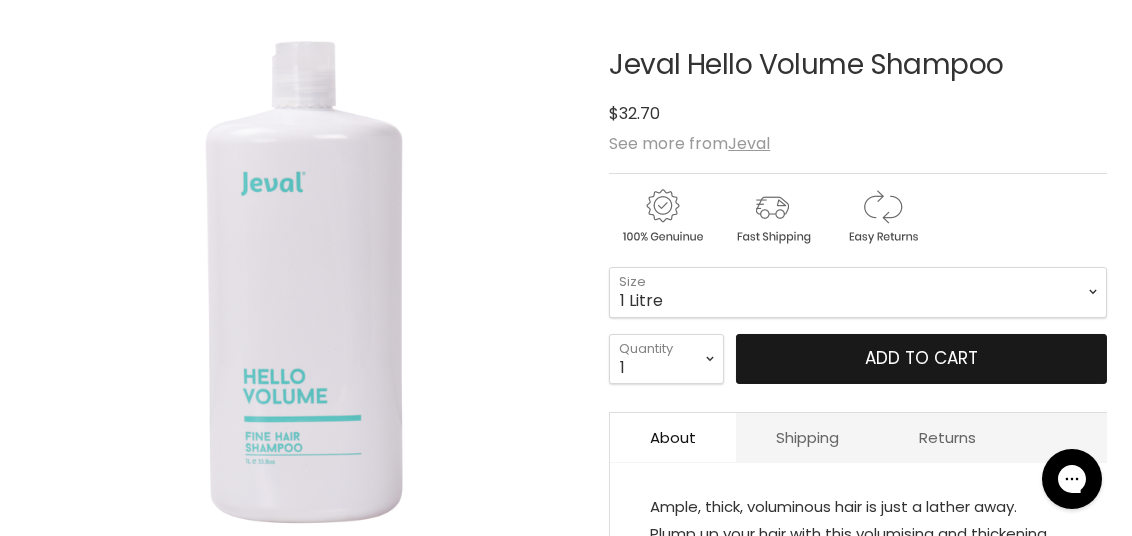 click on "Add to cart" at bounding box center [921, 359] 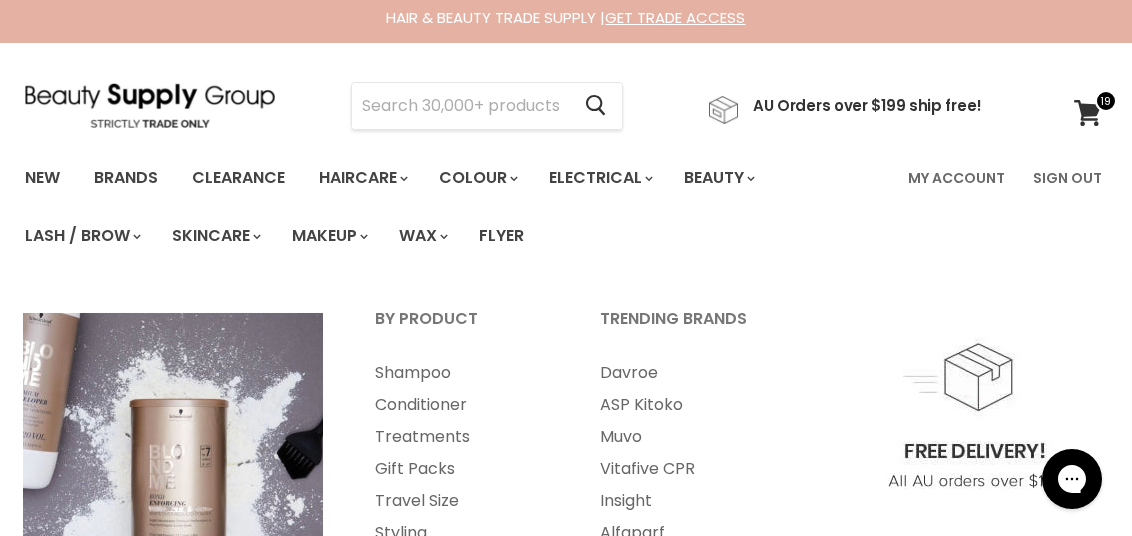 scroll, scrollTop: 0, scrollLeft: 0, axis: both 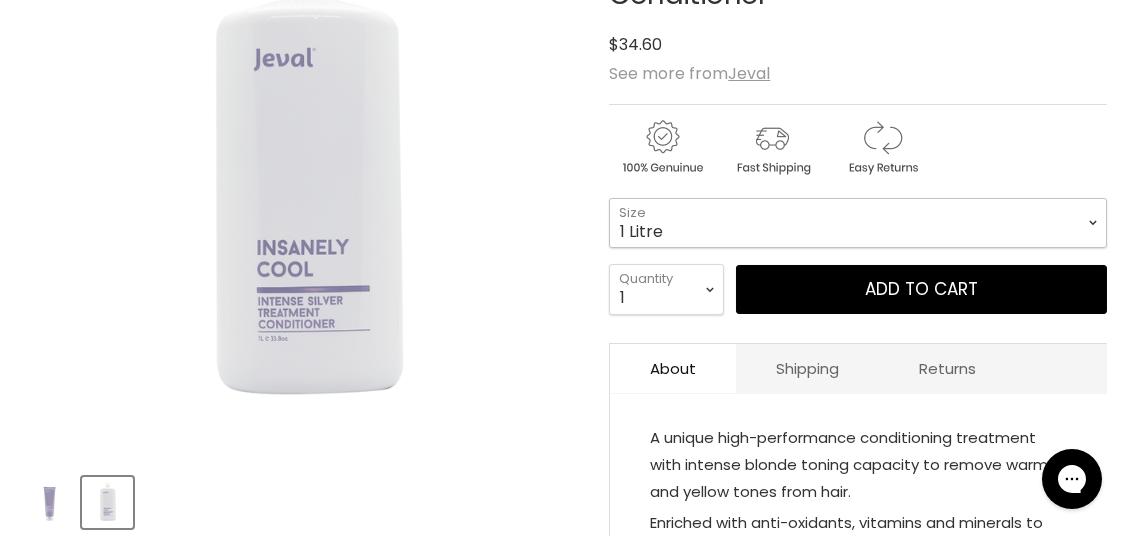 click on "250ml
1 Litre" at bounding box center (858, 223) 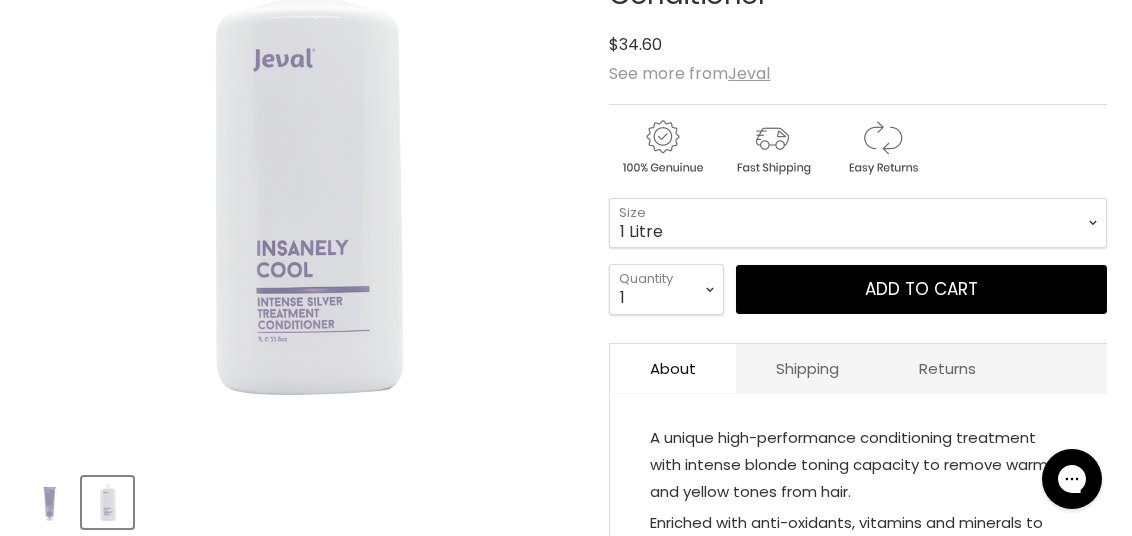 click at bounding box center (303, 178) 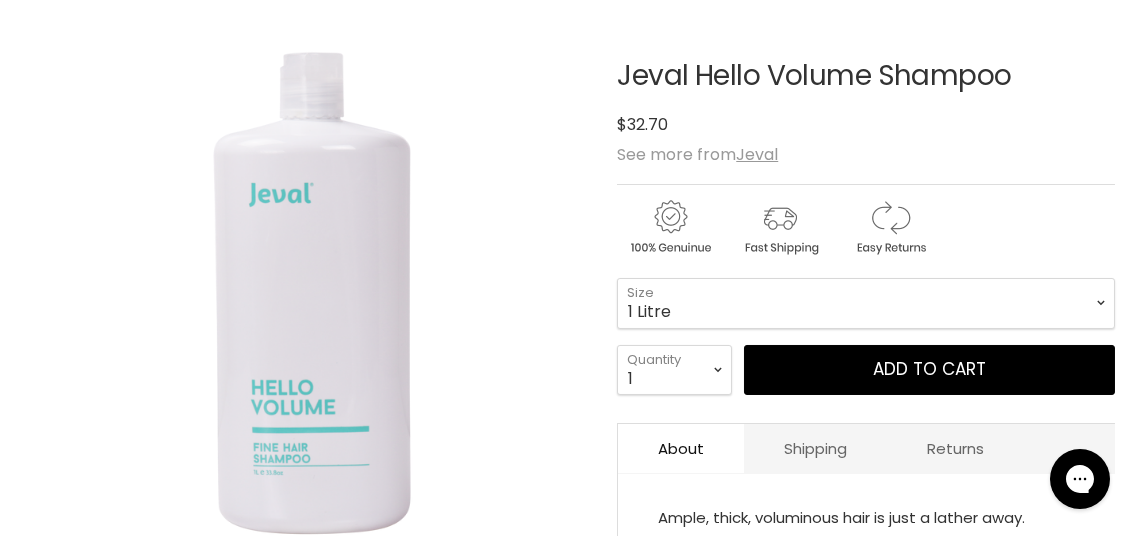 scroll, scrollTop: 99, scrollLeft: 0, axis: vertical 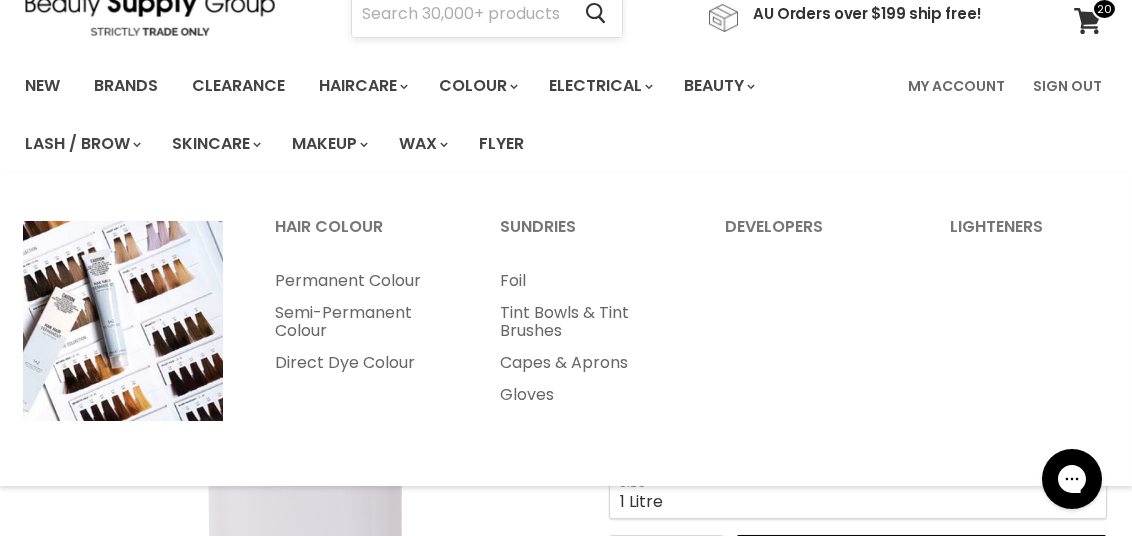click at bounding box center (460, 14) 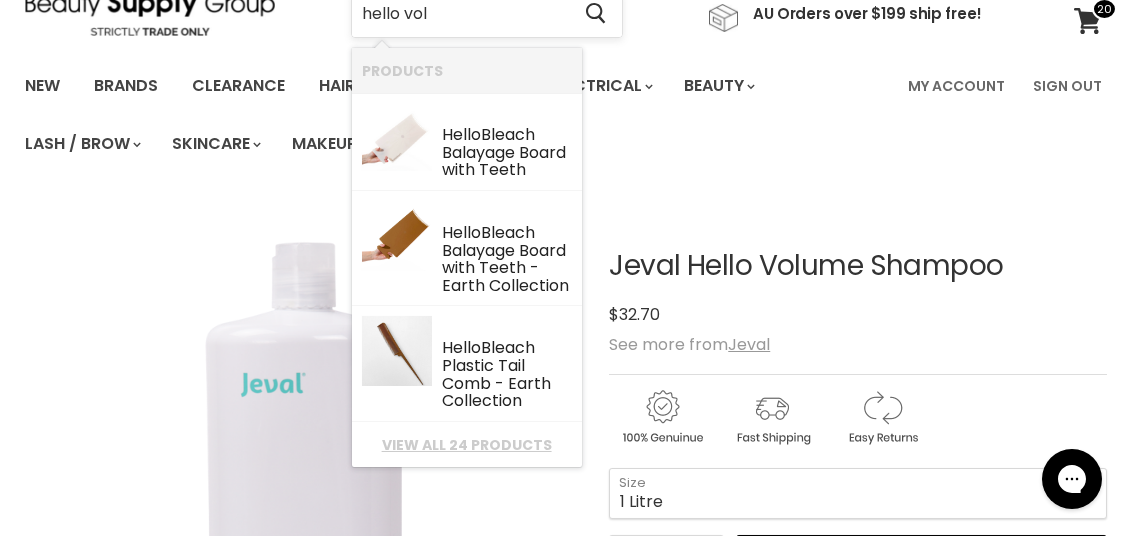 type on "hello vo" 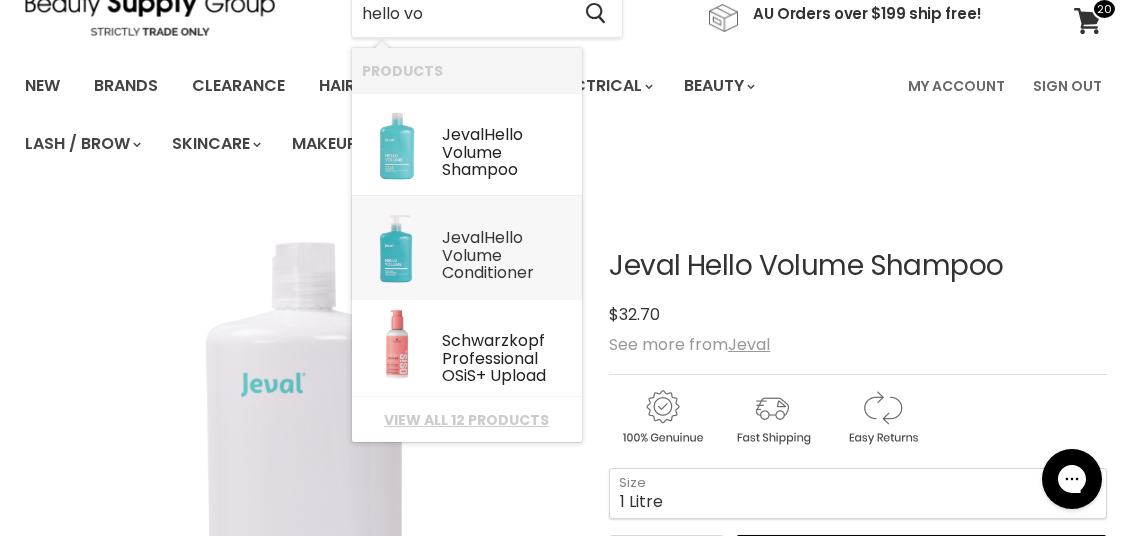 click on "Hello" at bounding box center (503, 237) 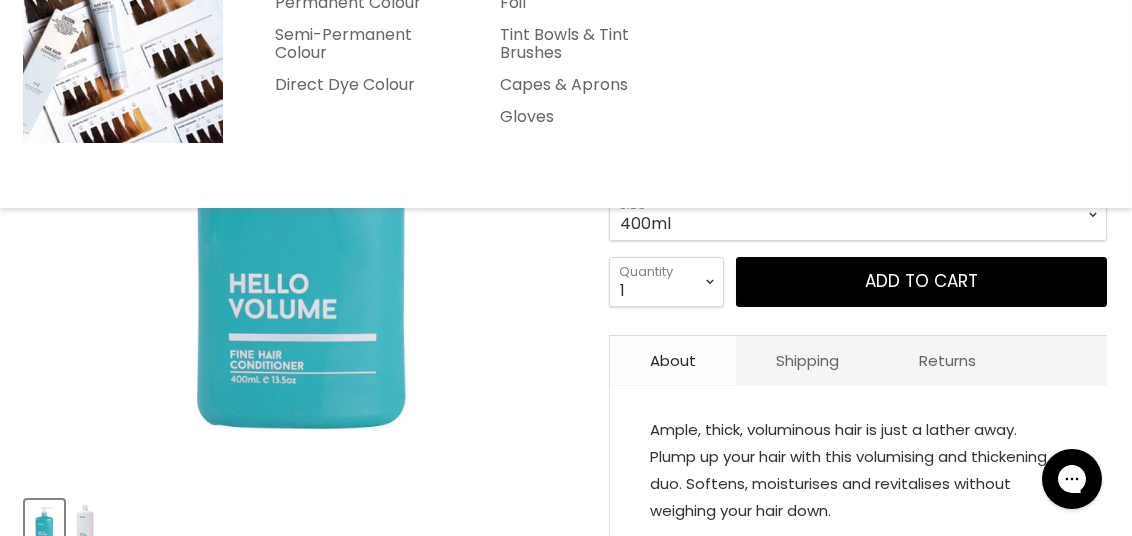 scroll, scrollTop: 400, scrollLeft: 0, axis: vertical 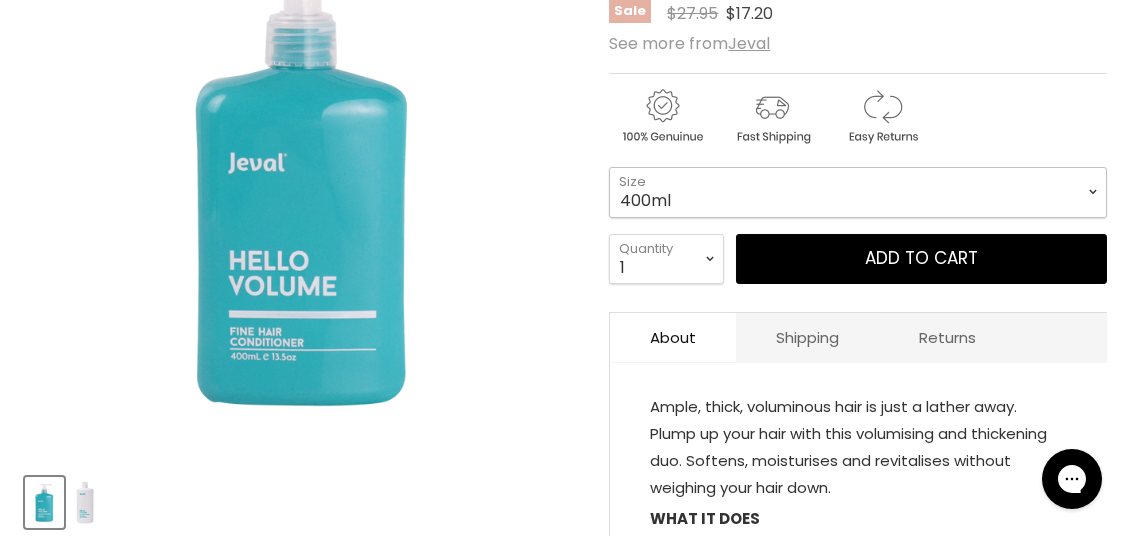 click on "400ml
1 Litre" at bounding box center (858, 192) 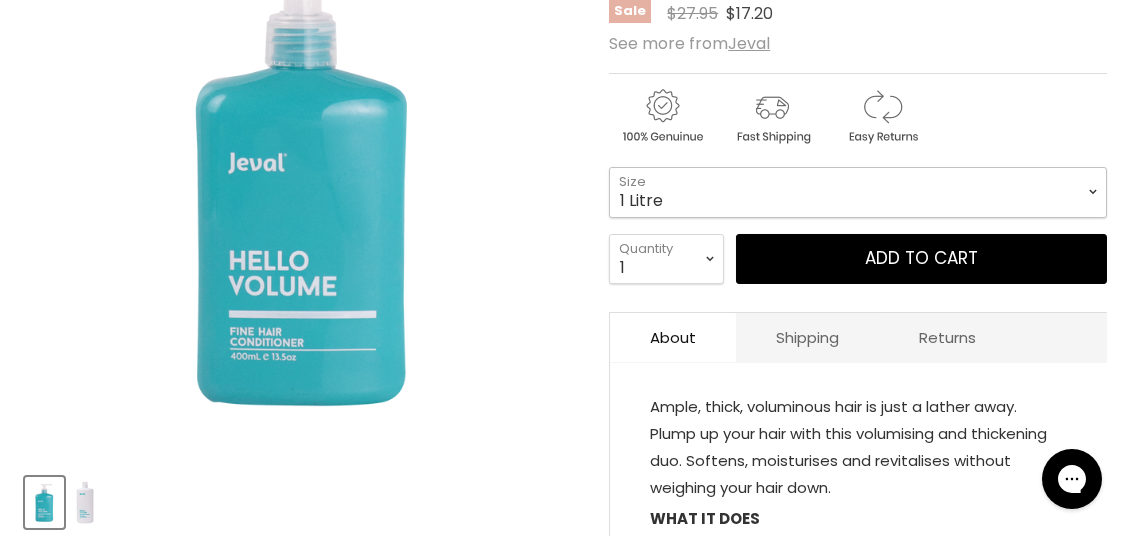 click on "400ml
1 Litre" at bounding box center [858, 192] 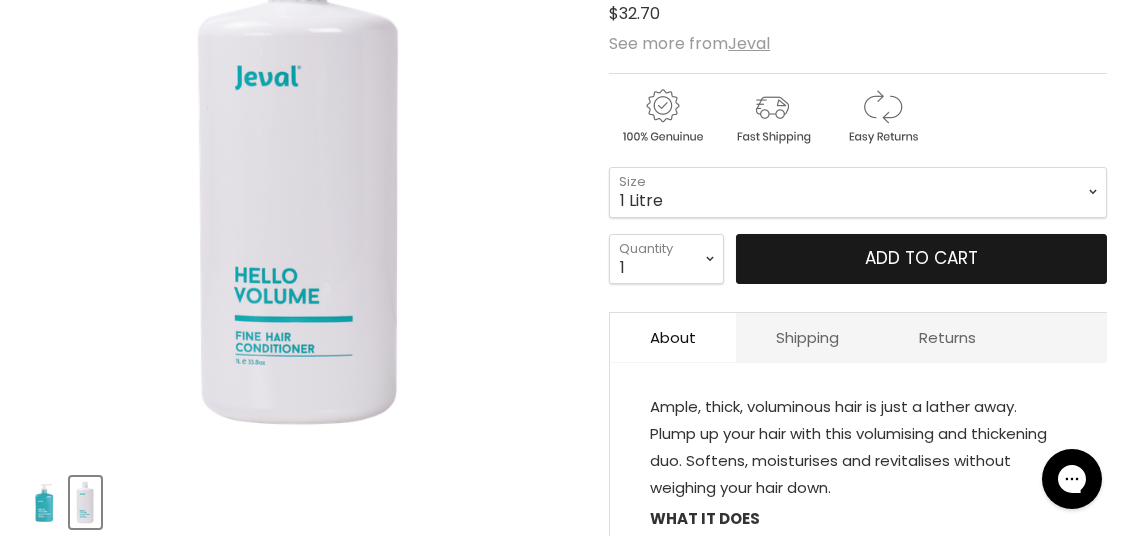 click on "Add to cart" at bounding box center [921, 259] 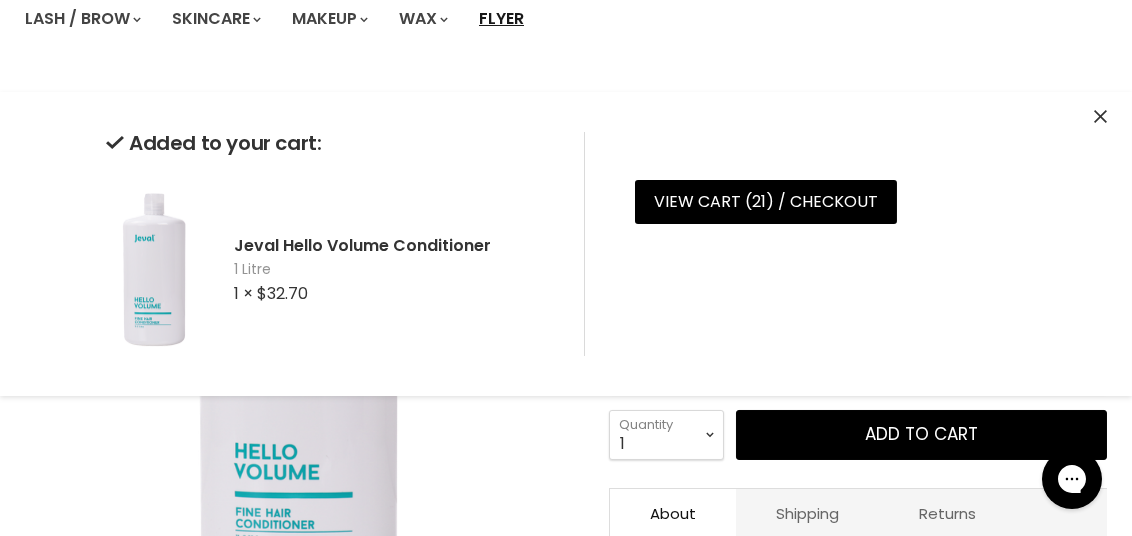 scroll, scrollTop: 0, scrollLeft: 0, axis: both 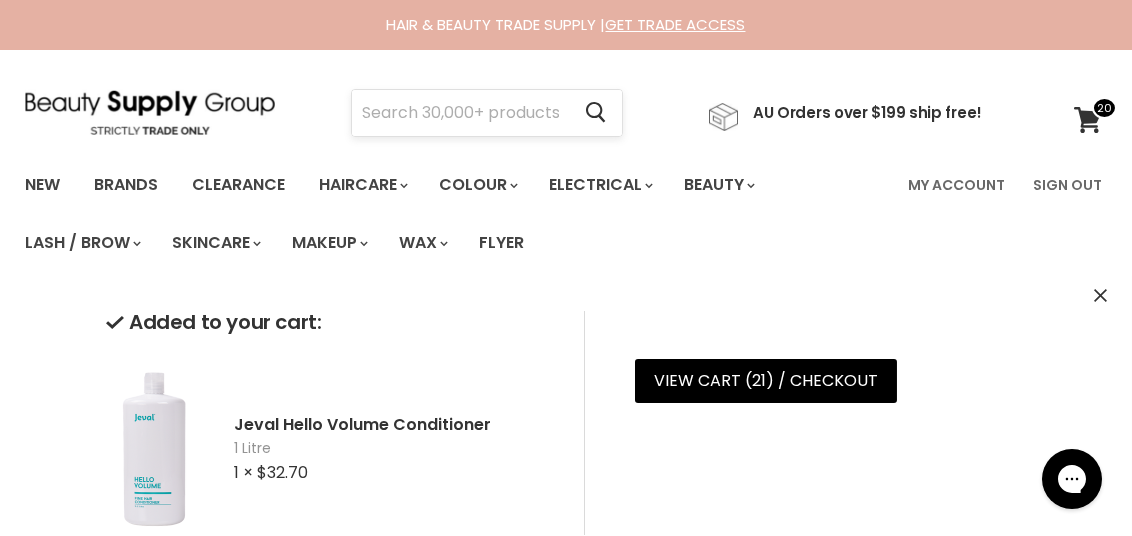 click at bounding box center (460, 113) 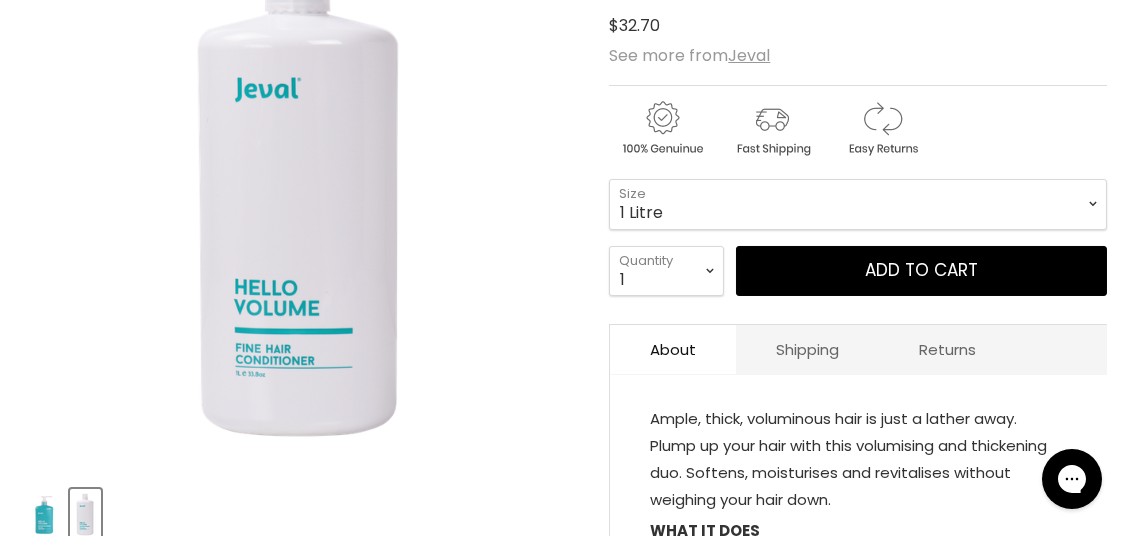 click at bounding box center (303, 190) 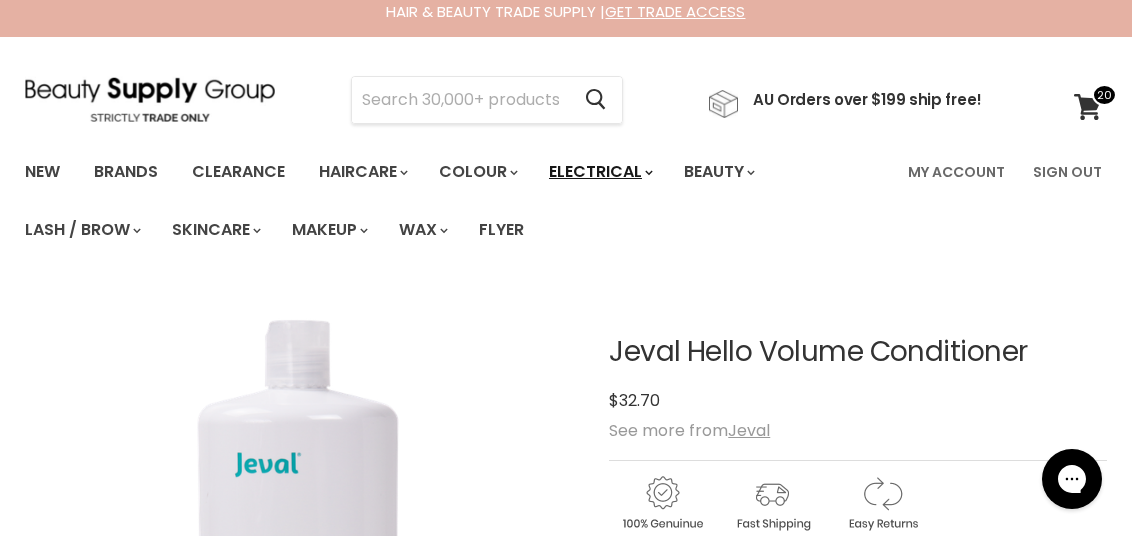 scroll, scrollTop: 0, scrollLeft: 0, axis: both 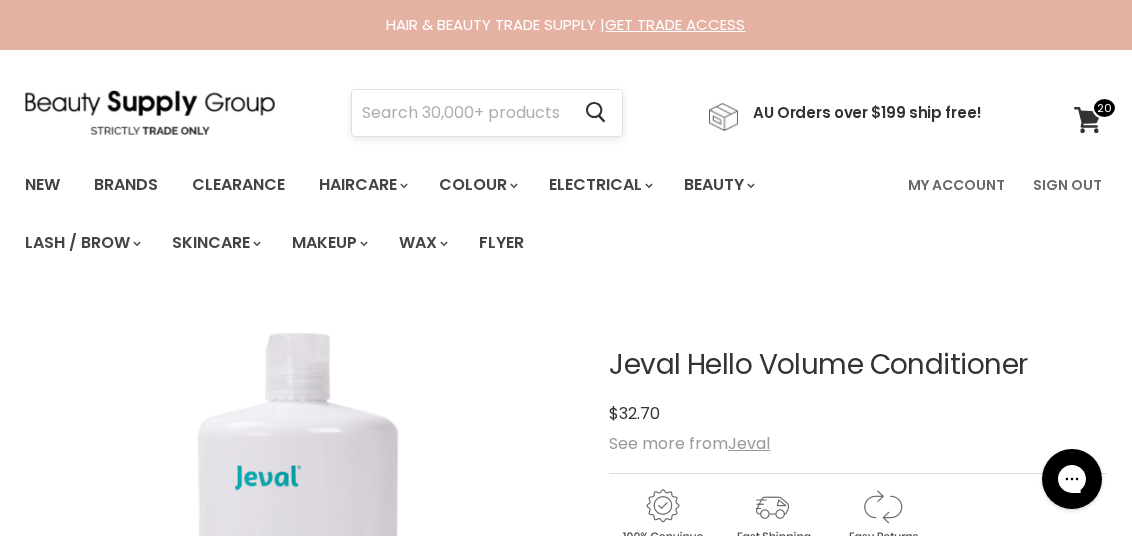 click at bounding box center [460, 113] 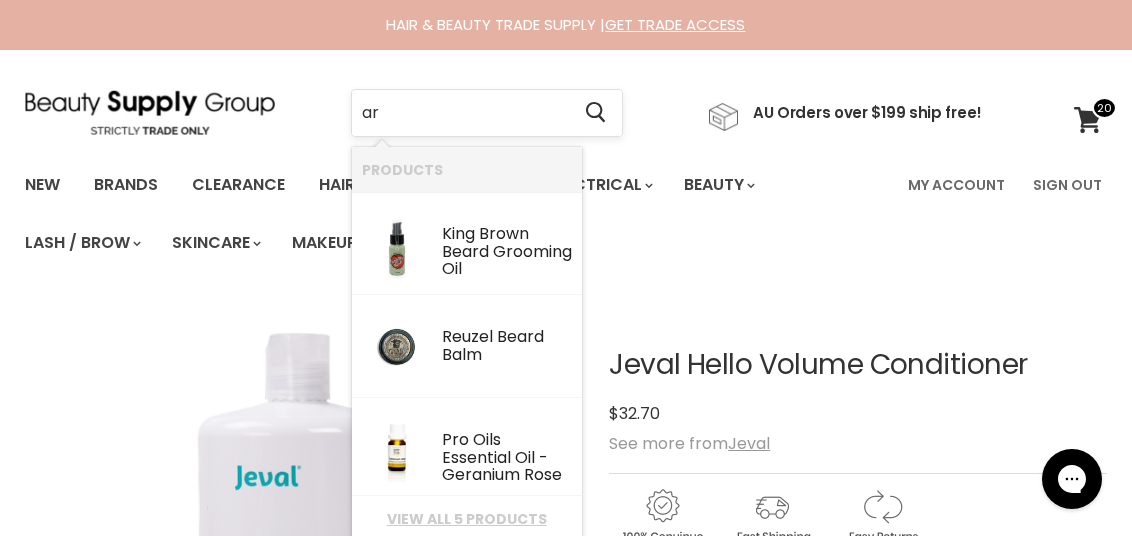 type on "a" 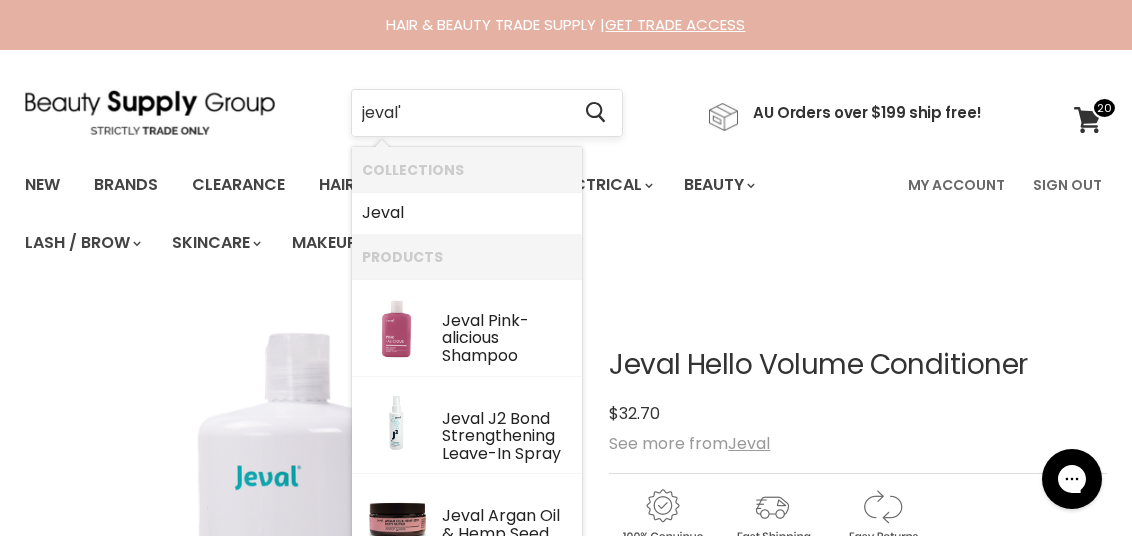 type on "jeval" 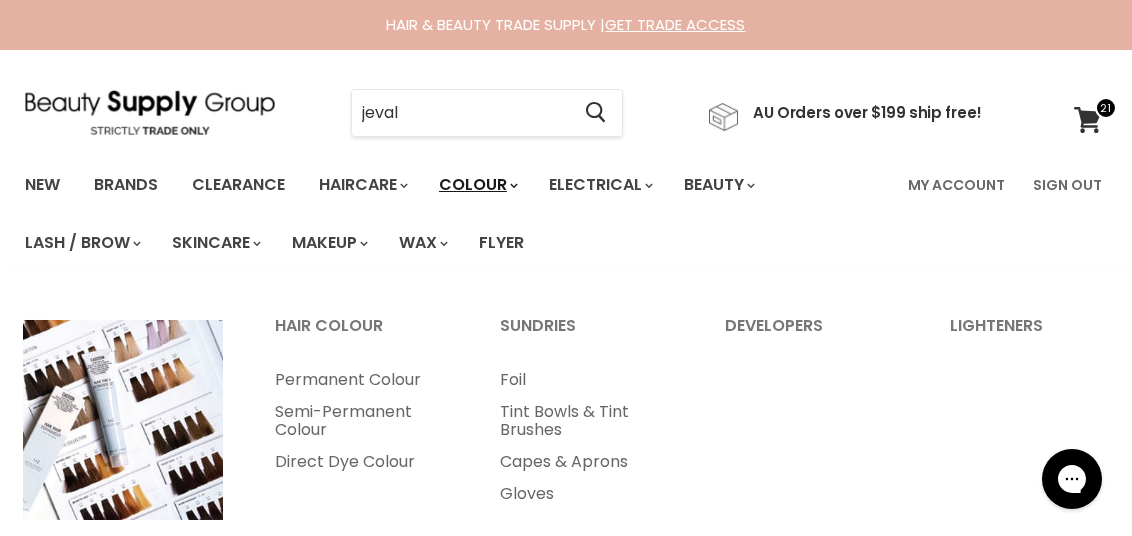 scroll, scrollTop: 0, scrollLeft: 0, axis: both 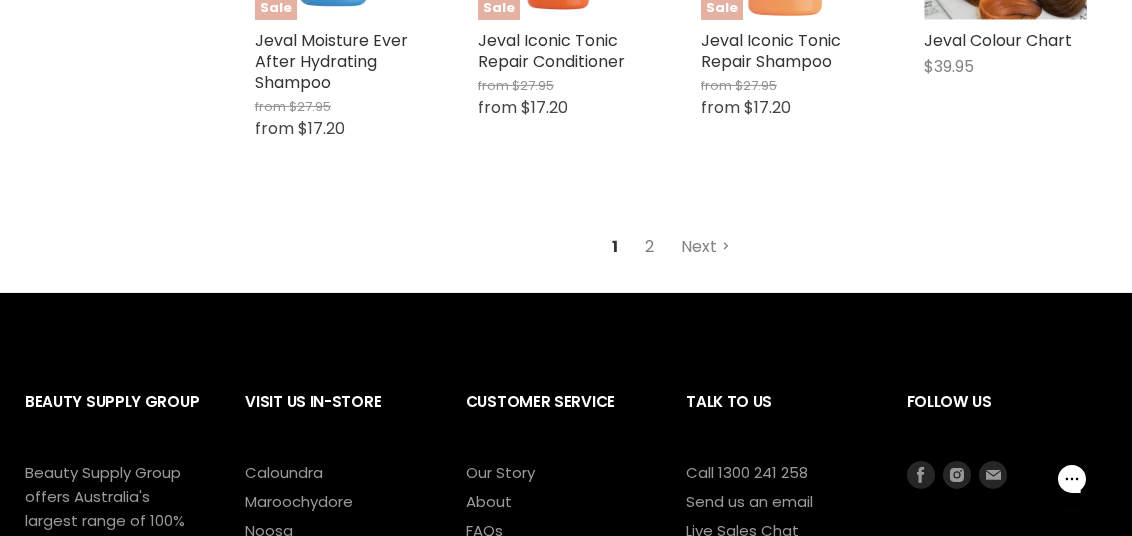 click on "2" at bounding box center [649, 247] 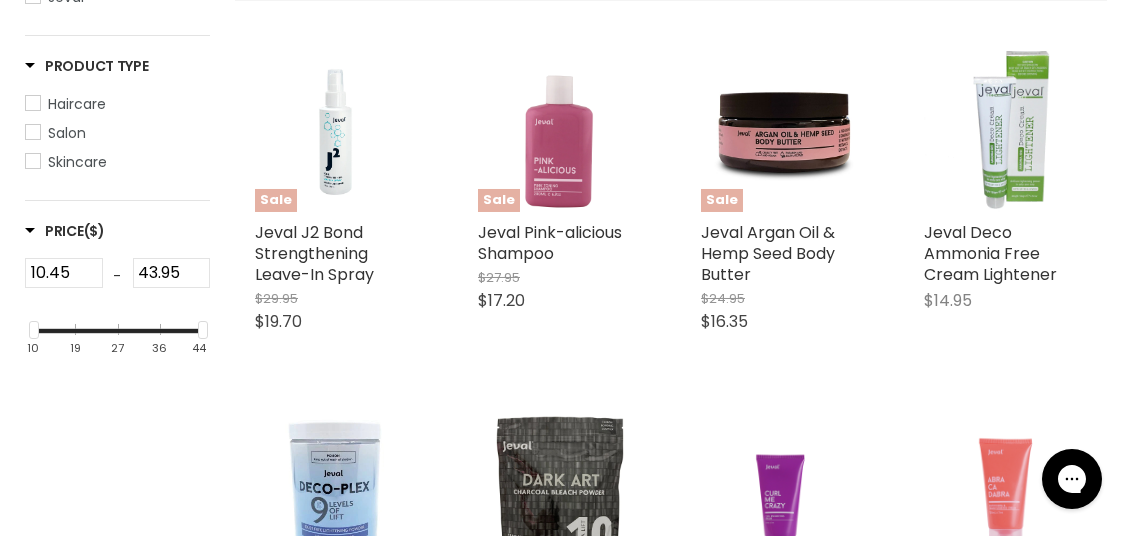 scroll, scrollTop: 473, scrollLeft: 0, axis: vertical 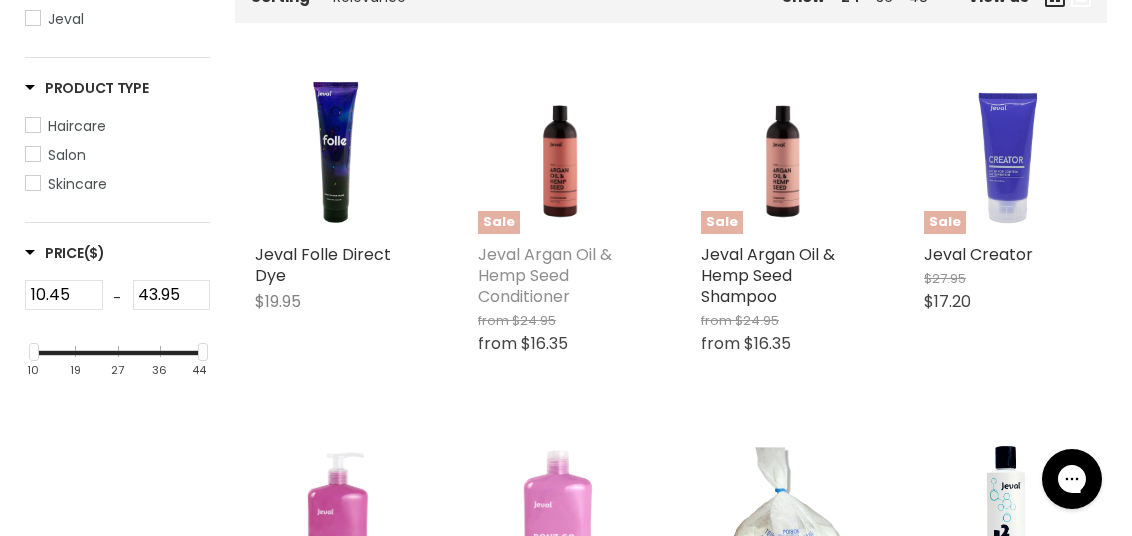 click on "Jeval Argan Oil & Hemp Seed Conditioner" at bounding box center [545, 275] 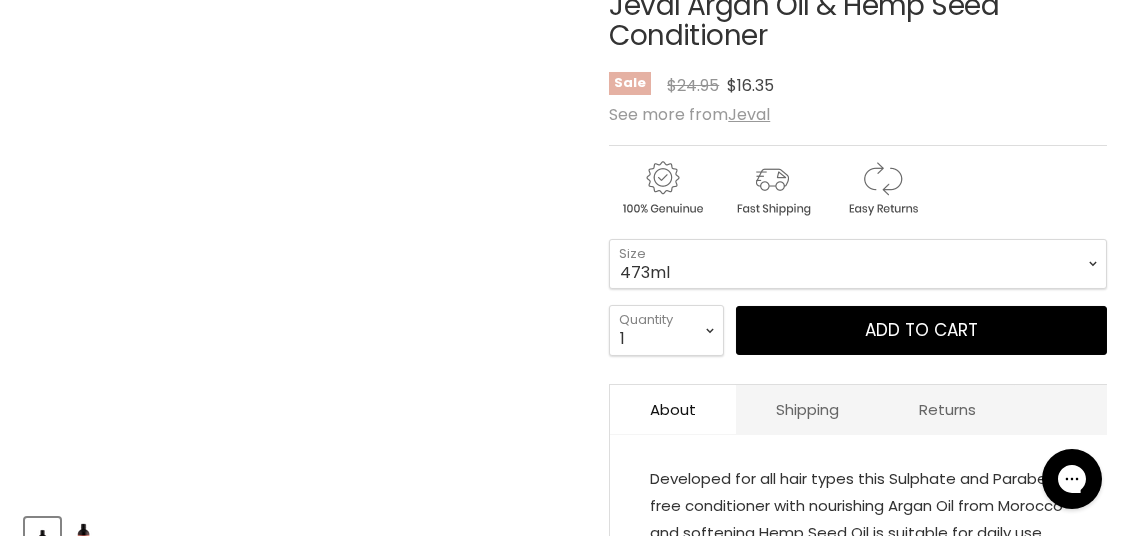 scroll, scrollTop: 400, scrollLeft: 0, axis: vertical 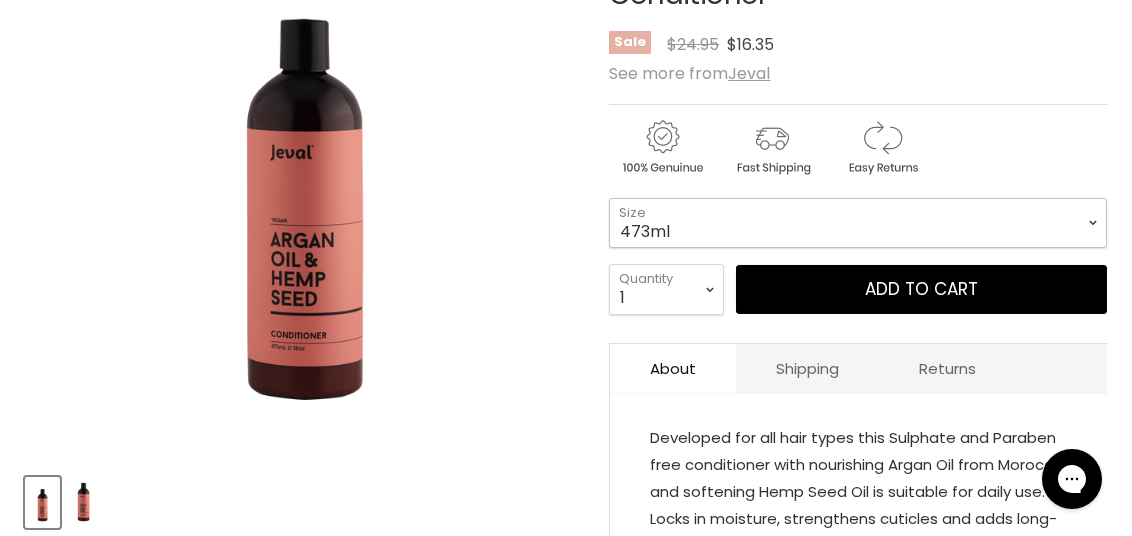 click on "473ml
1 Litre" at bounding box center [858, 223] 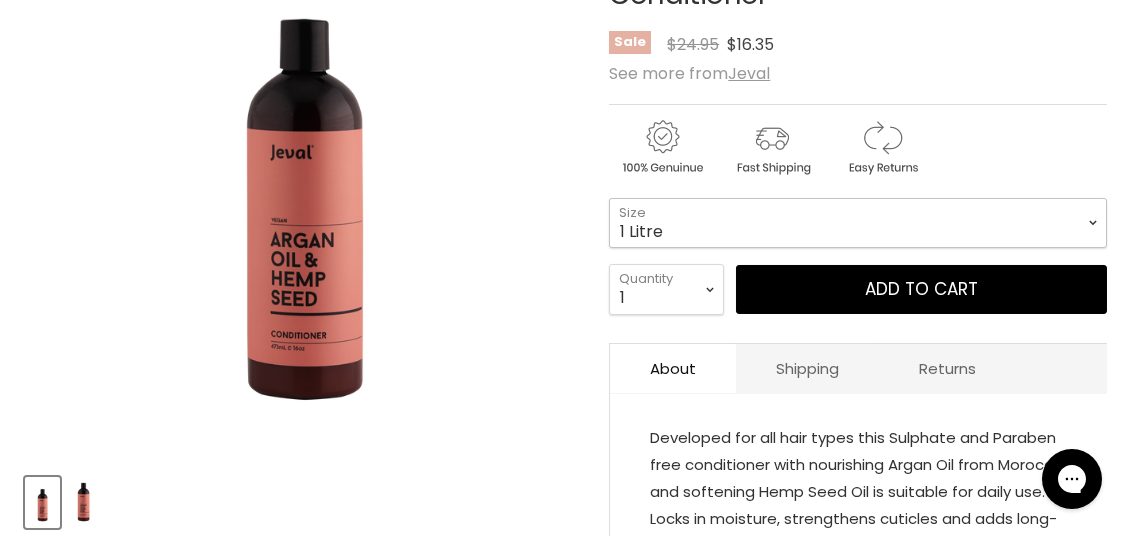 click on "473ml
1 Litre" at bounding box center (858, 223) 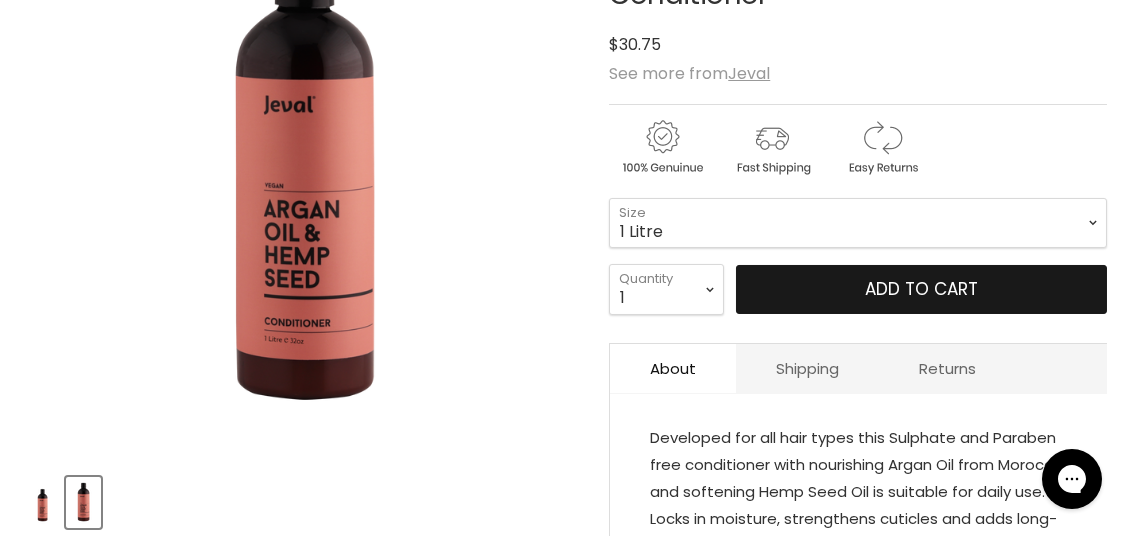 click on "Add to cart" at bounding box center [921, 290] 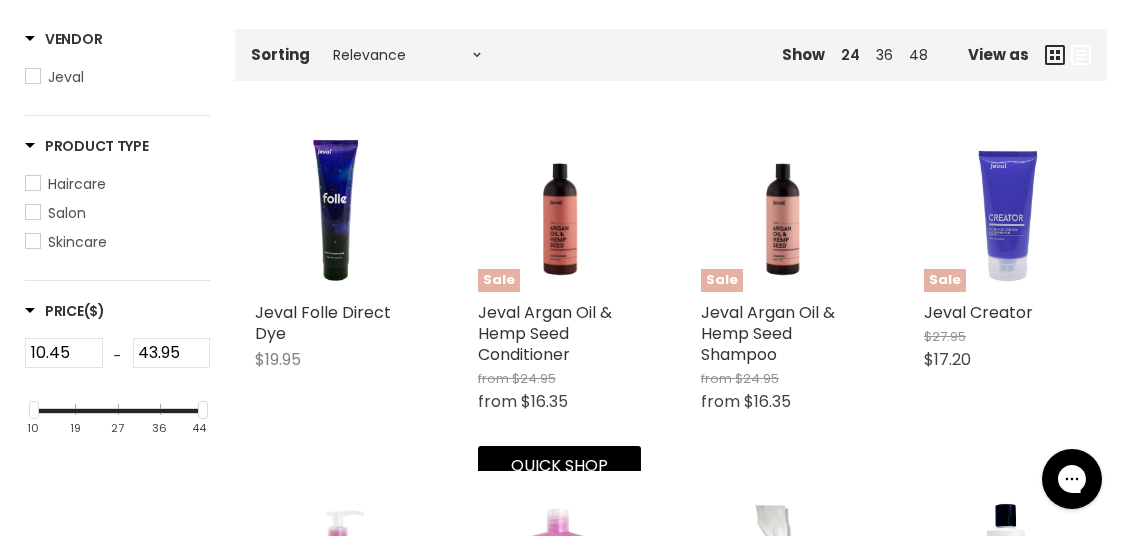 scroll, scrollTop: 289, scrollLeft: 0, axis: vertical 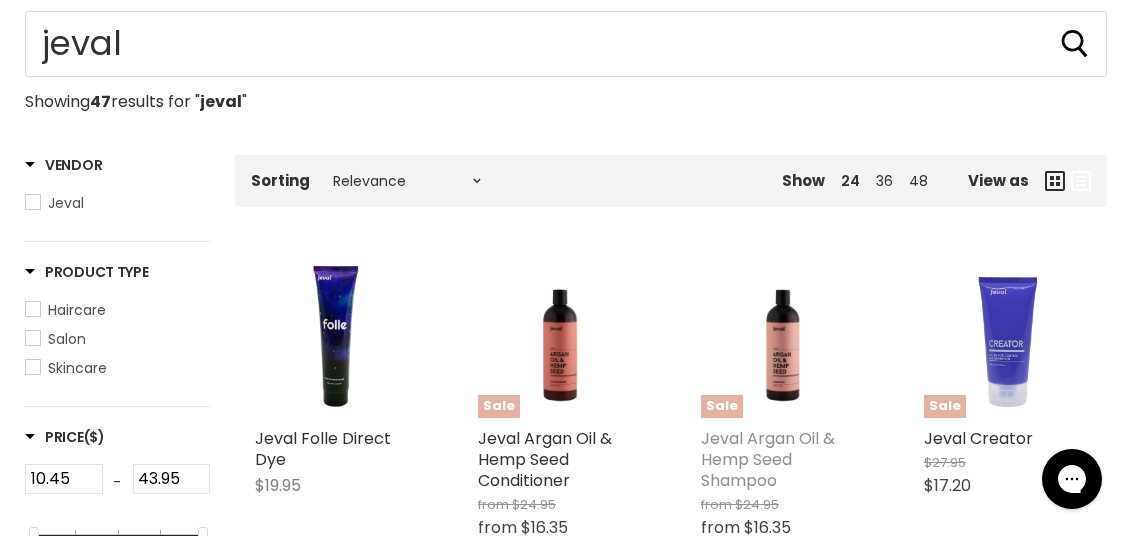 click on "Jeval Argan Oil & Hemp Seed Shampoo" at bounding box center (768, 459) 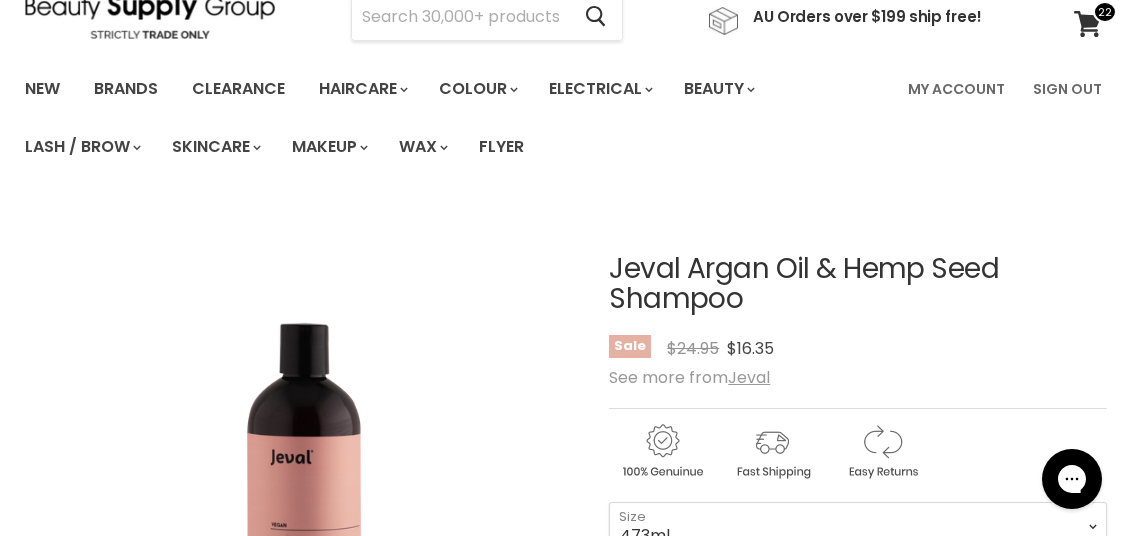 scroll, scrollTop: 400, scrollLeft: 0, axis: vertical 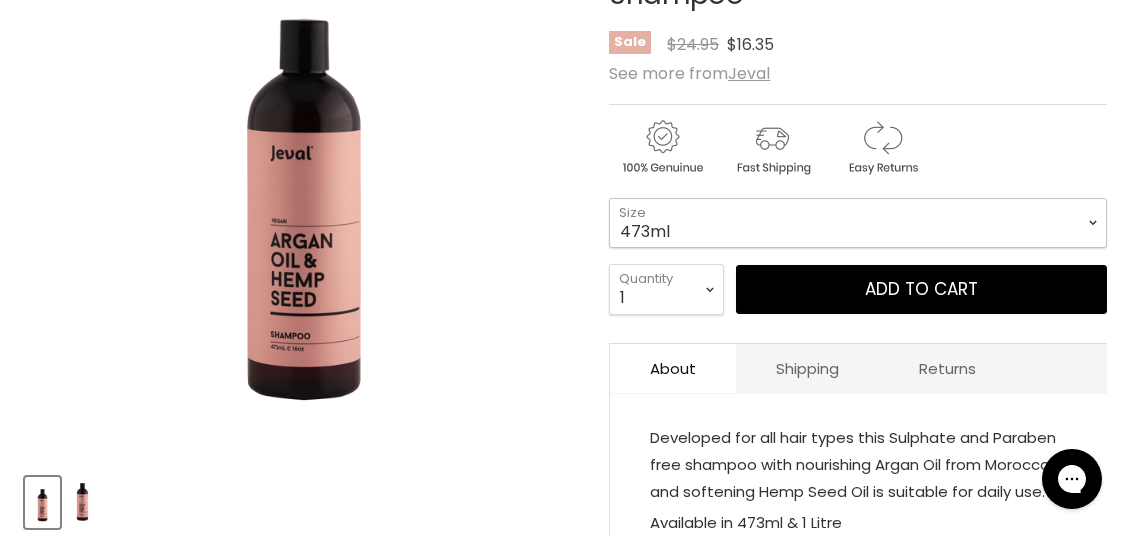 click on "473ml
1 Litre" at bounding box center [858, 223] 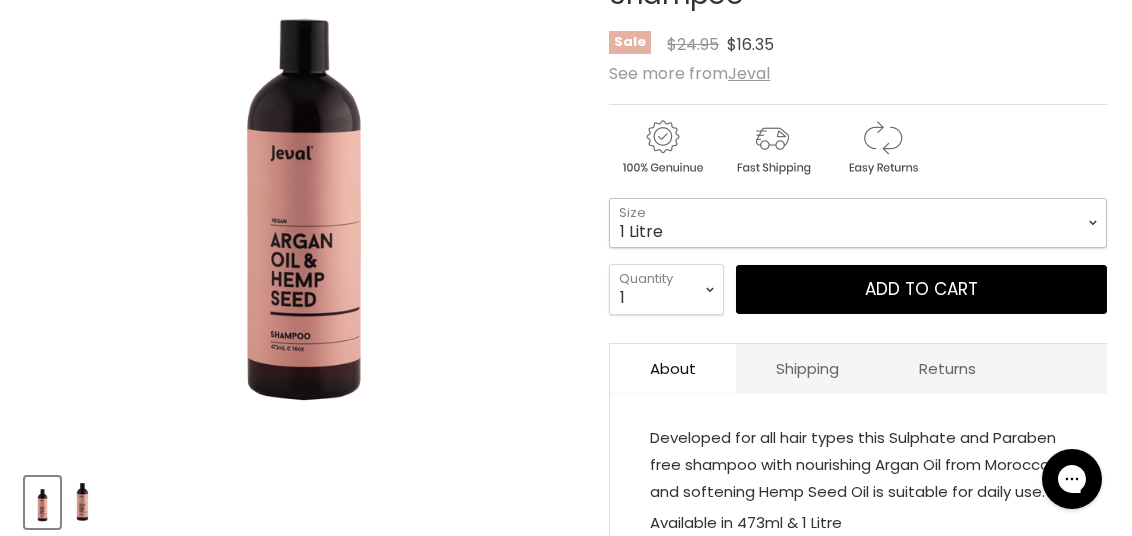 click on "473ml
1 Litre" at bounding box center [858, 223] 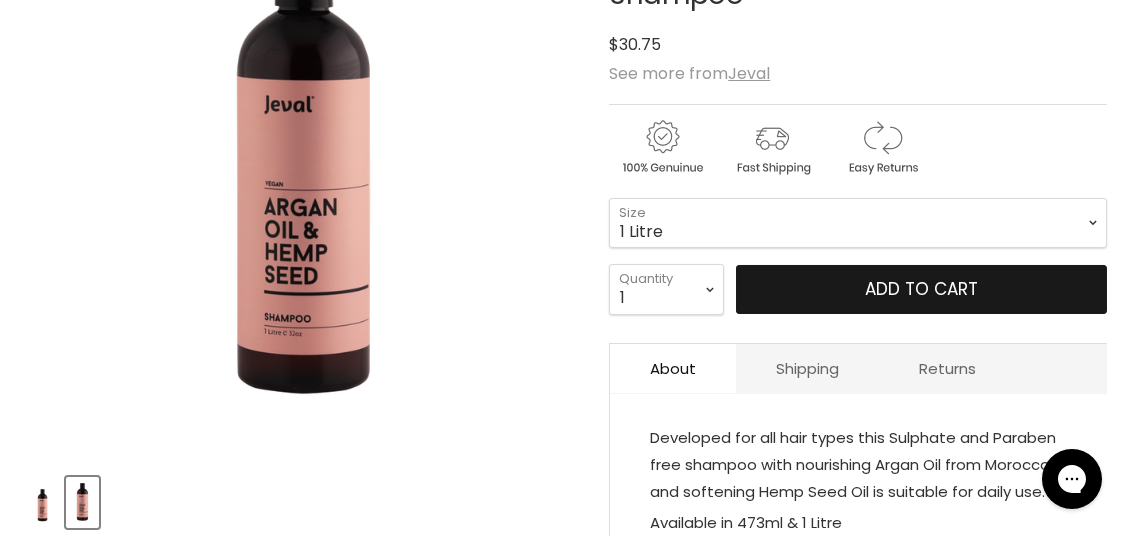 click on "Add to cart" at bounding box center (921, 290) 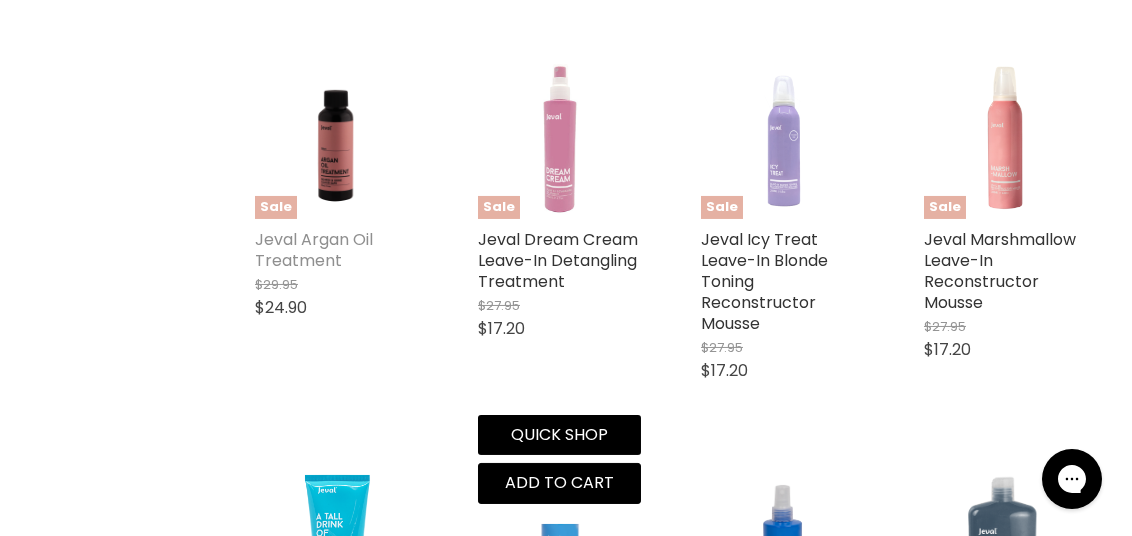 scroll, scrollTop: 1624, scrollLeft: 0, axis: vertical 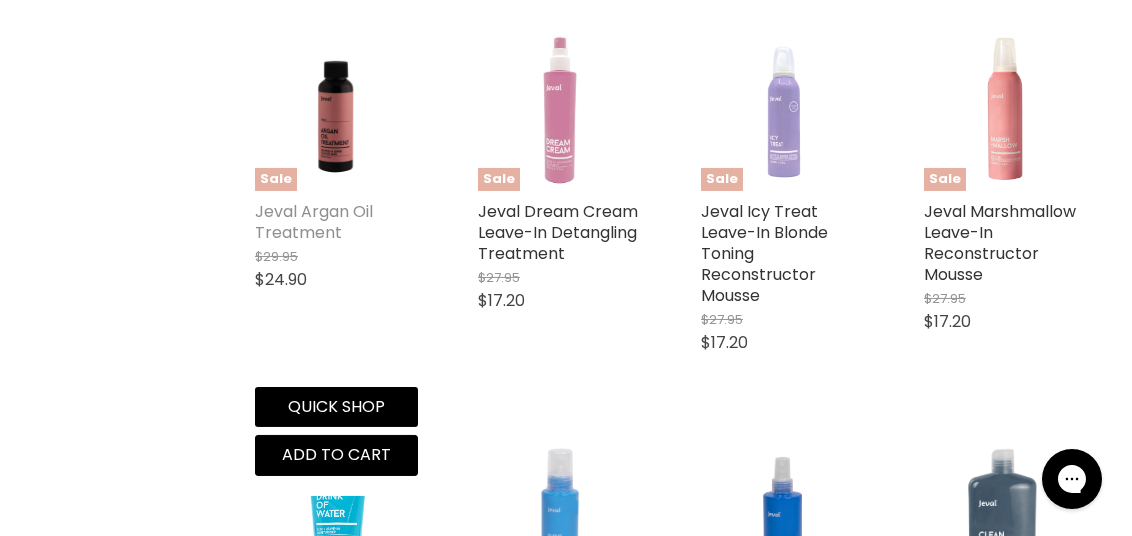 click on "Jeval Argan Oil Treatment" at bounding box center (314, 222) 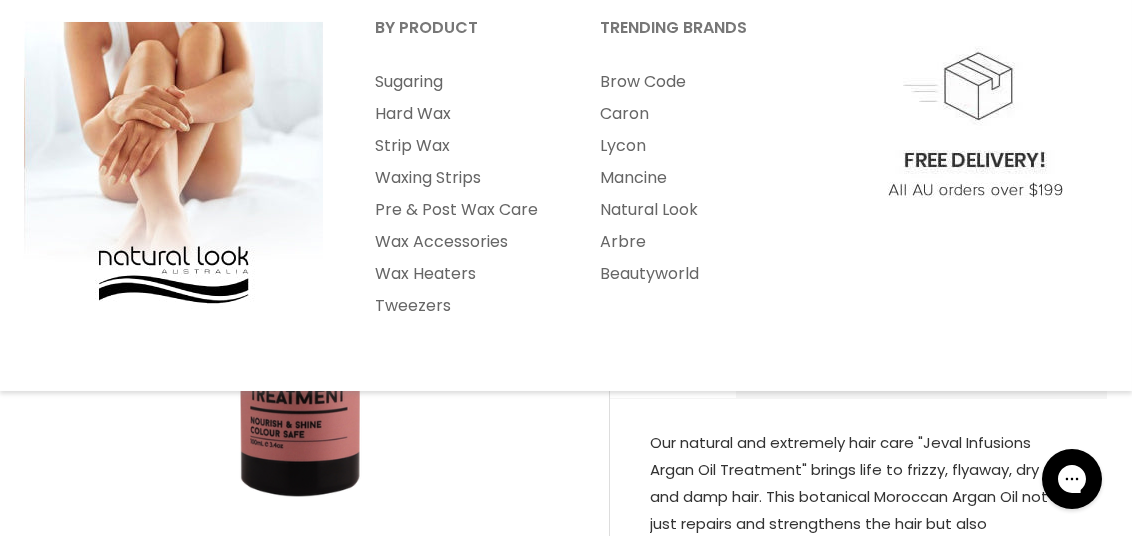 scroll, scrollTop: 300, scrollLeft: 0, axis: vertical 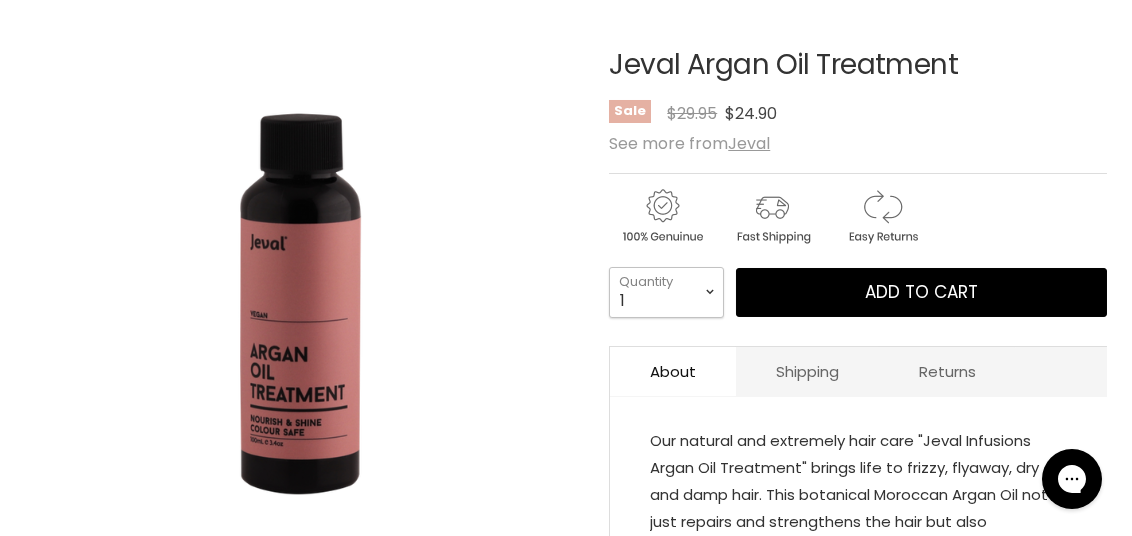 click on "1
2
3
4
5
6
7
8
9
10+" at bounding box center (666, 292) 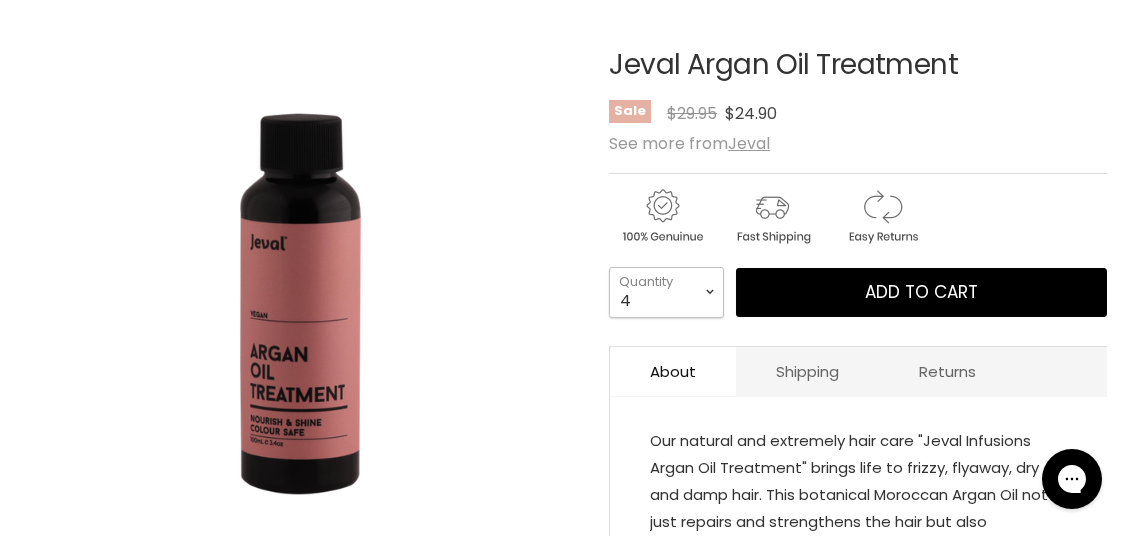 click on "1
2
3
4
5
6
7
8
9
10+" at bounding box center [666, 292] 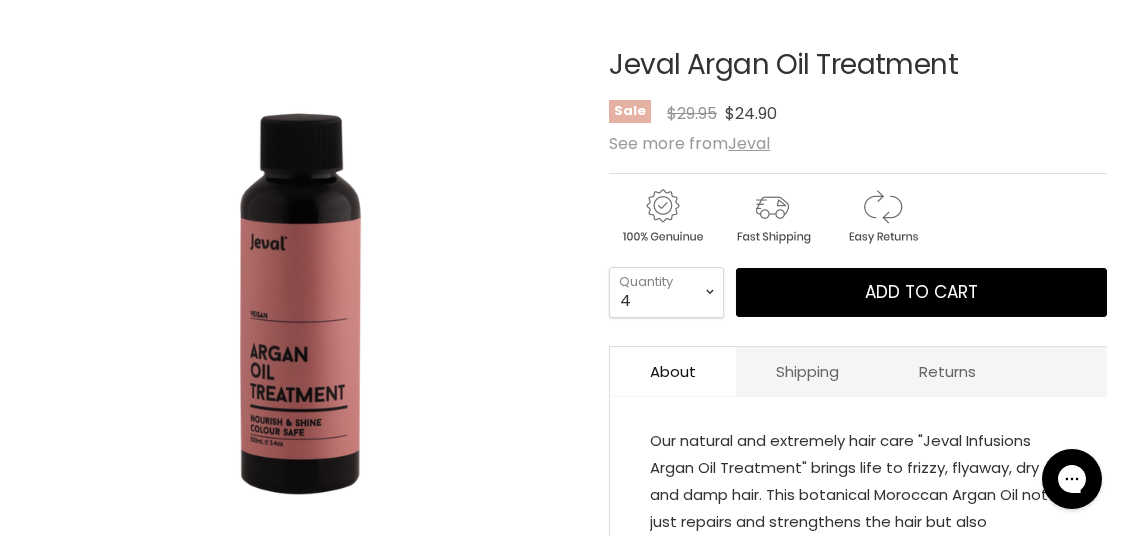 click on "Jeval Argan Oil Treatment" at bounding box center [858, 65] 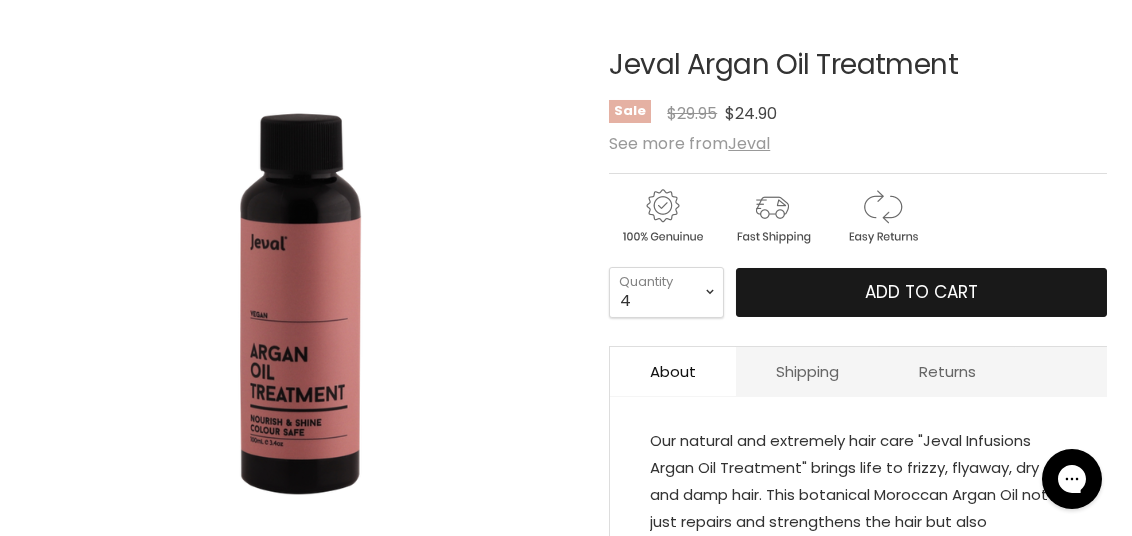click on "Add to cart" at bounding box center (921, 293) 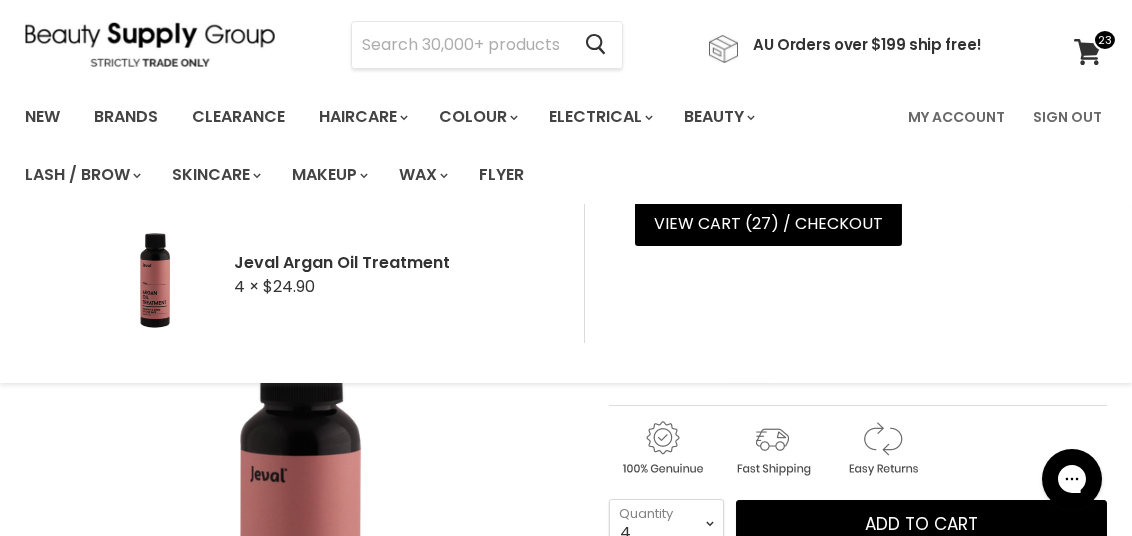 scroll, scrollTop: 0, scrollLeft: 0, axis: both 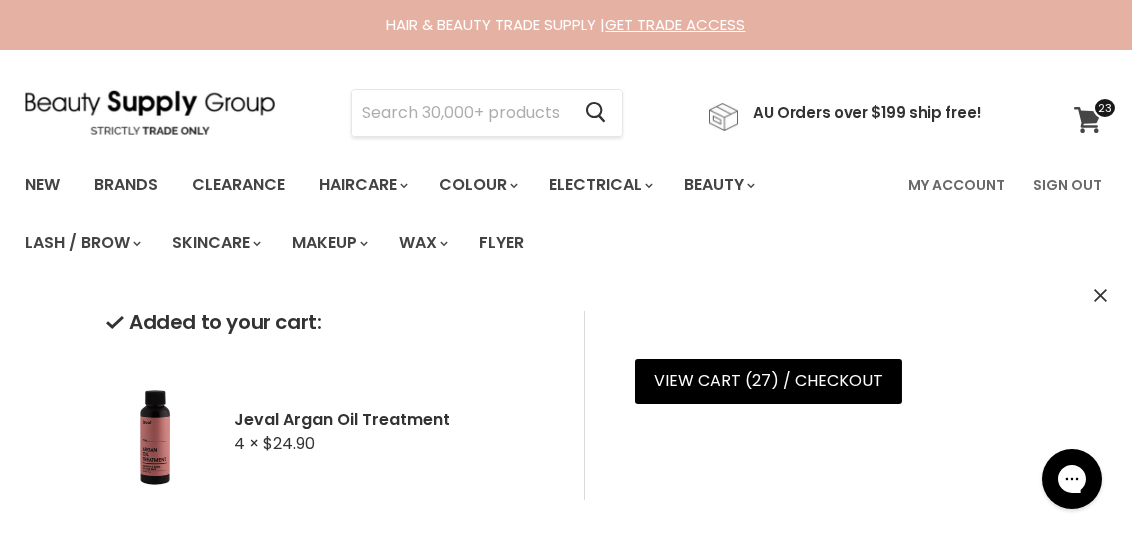 click 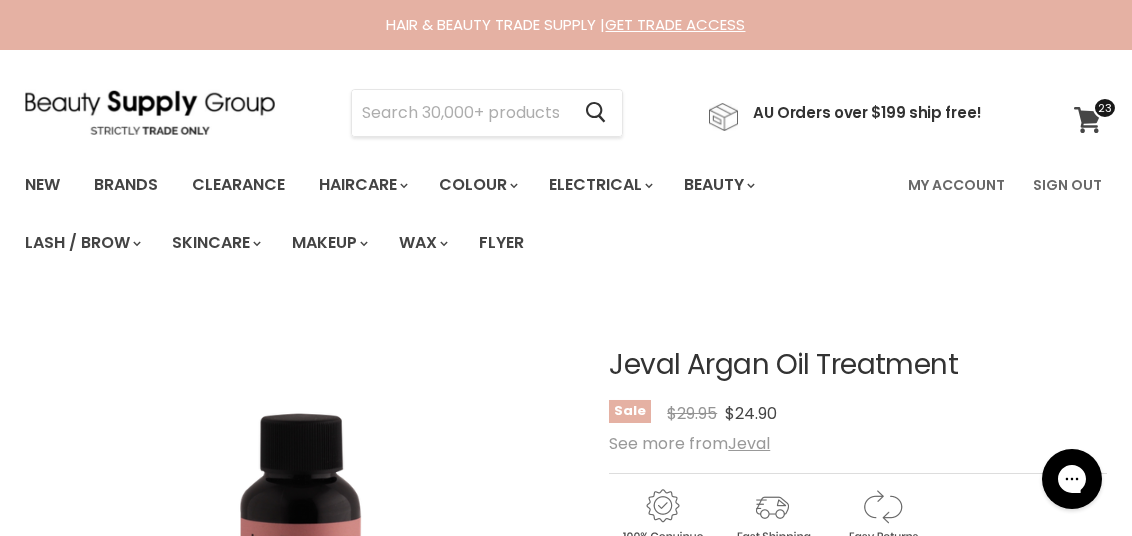 scroll, scrollTop: 323, scrollLeft: 0, axis: vertical 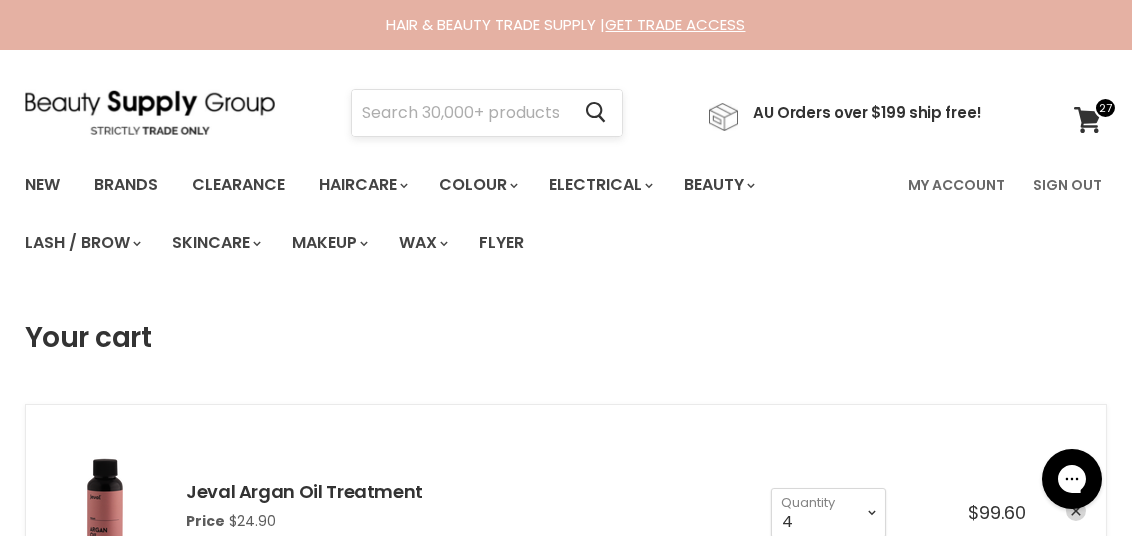 click at bounding box center (460, 113) 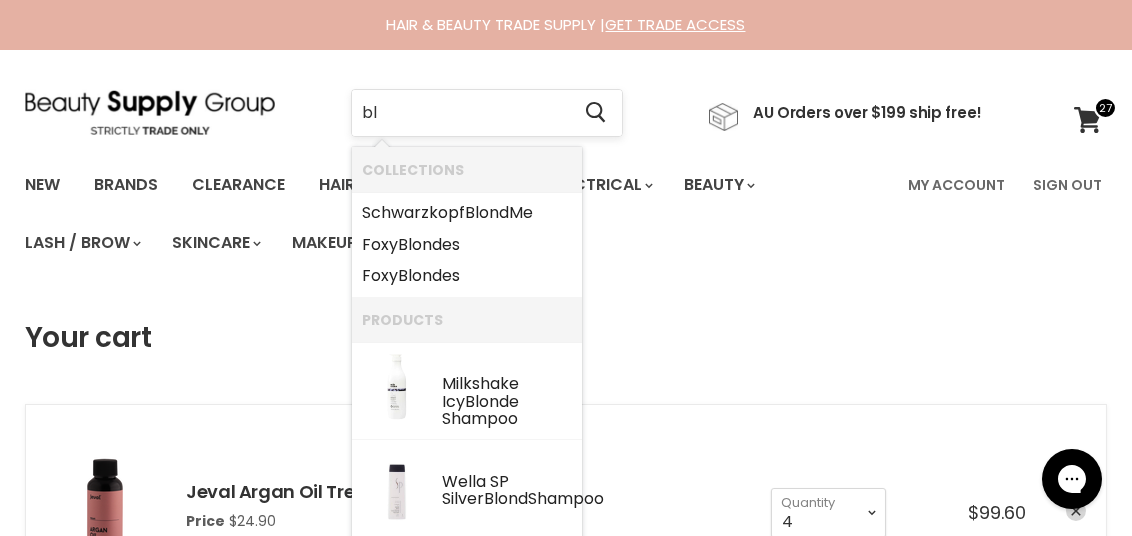 type on "b" 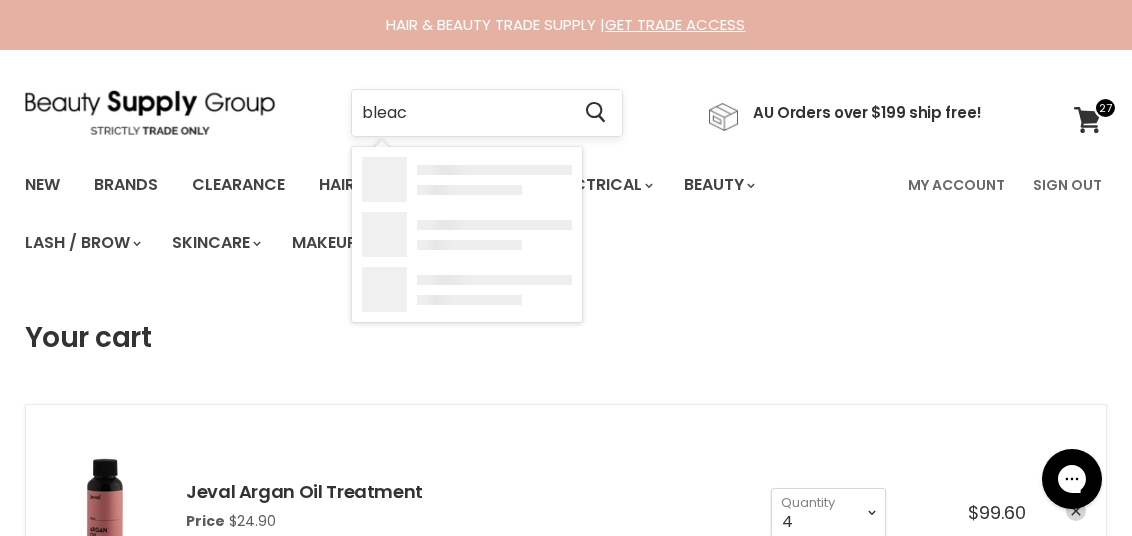 type on "bleach" 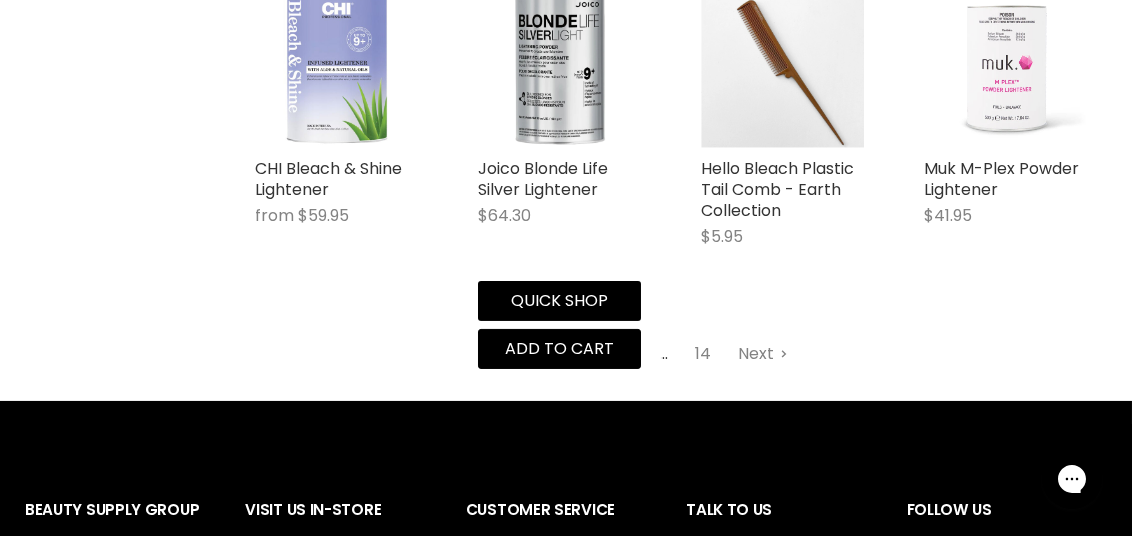 scroll, scrollTop: 2400, scrollLeft: 0, axis: vertical 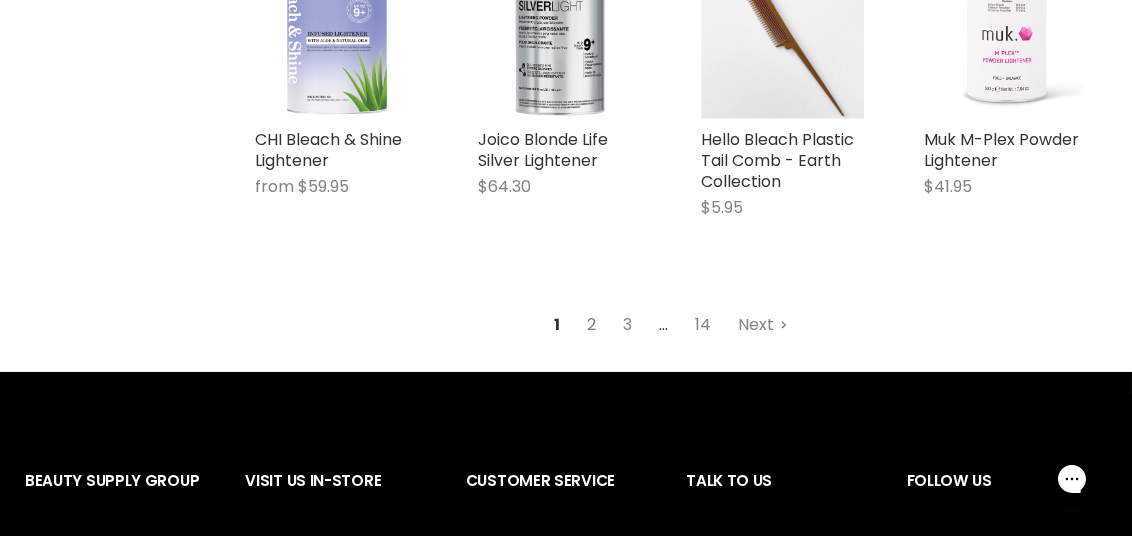 click on "2" at bounding box center (592, 325) 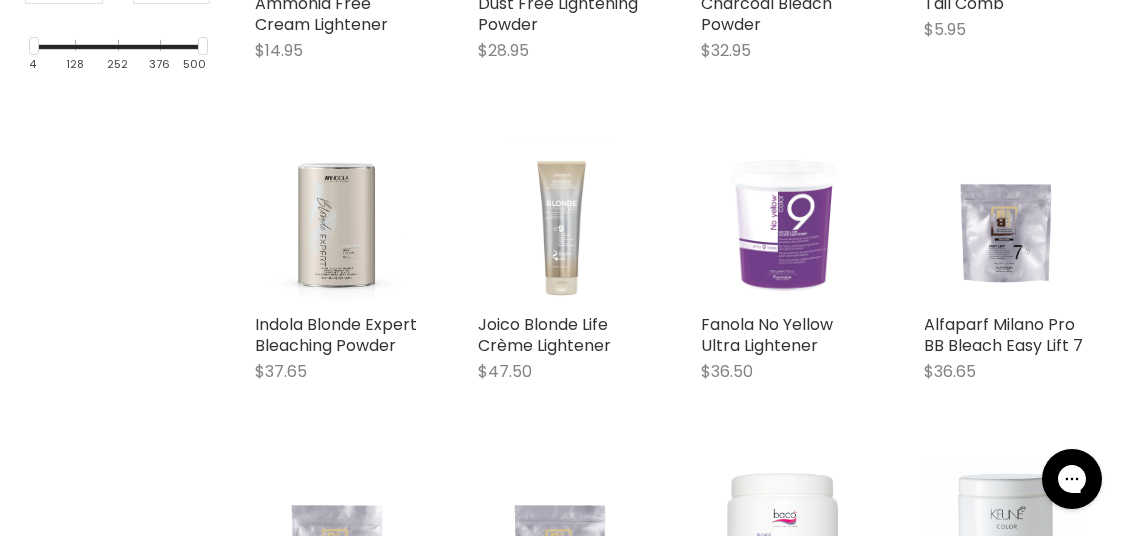 scroll, scrollTop: 473, scrollLeft: 0, axis: vertical 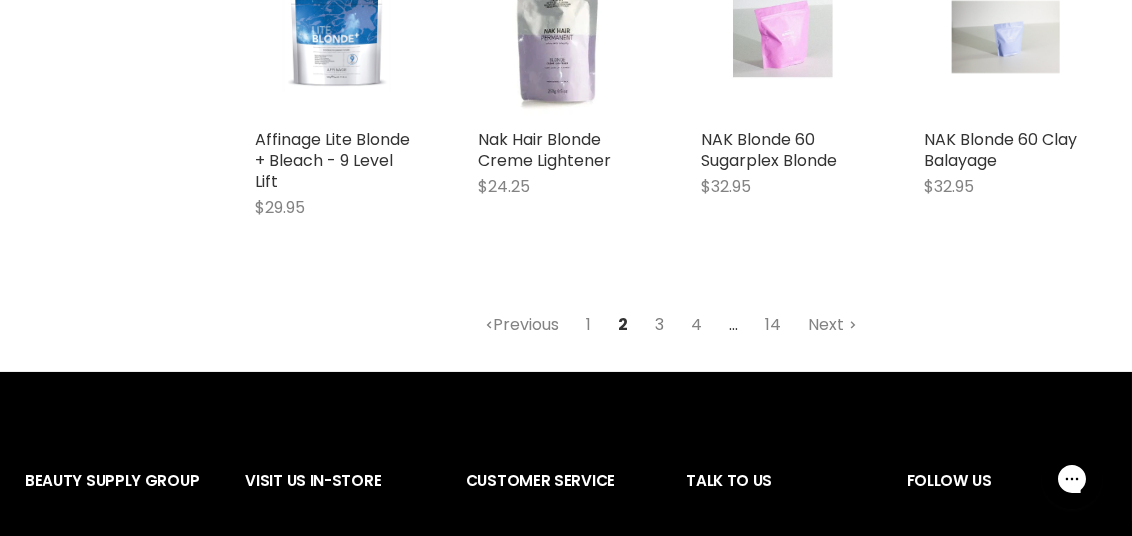 click on "3" at bounding box center [659, 325] 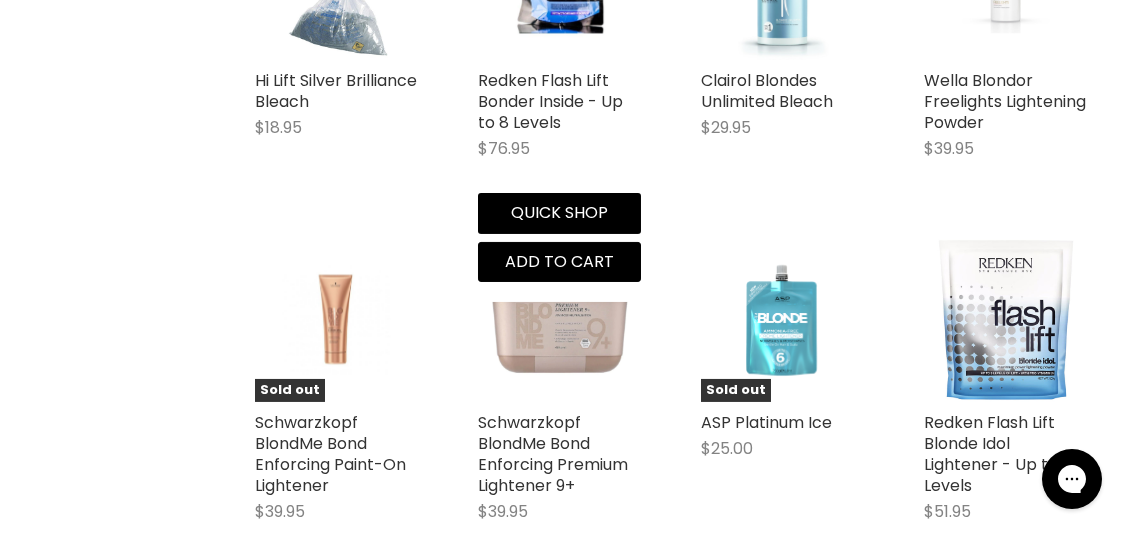 scroll, scrollTop: 2073, scrollLeft: 0, axis: vertical 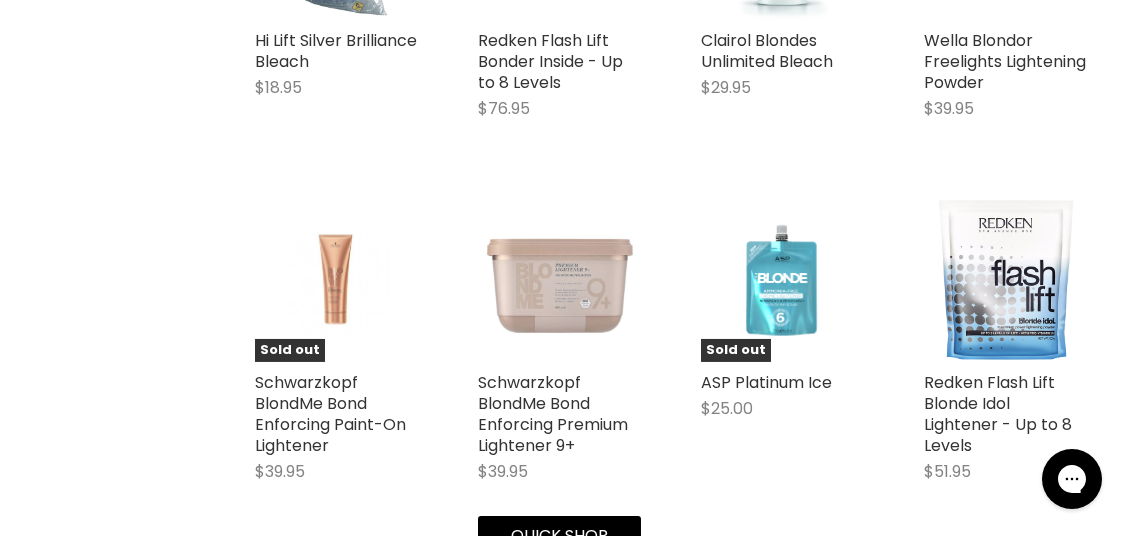click at bounding box center [559, 280] 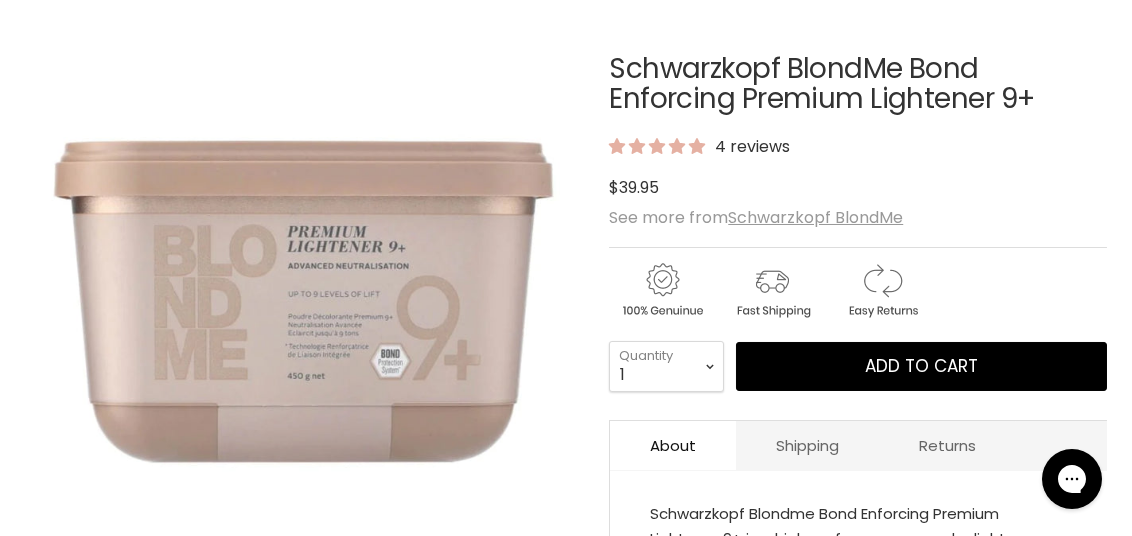 scroll, scrollTop: 300, scrollLeft: 0, axis: vertical 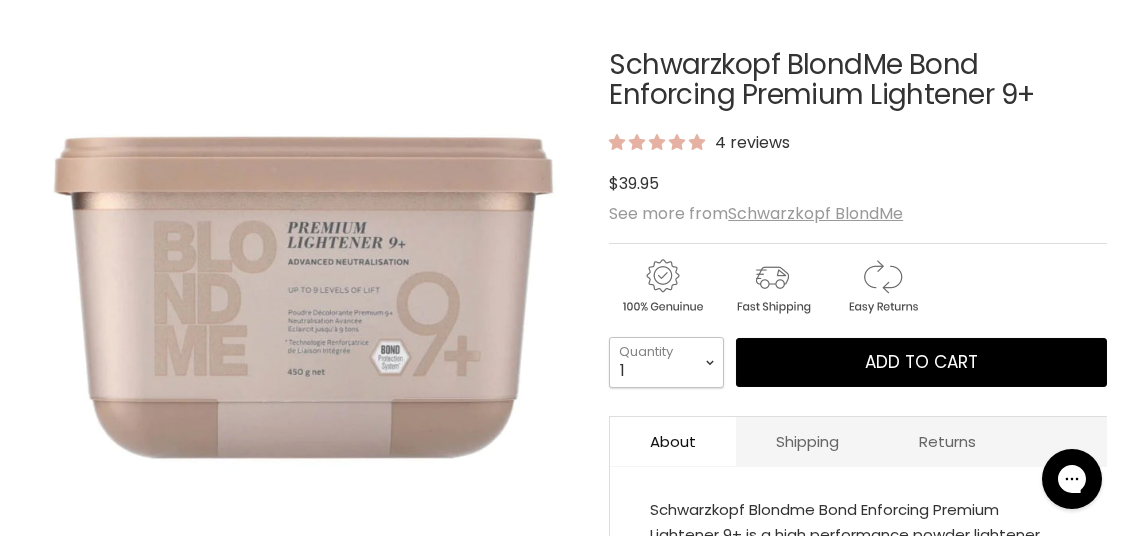 click on "1
2
3
4
5
6
7
8
9
10+" at bounding box center (666, 362) 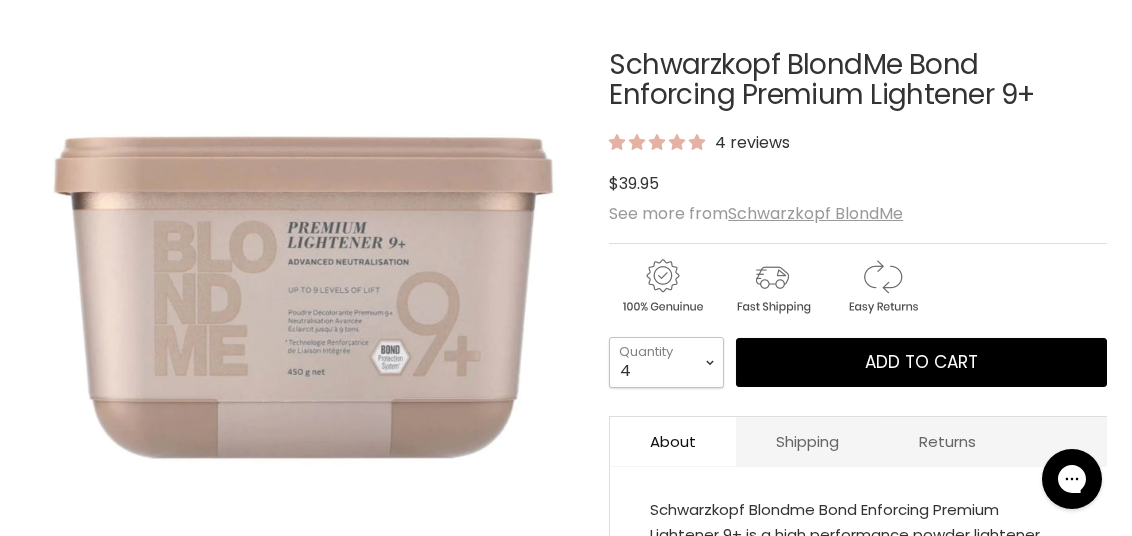 click on "1
2
3
4
5
6
7
8
9
10+" at bounding box center (666, 362) 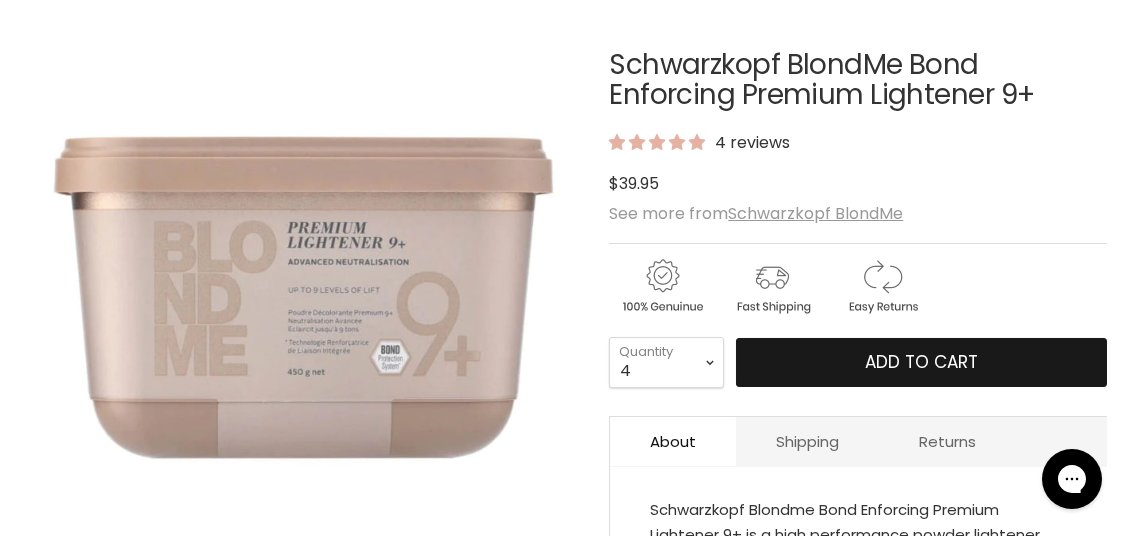 click on "Add to cart" at bounding box center (921, 363) 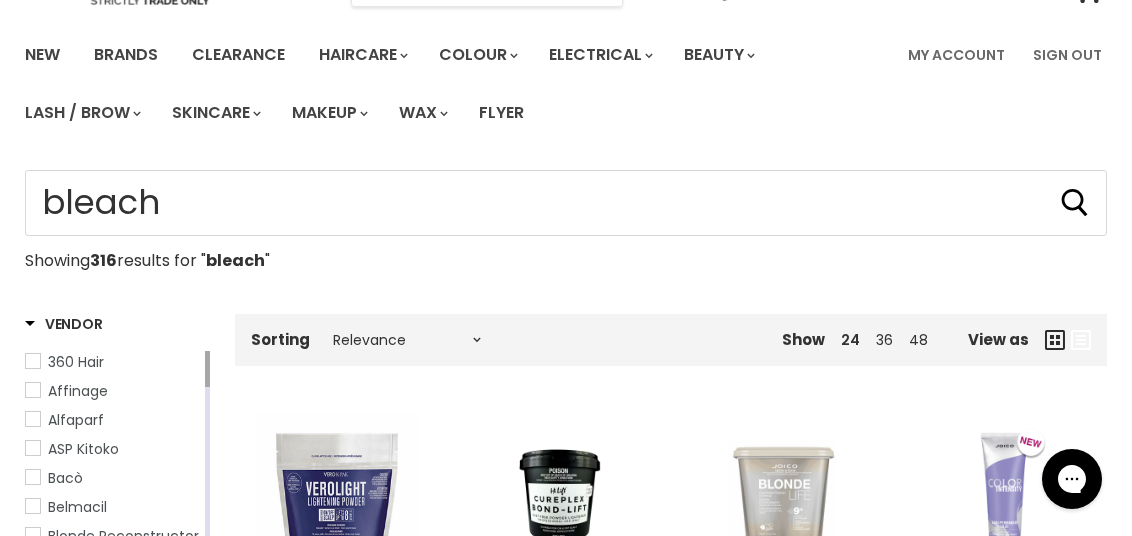 scroll, scrollTop: 0, scrollLeft: 0, axis: both 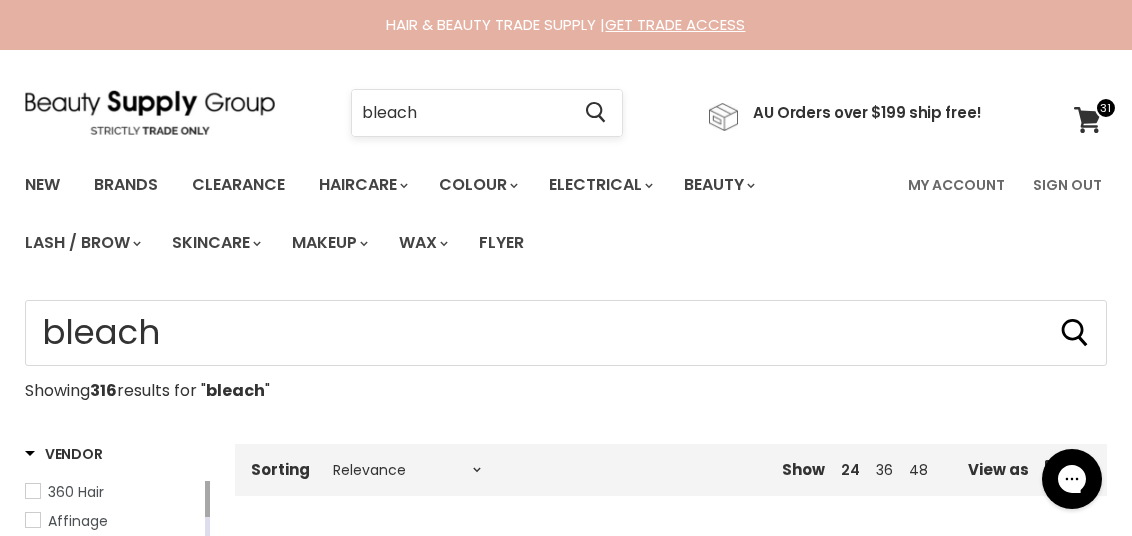 click on "bleach" at bounding box center [460, 113] 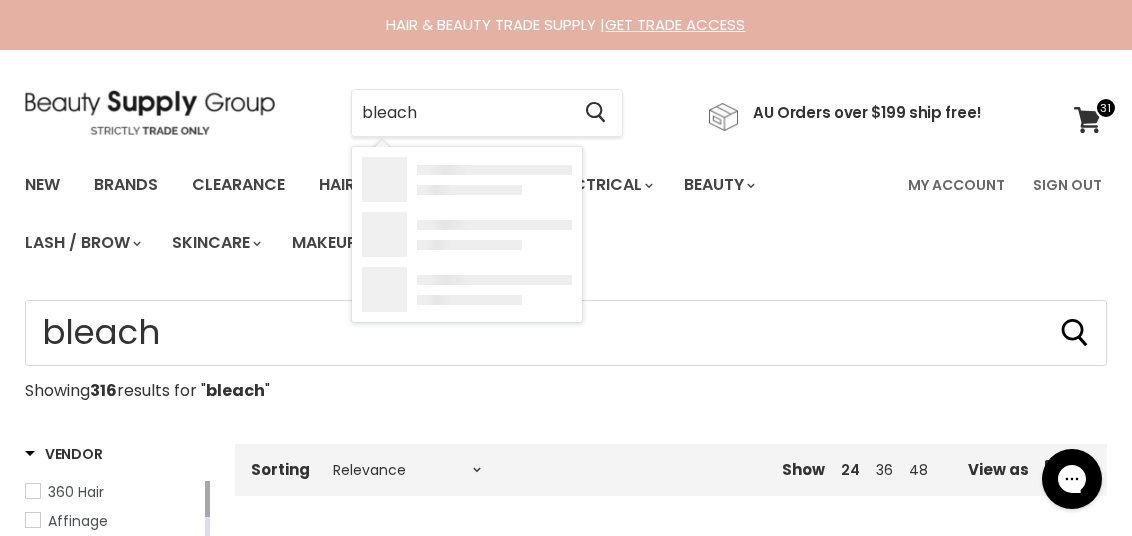 drag, startPoint x: 466, startPoint y: 105, endPoint x: 269, endPoint y: 104, distance: 197.00253 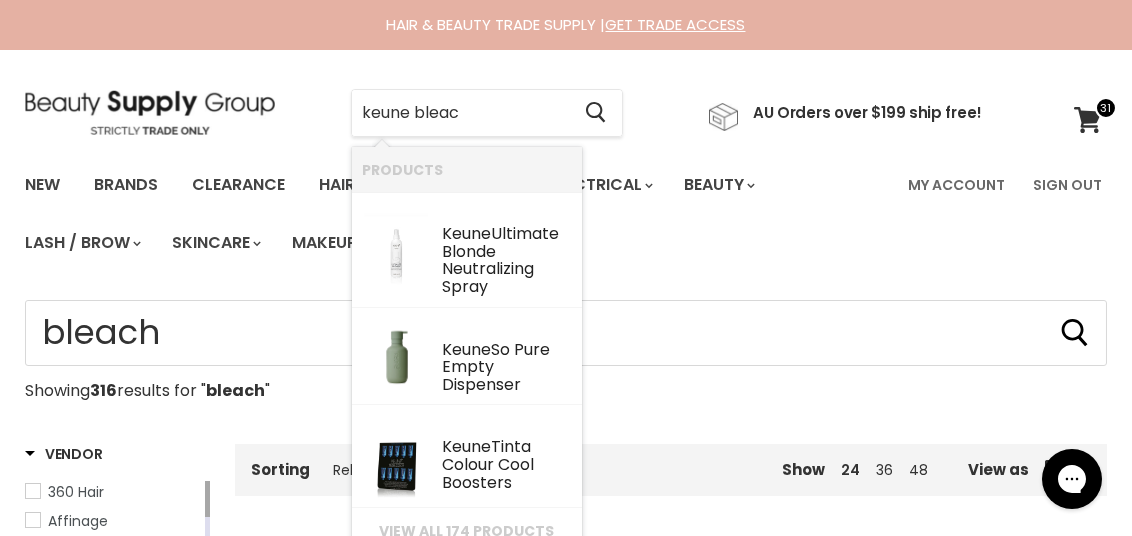 type on "keune bleach" 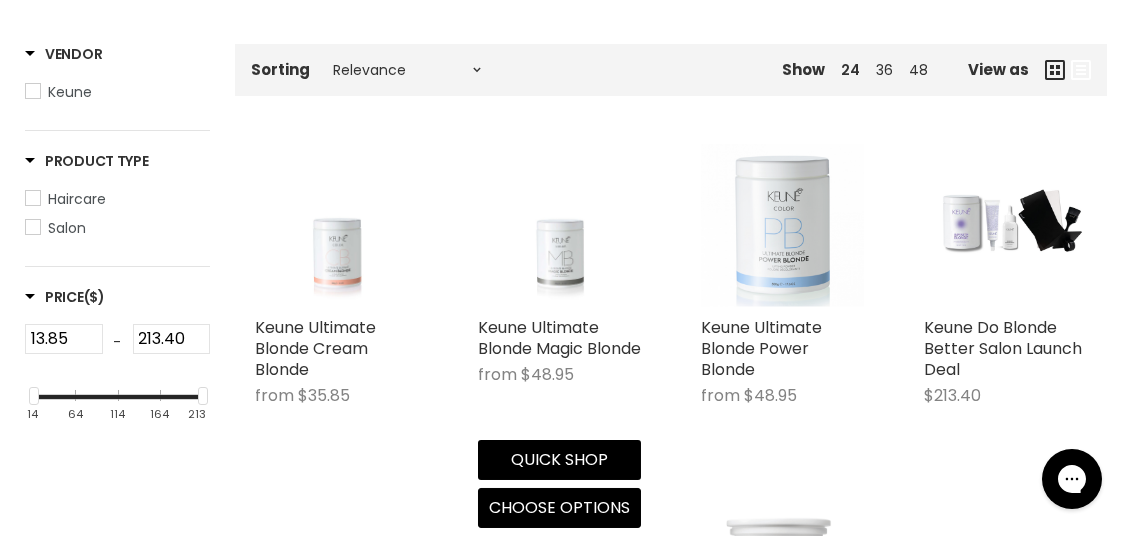 scroll, scrollTop: 499, scrollLeft: 0, axis: vertical 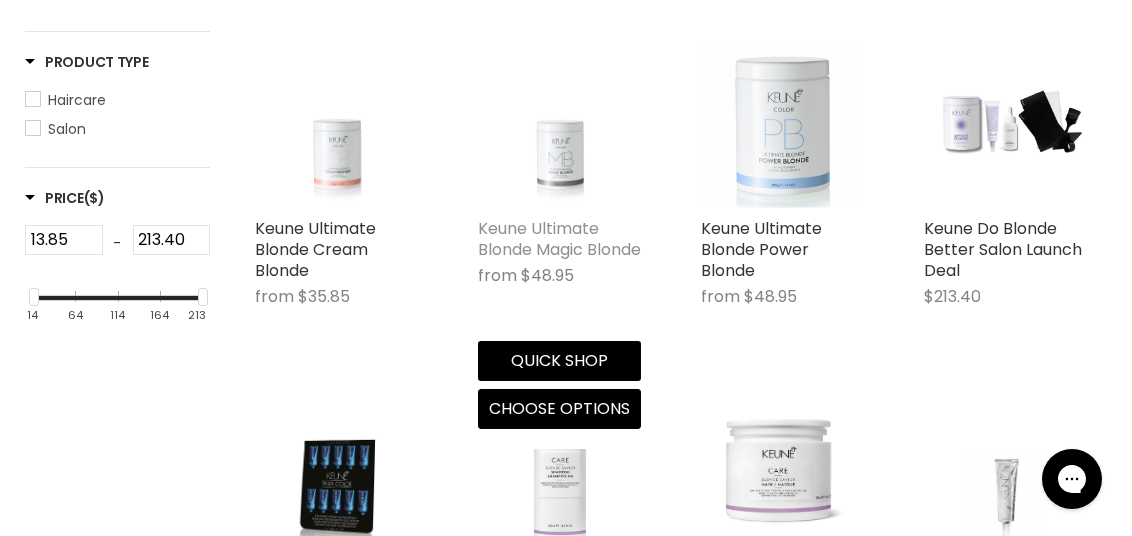 click on "Keune Ultimate Blonde Magic Blonde" at bounding box center (559, 239) 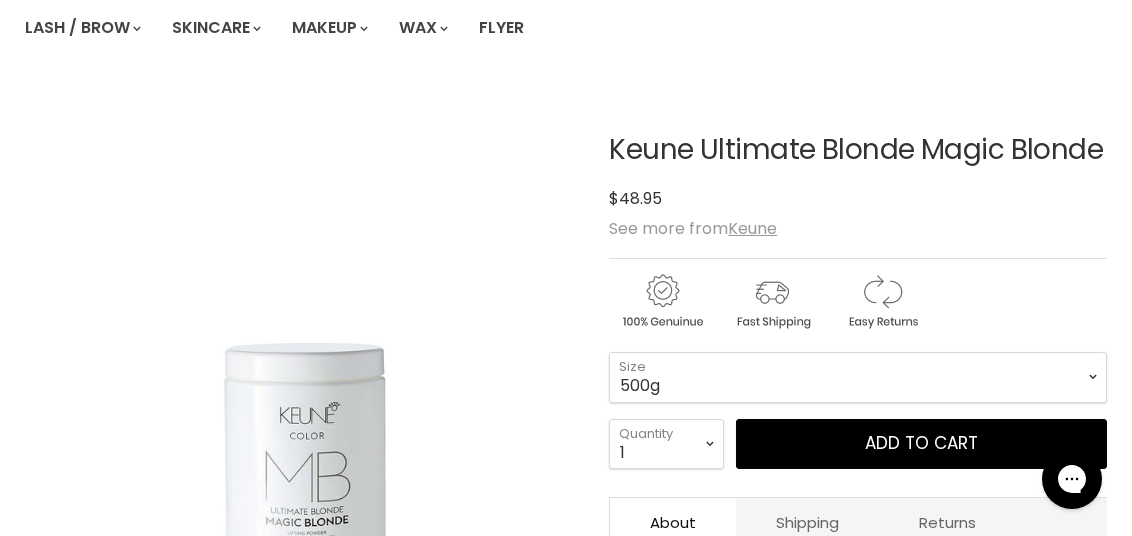 scroll, scrollTop: 200, scrollLeft: 0, axis: vertical 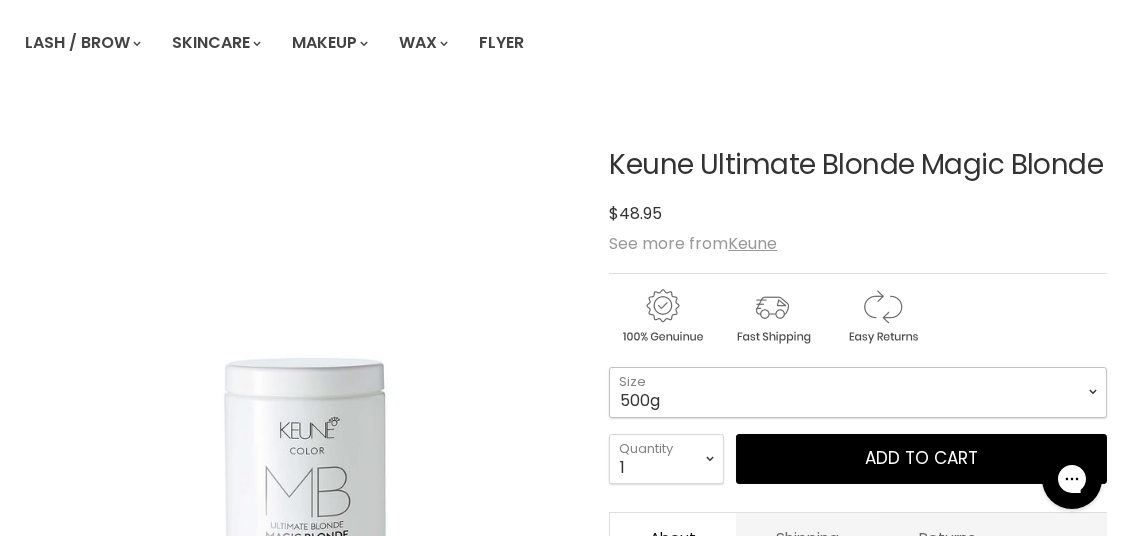 click on "500g
2x500g Re-Fill Duo" at bounding box center [858, 392] 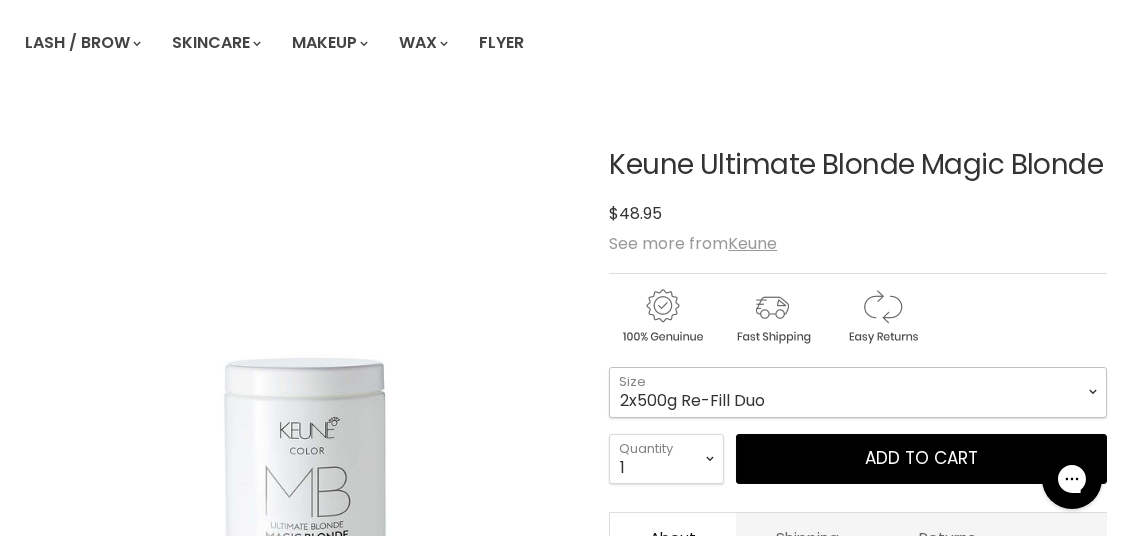 click on "500g
2x500g Re-Fill Duo" at bounding box center (858, 392) 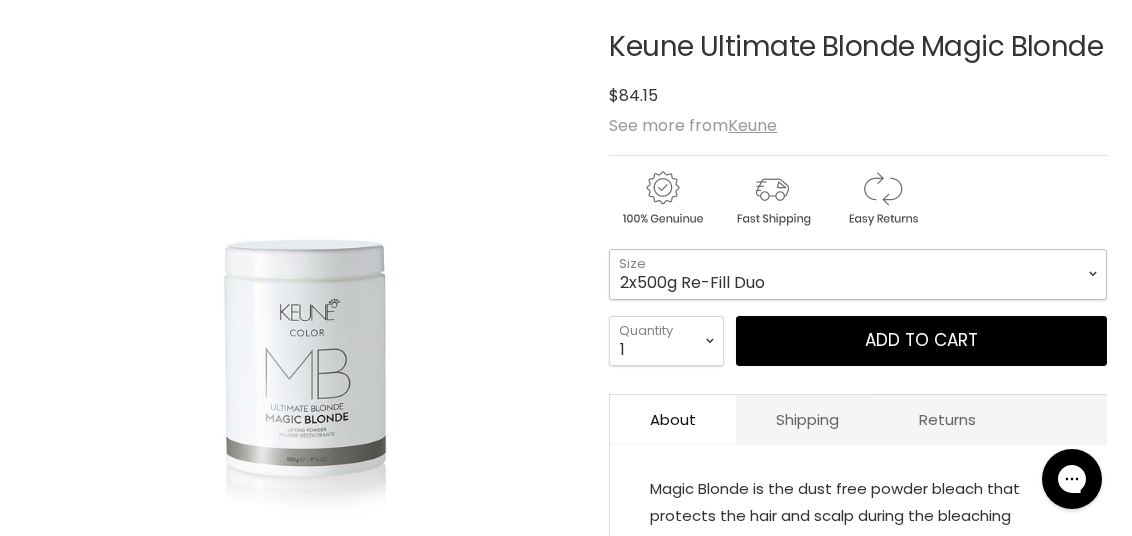scroll, scrollTop: 200, scrollLeft: 0, axis: vertical 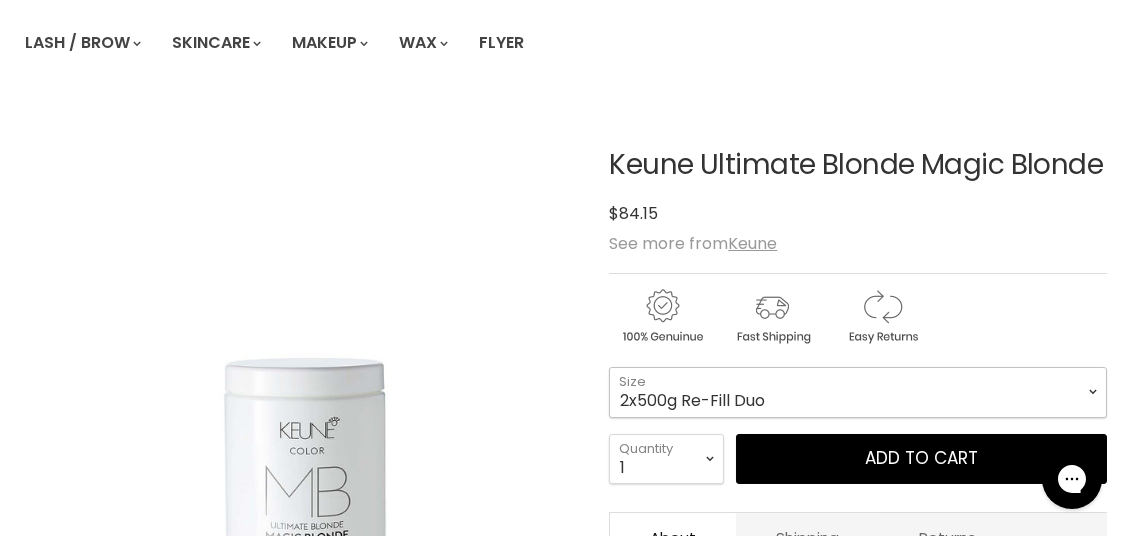 click on "500g
2x500g Re-Fill Duo" at bounding box center (858, 392) 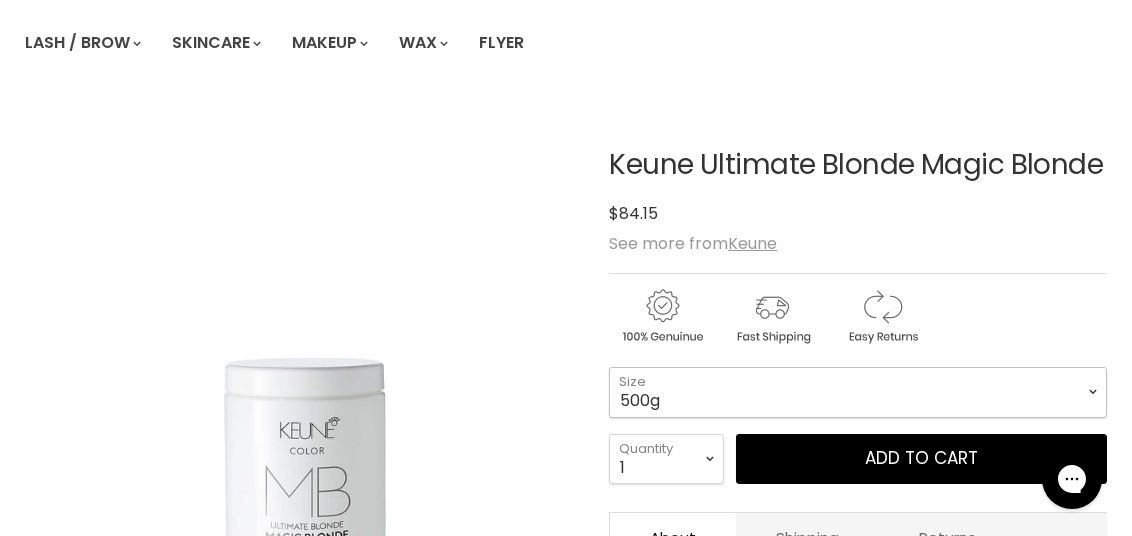 click on "500g
2x500g Re-Fill Duo" at bounding box center [858, 392] 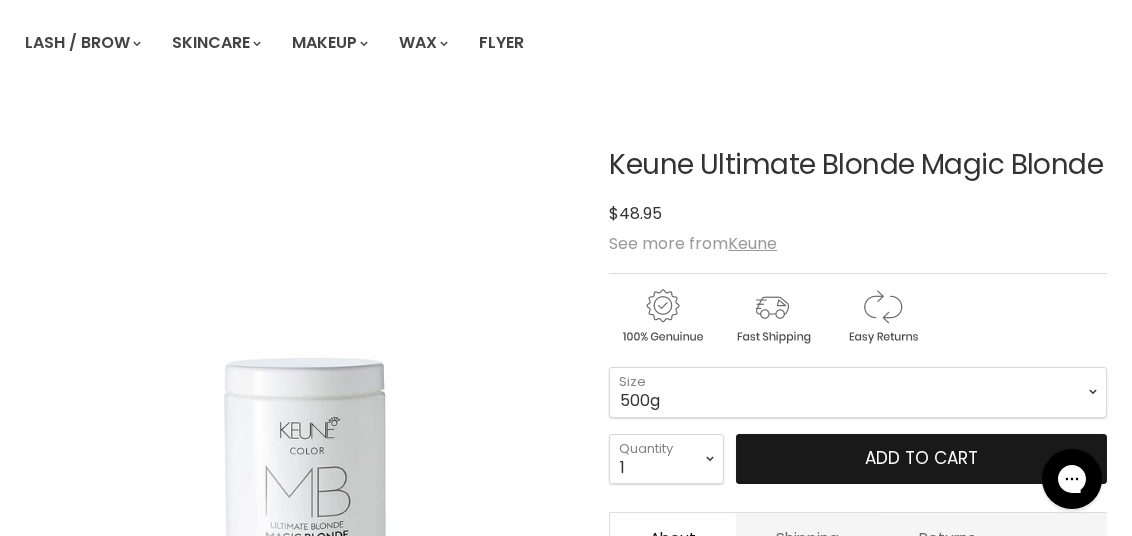 click on "Add to cart" at bounding box center (921, 459) 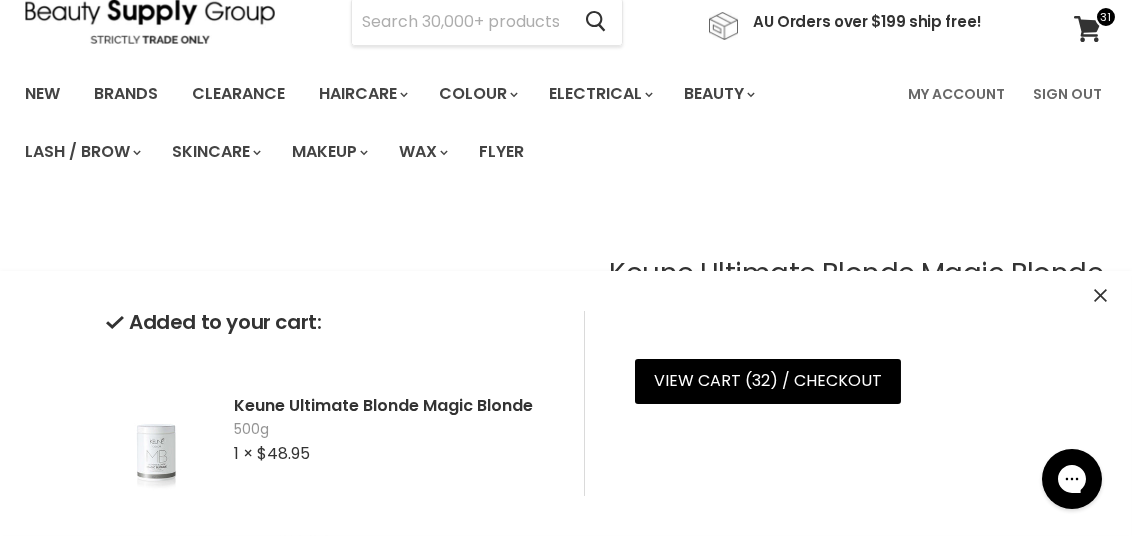 scroll, scrollTop: 0, scrollLeft: 0, axis: both 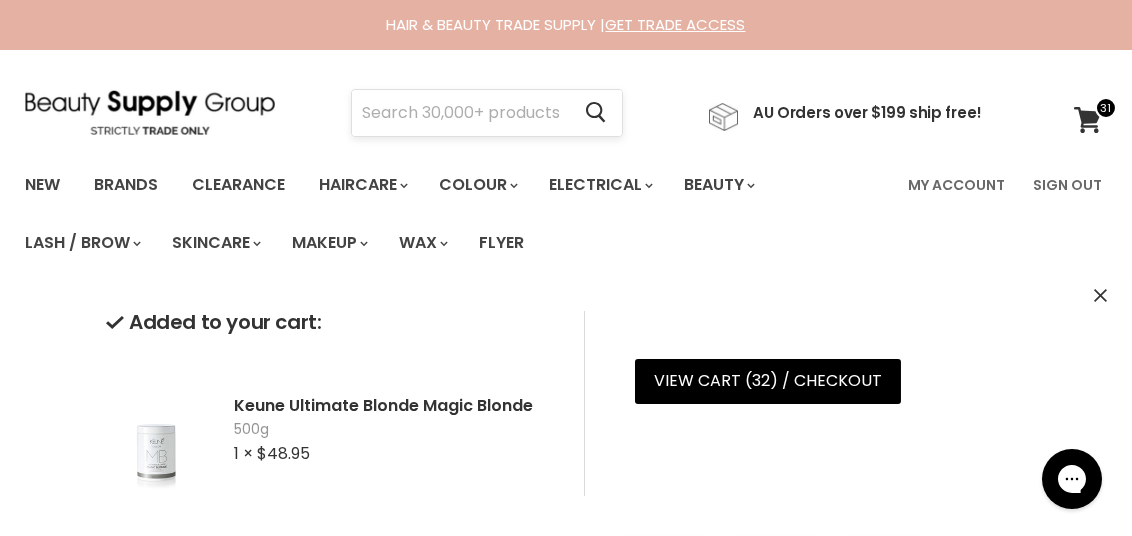 click at bounding box center [460, 113] 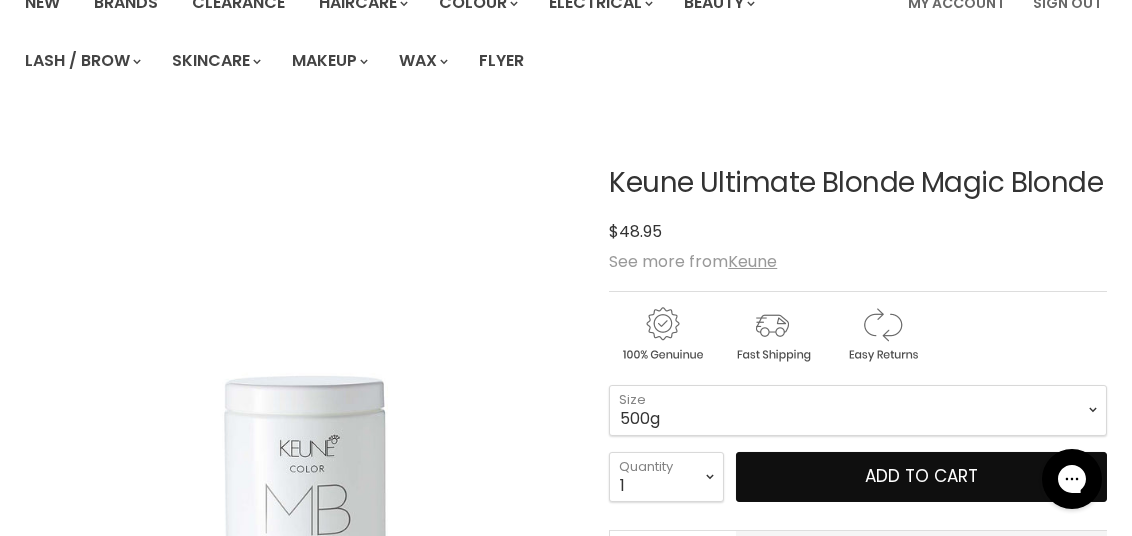 scroll, scrollTop: 0, scrollLeft: 0, axis: both 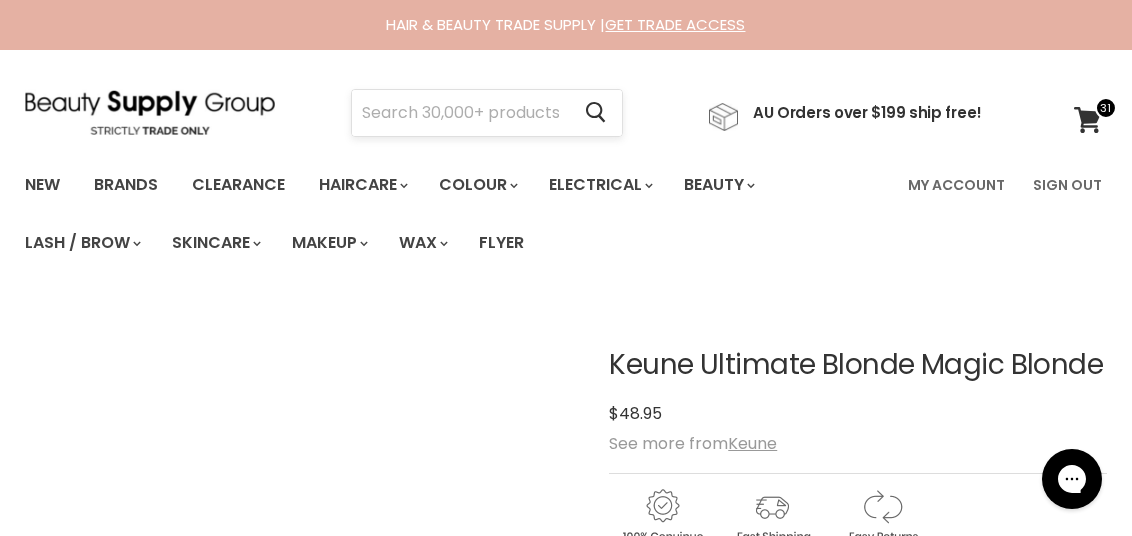 click at bounding box center [460, 113] 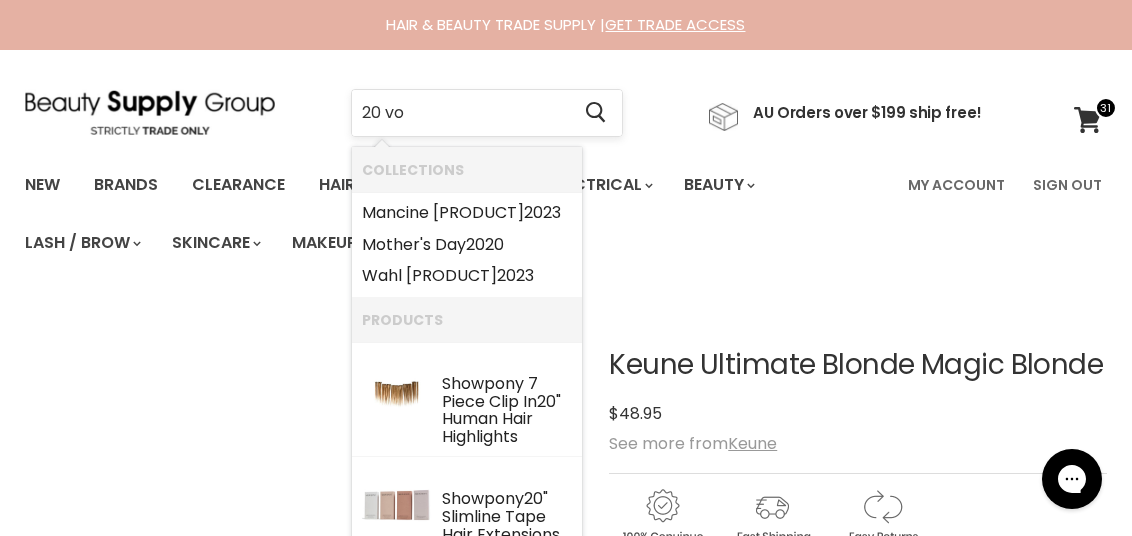 type on "20 vol" 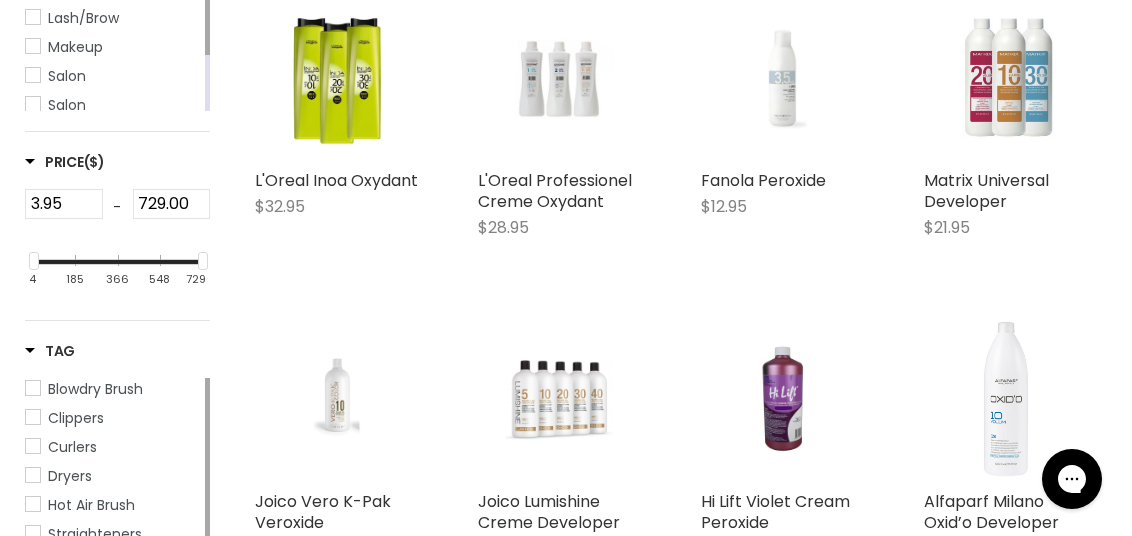 scroll, scrollTop: 1000, scrollLeft: 0, axis: vertical 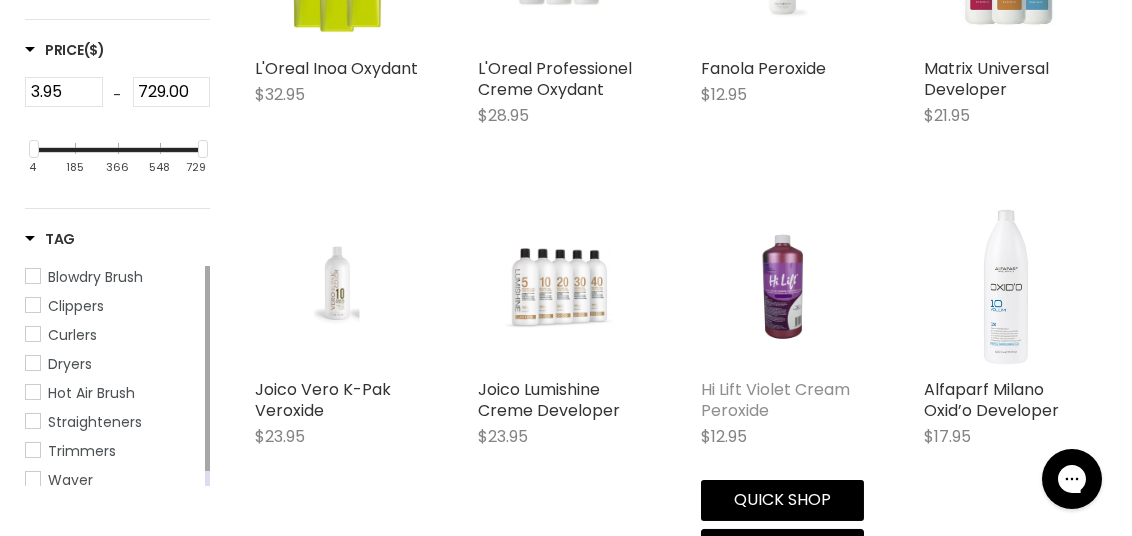 click on "Hi Lift Violet Cream Peroxide" at bounding box center [775, 400] 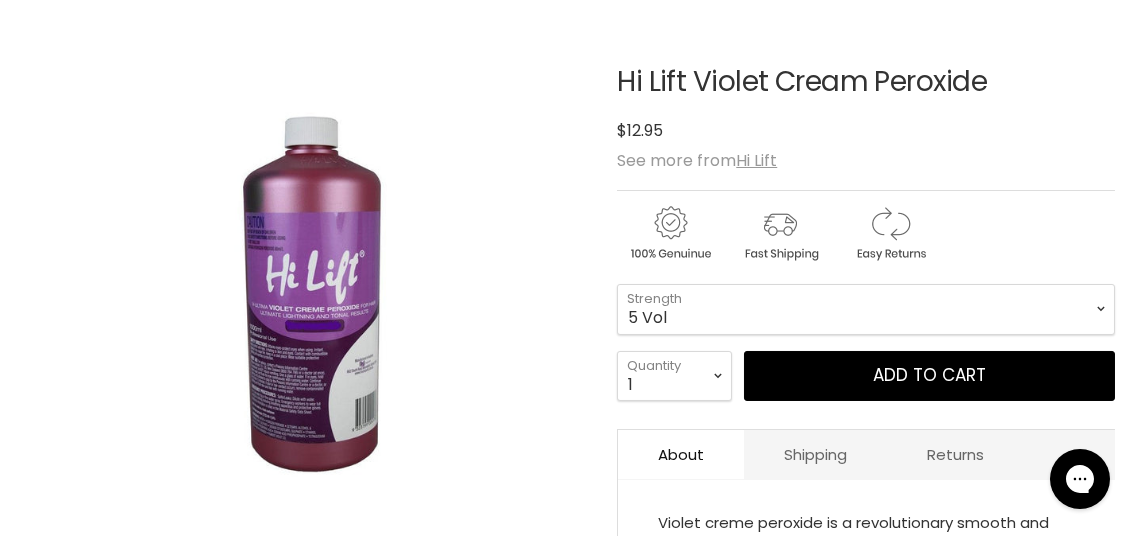 scroll, scrollTop: 300, scrollLeft: 0, axis: vertical 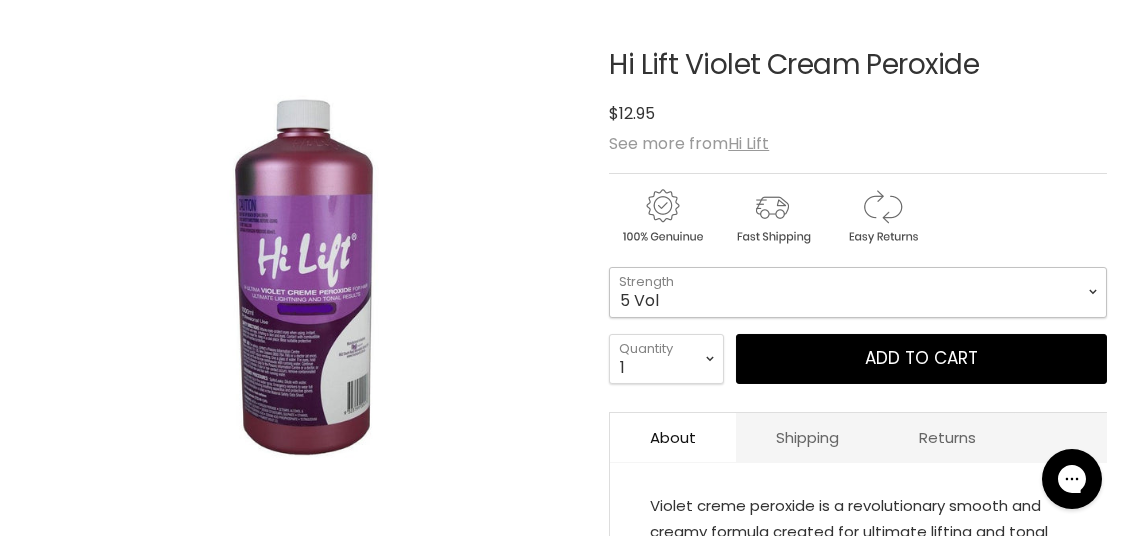 click on "5 Vol
10 Vol
20 Vol
30 Vol
40 Vol" at bounding box center (858, 292) 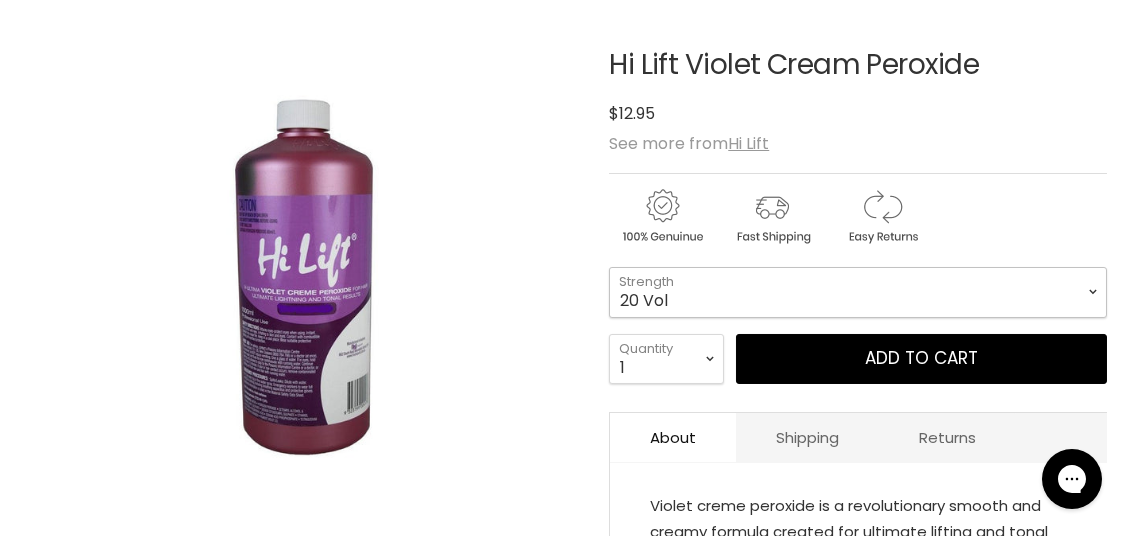 click on "5 Vol
10 Vol
20 Vol
30 Vol
40 Vol" at bounding box center [858, 292] 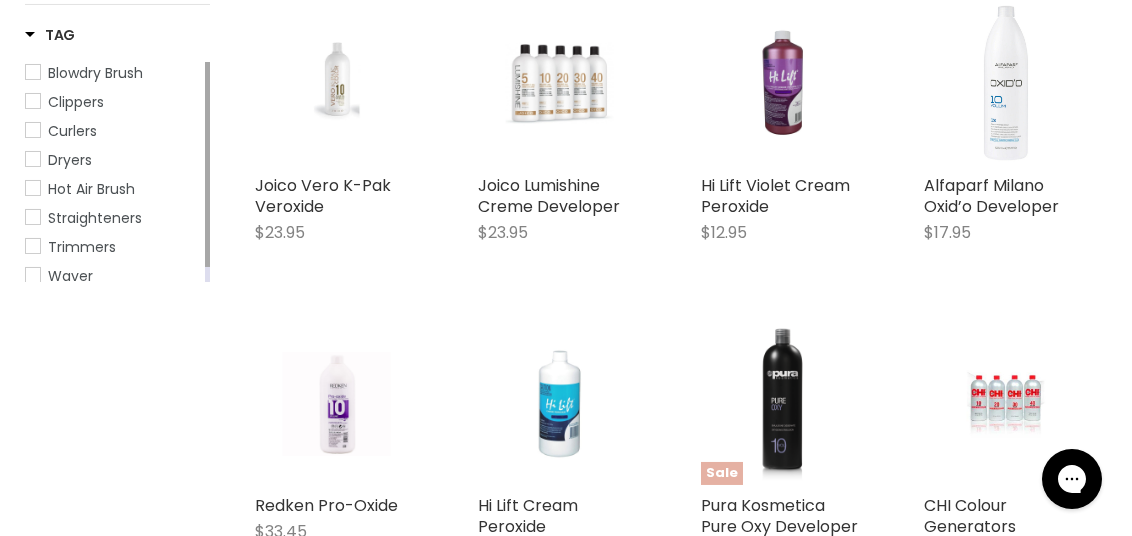 scroll, scrollTop: 1285, scrollLeft: 0, axis: vertical 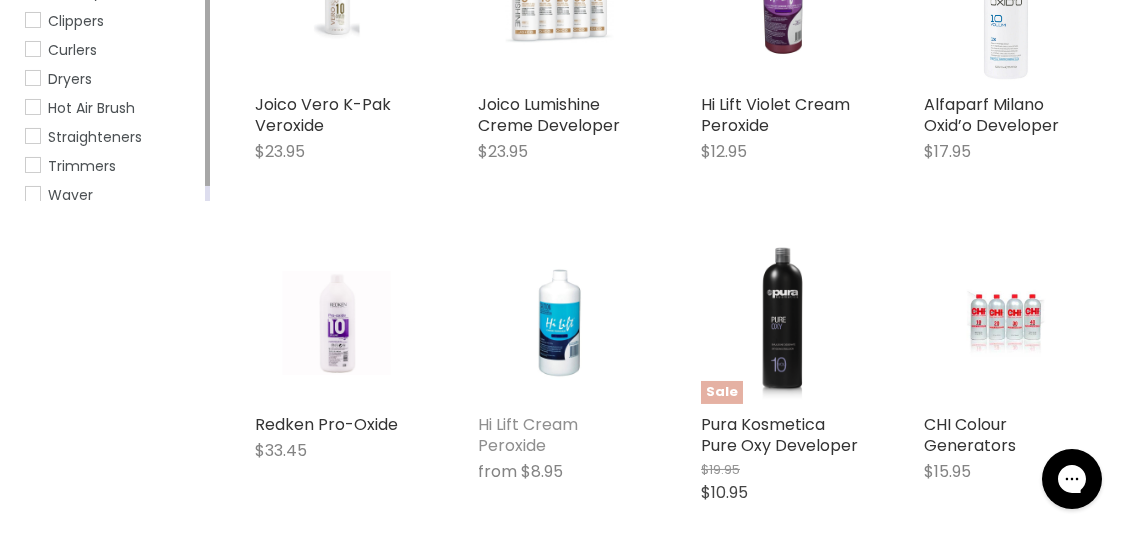 click on "Hi Lift Cream Peroxide" at bounding box center (528, 435) 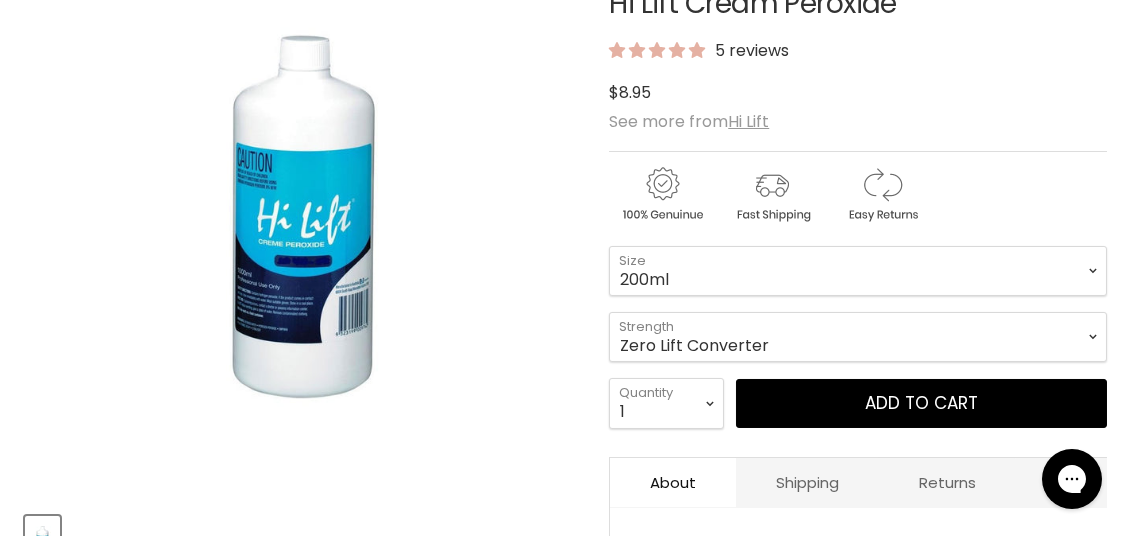 scroll, scrollTop: 400, scrollLeft: 0, axis: vertical 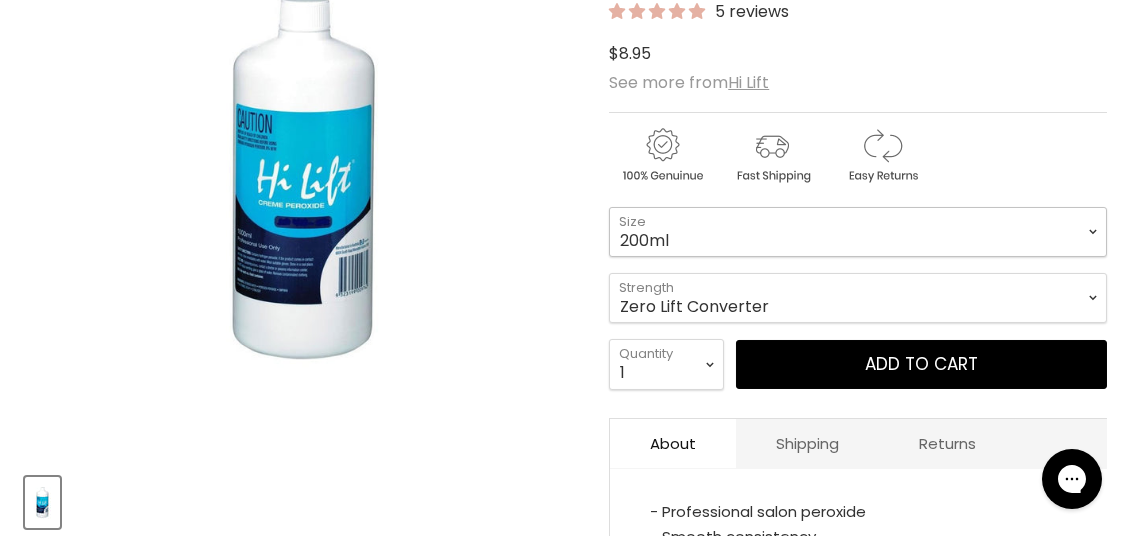click on "200ml
1 Litre" at bounding box center [858, 232] 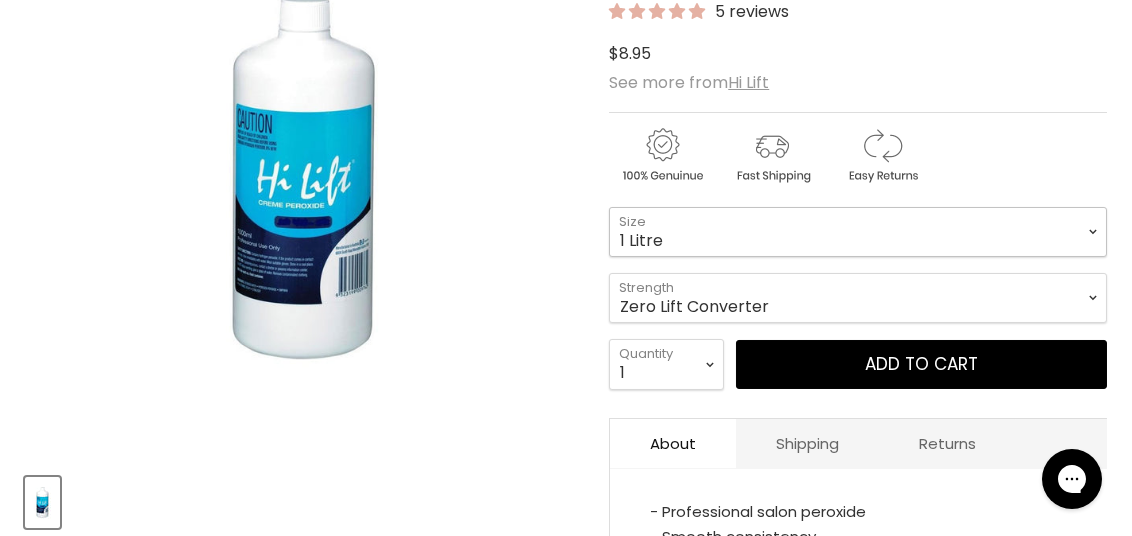 click on "200ml
1 Litre" at bounding box center [858, 232] 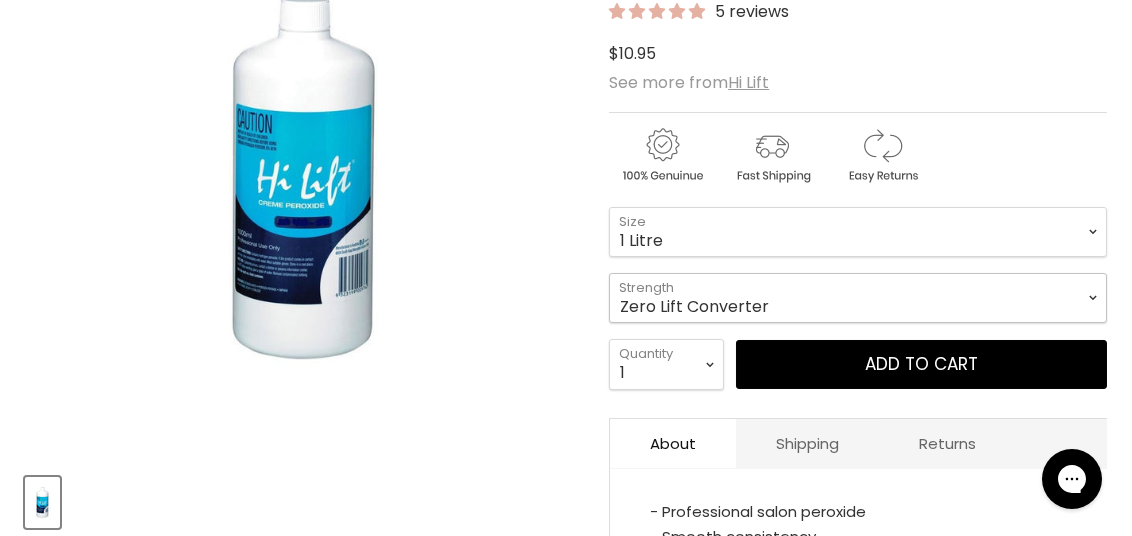 click on "Zero Lift Converter
5 Vol
10 Vol
20 Vol
30 Vol
40 Vol" at bounding box center [858, 298] 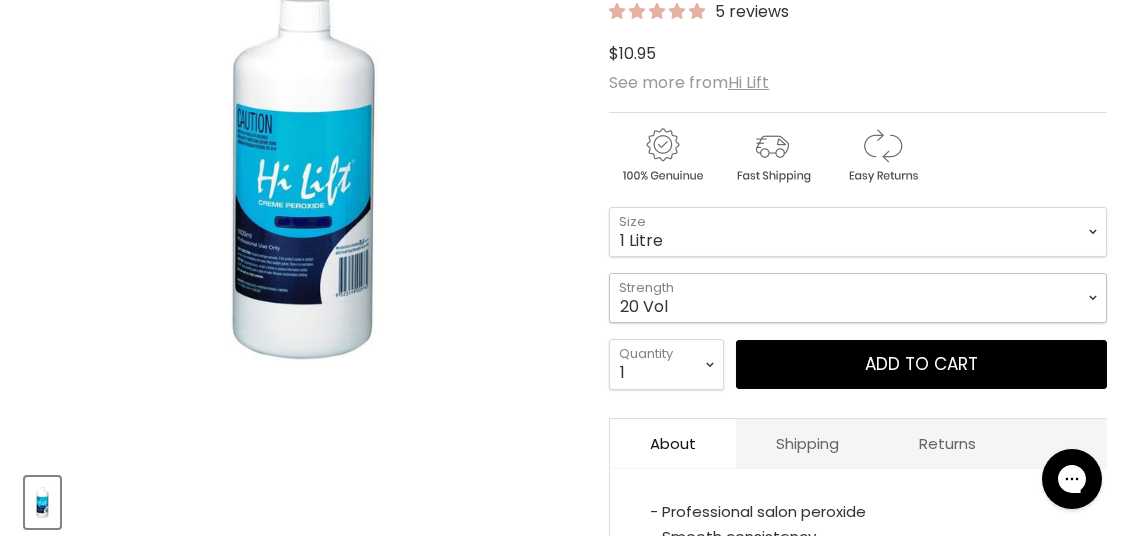 click on "Zero Lift Converter
5 Vol
10 Vol
20 Vol
30 Vol
40 Vol" at bounding box center (858, 298) 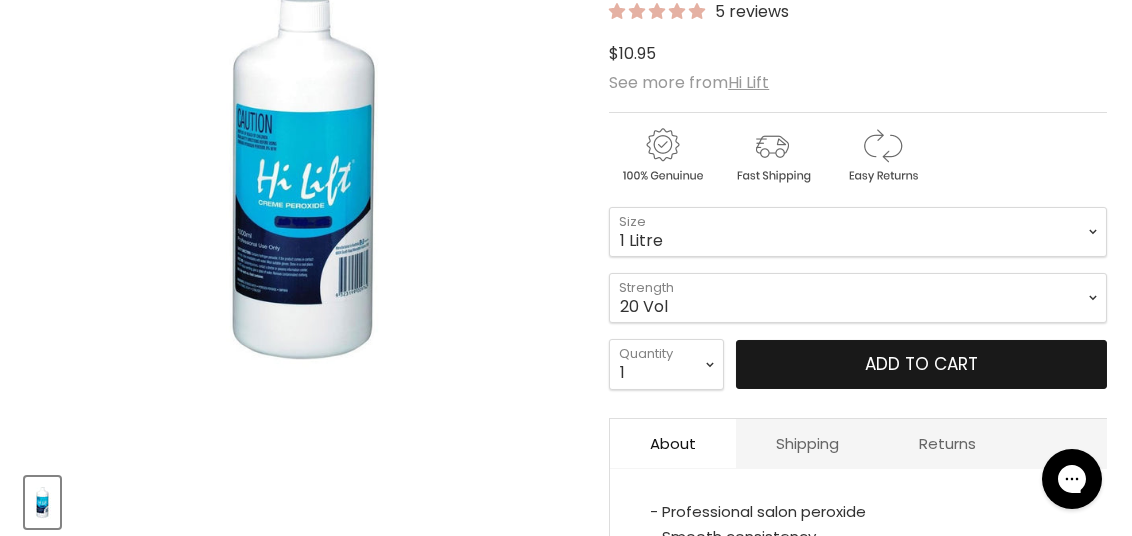 click on "Add to cart" at bounding box center [921, 365] 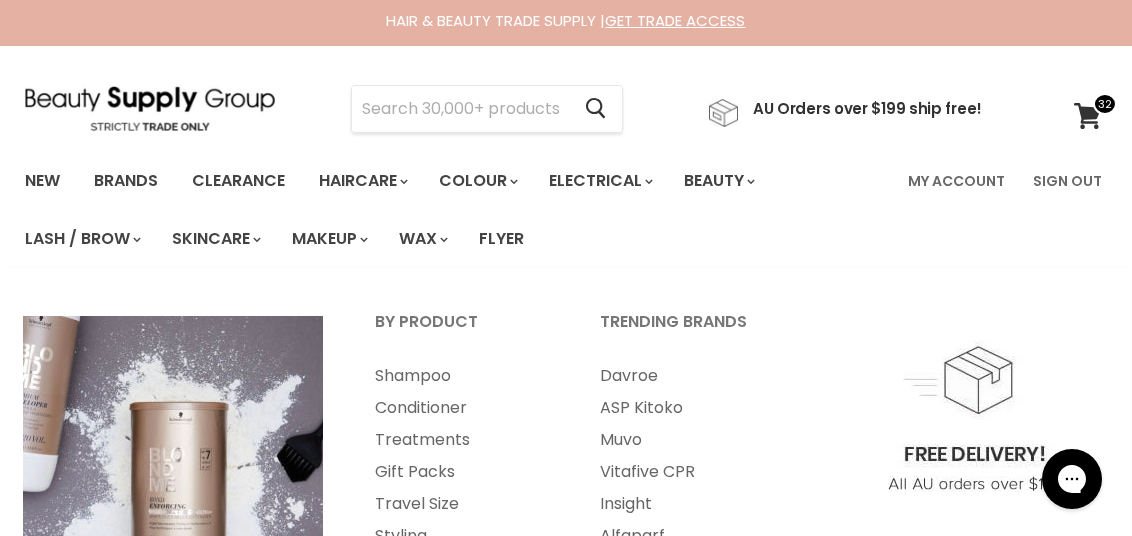 scroll, scrollTop: 0, scrollLeft: 0, axis: both 